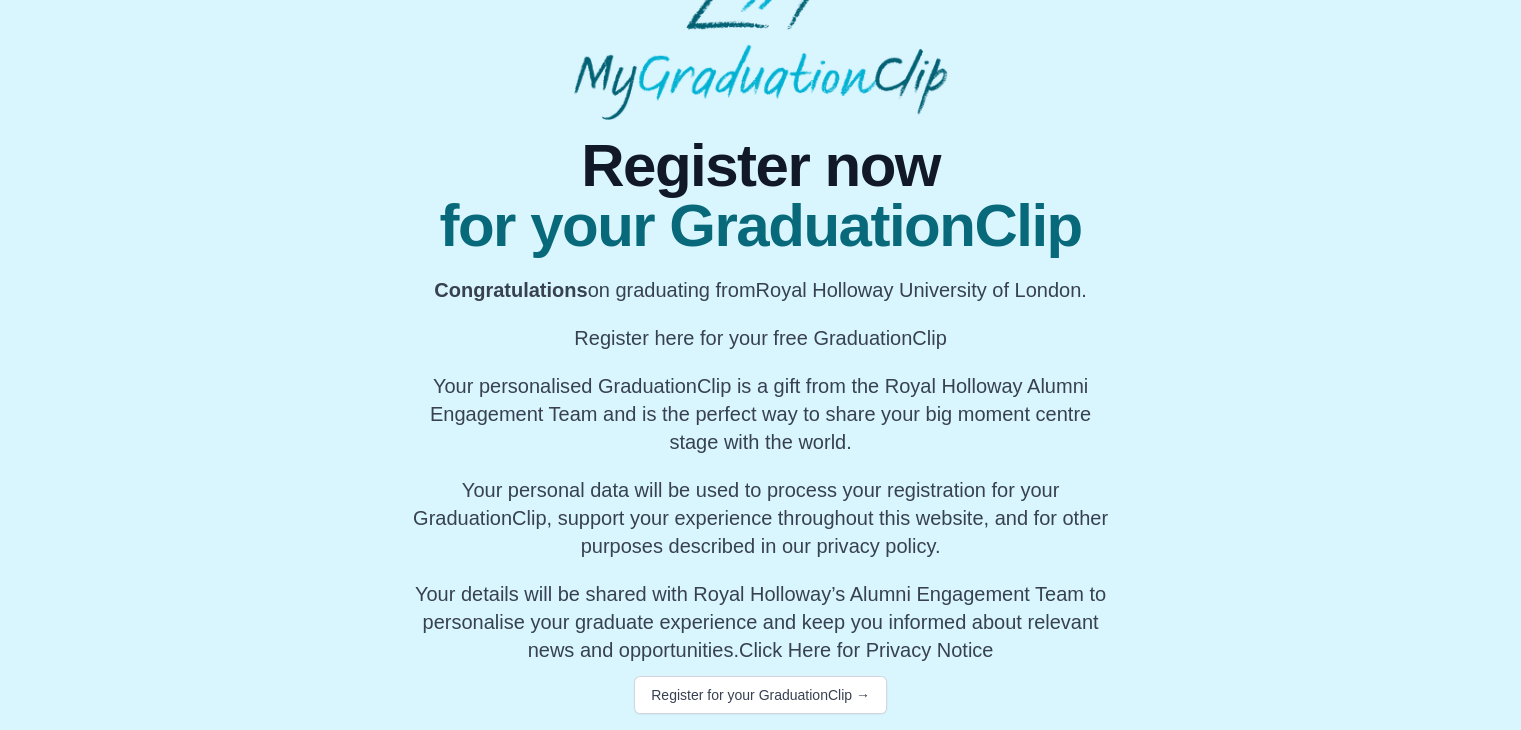 scroll, scrollTop: 117, scrollLeft: 0, axis: vertical 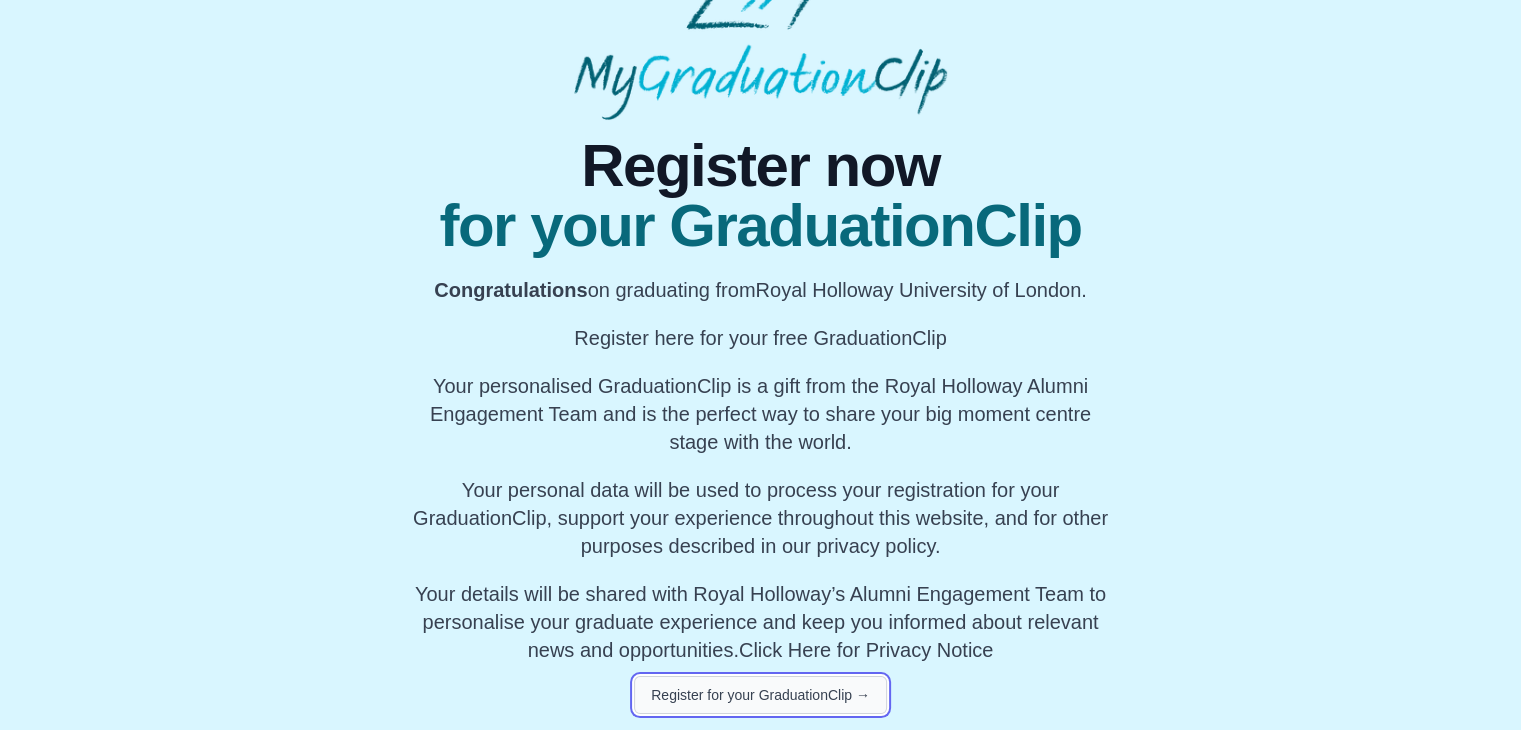 click on "Register for your GraduationClip →" at bounding box center [760, 695] 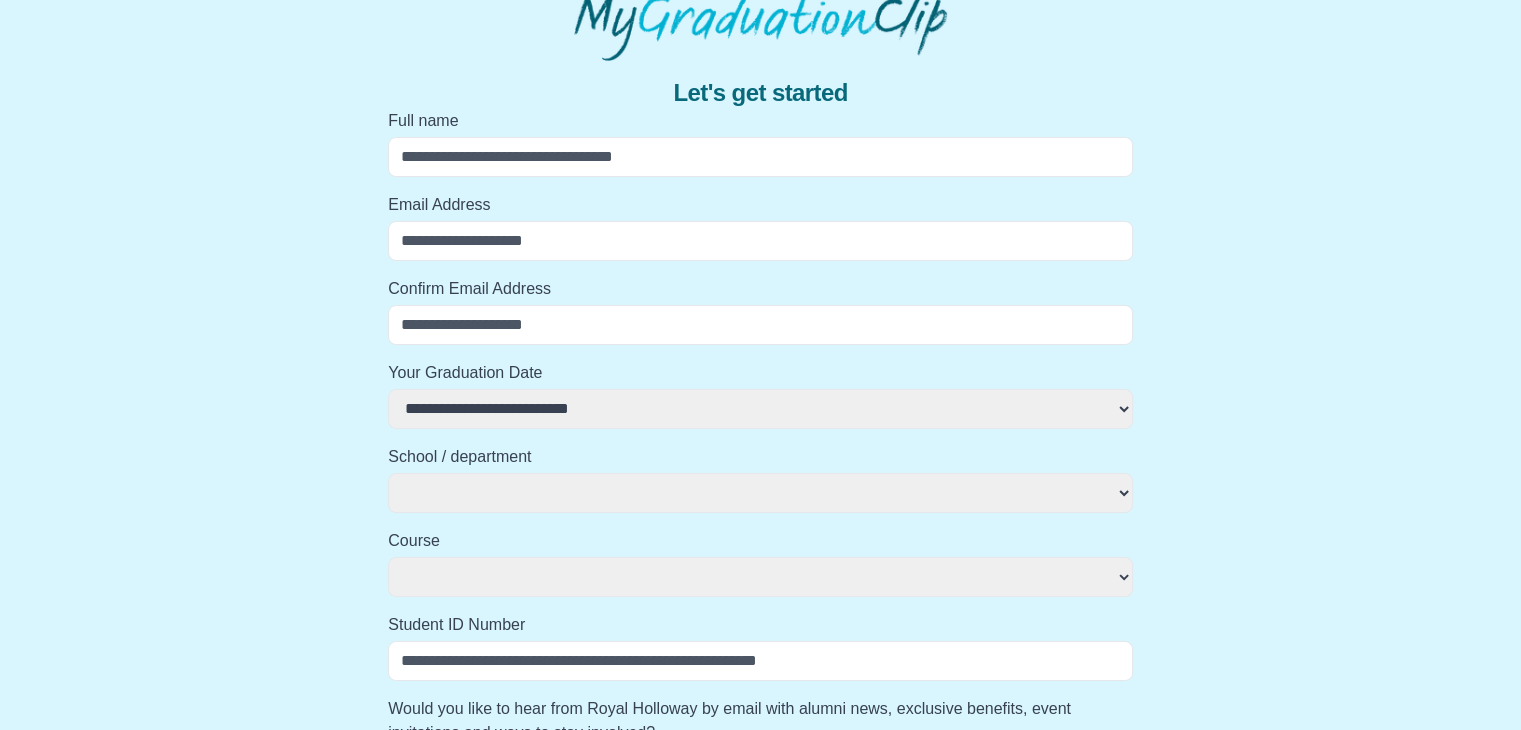 select 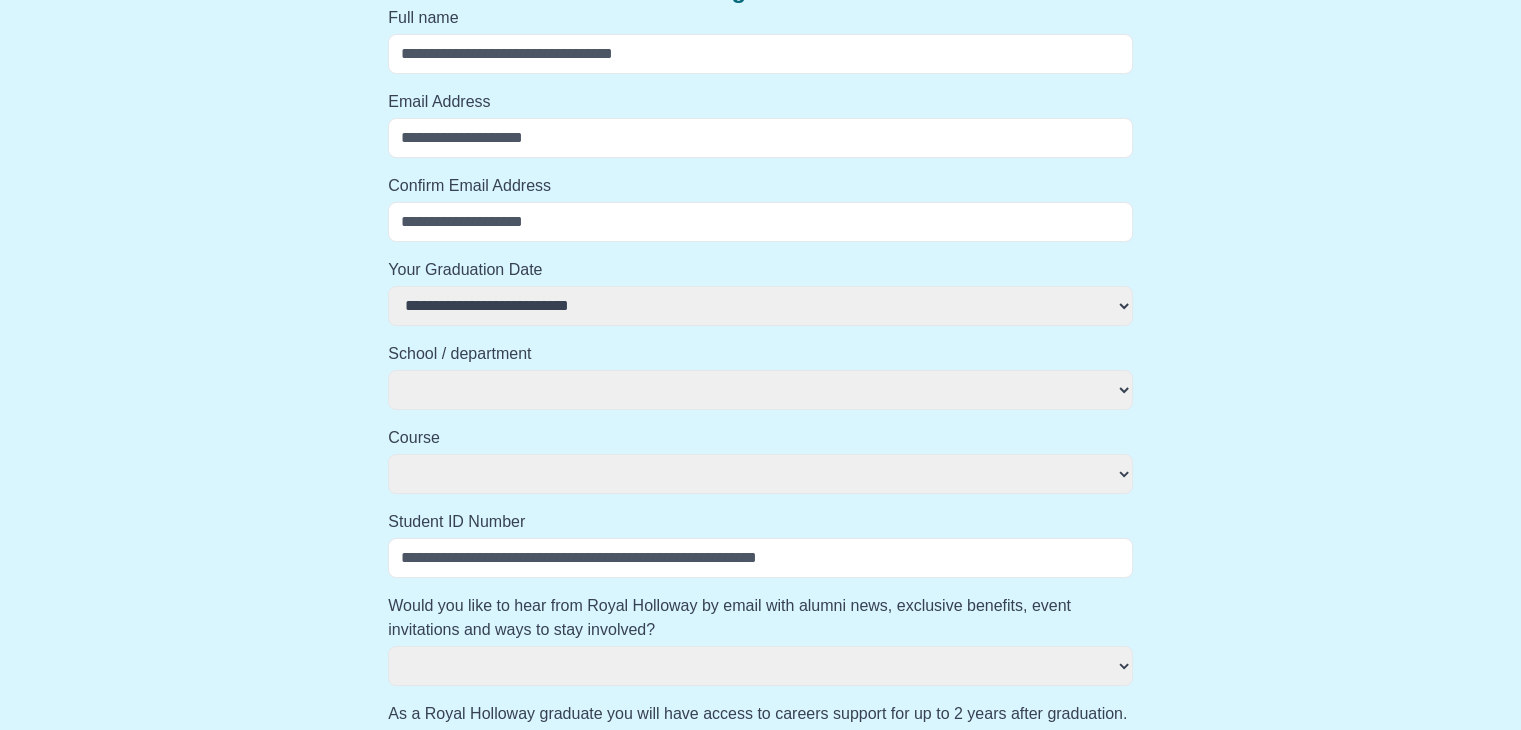 scroll, scrollTop: 233, scrollLeft: 0, axis: vertical 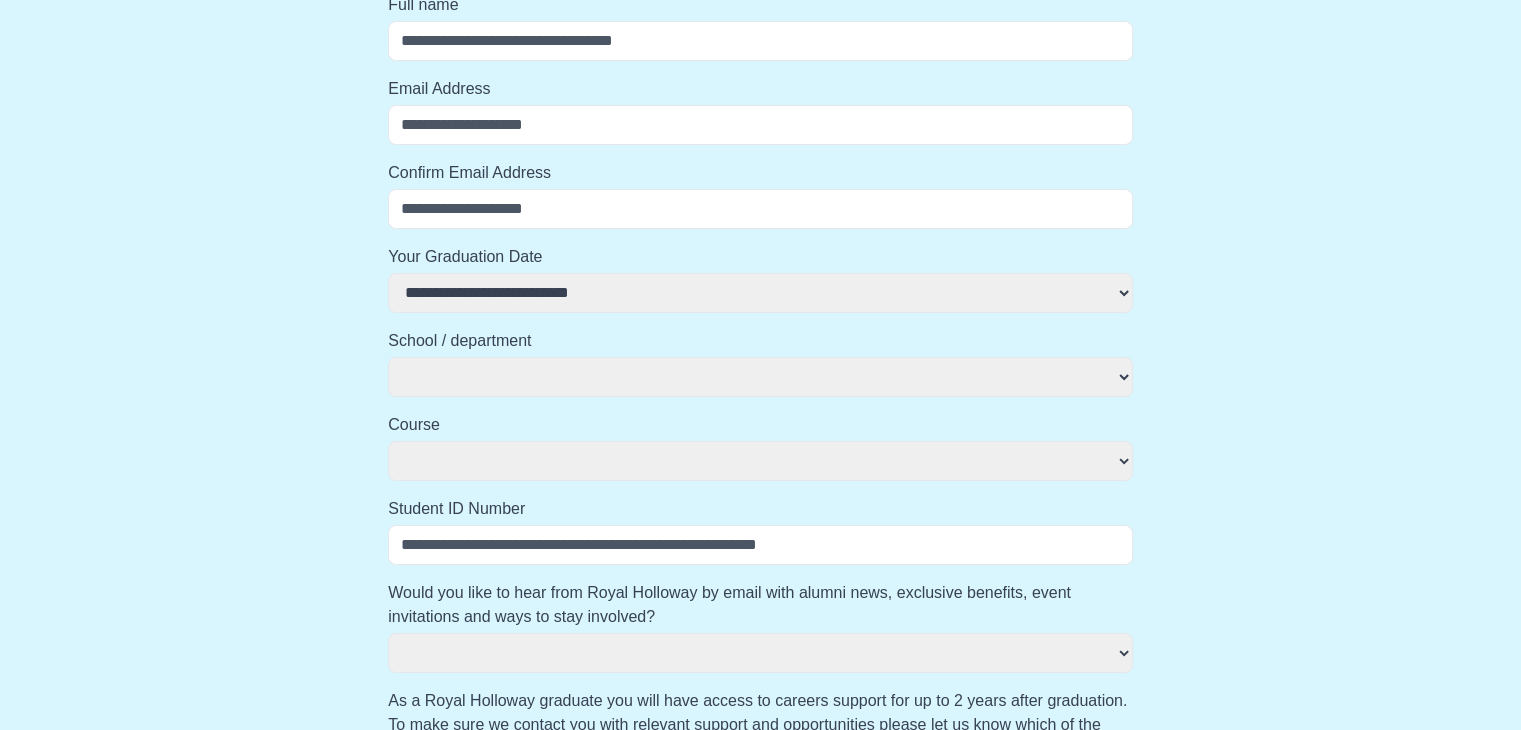 click on "**********" at bounding box center (760, 293) 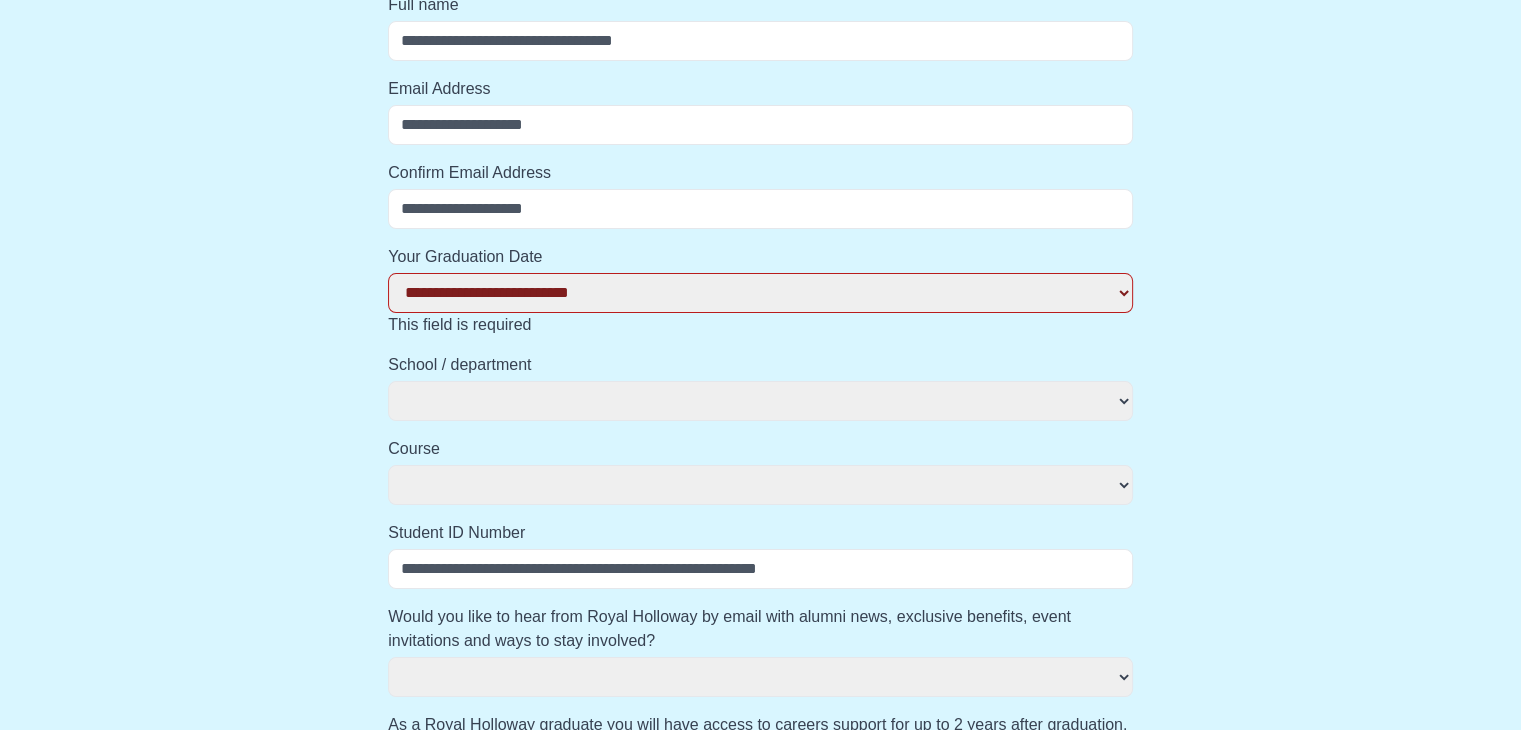 click on "**********" at bounding box center (760, 293) 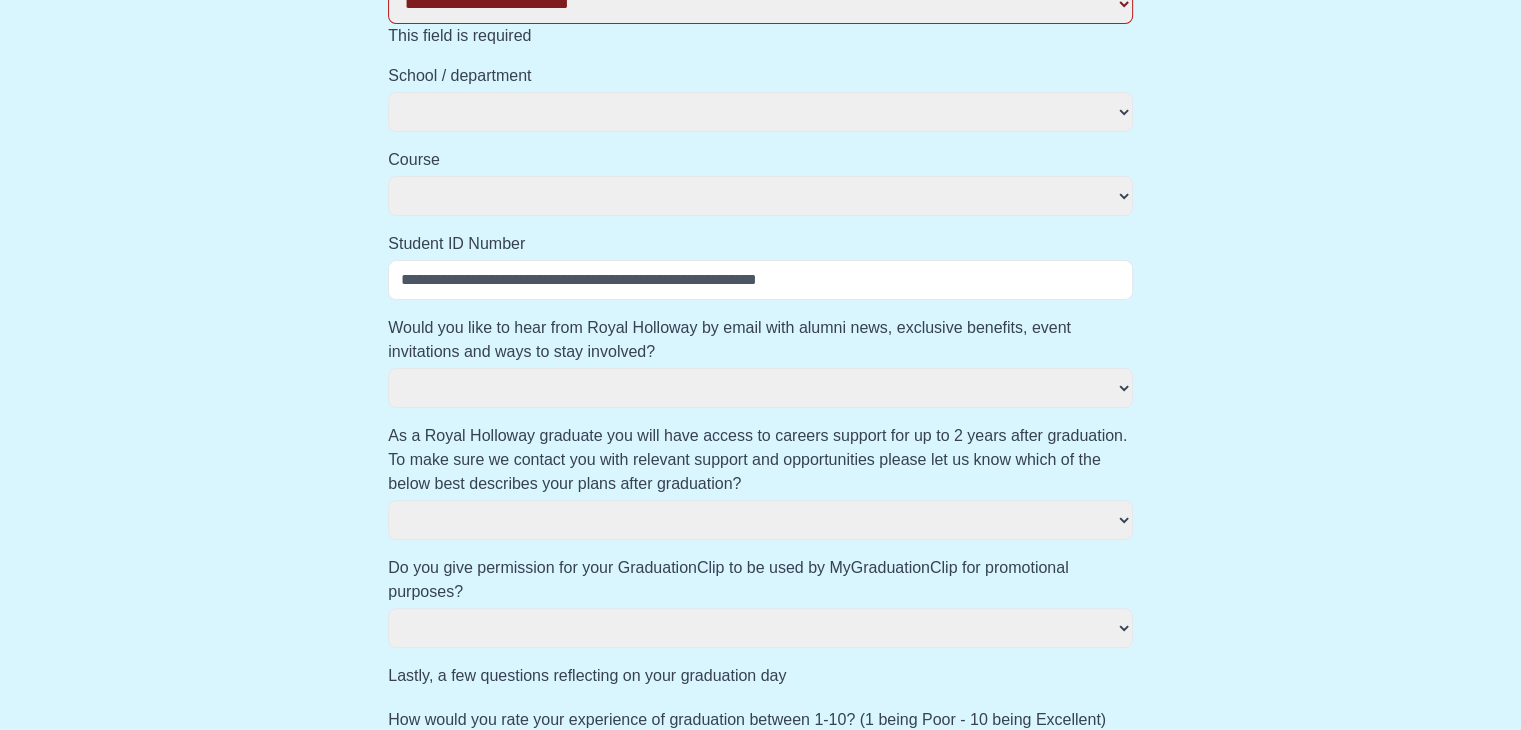 scroll, scrollTop: 533, scrollLeft: 0, axis: vertical 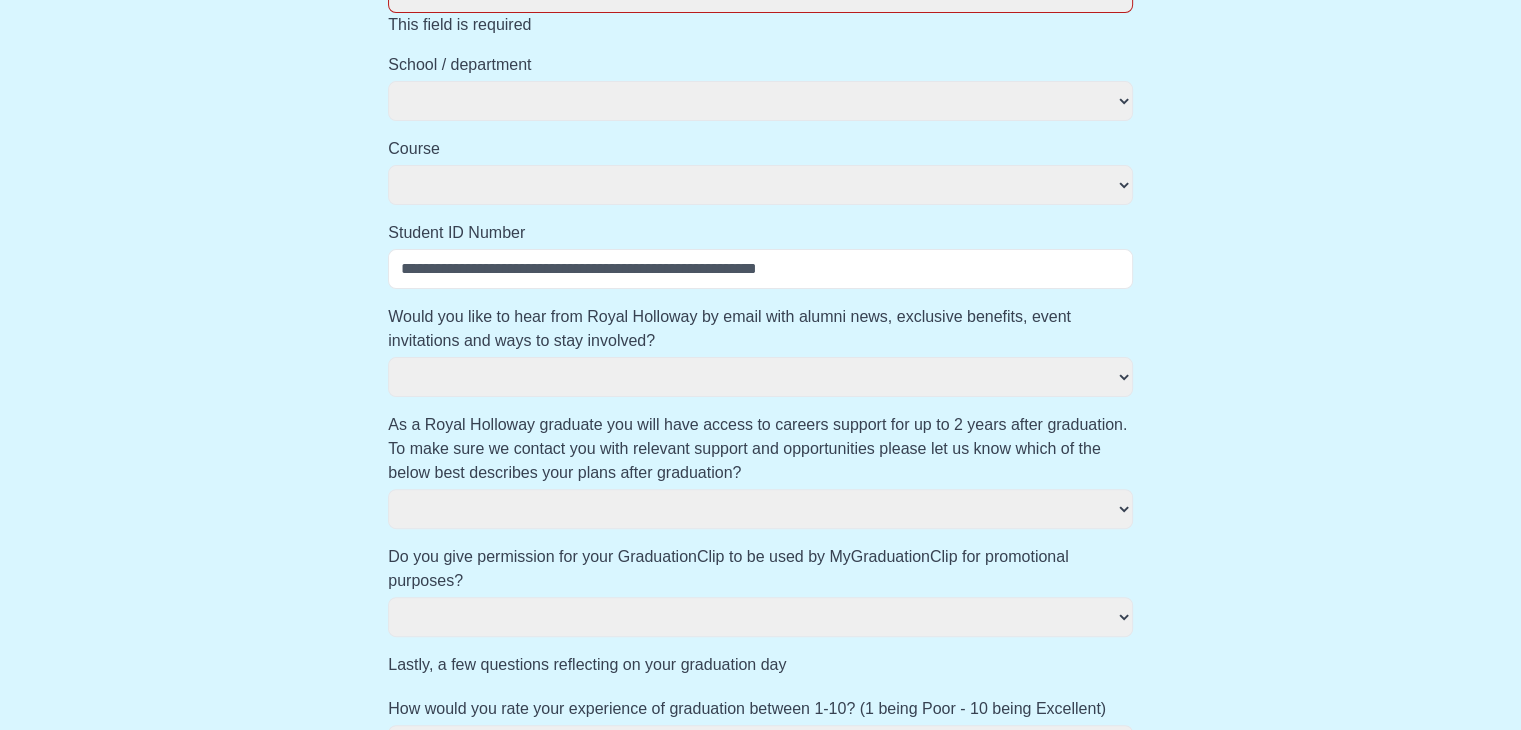 click on "*** **" at bounding box center [760, 377] 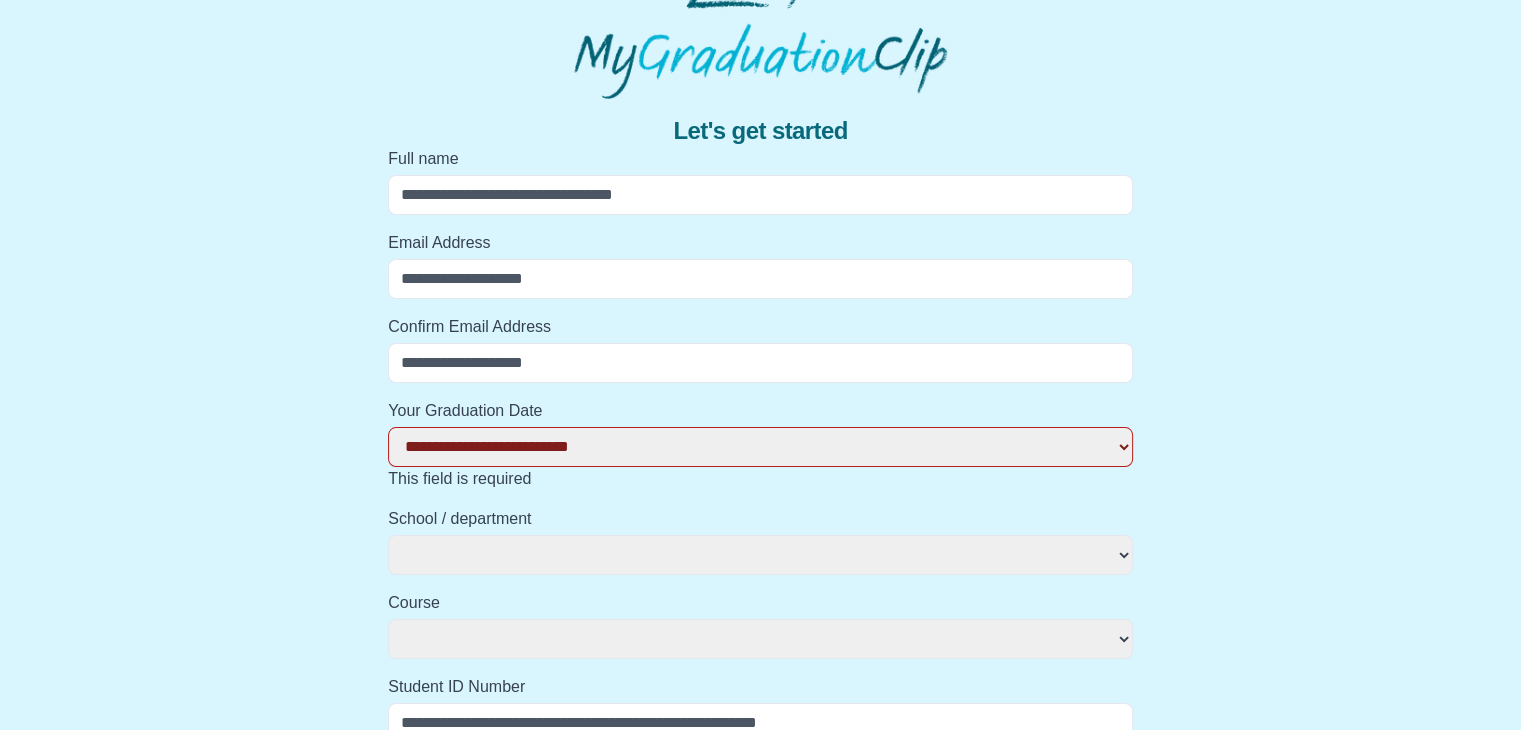 scroll, scrollTop: 0, scrollLeft: 0, axis: both 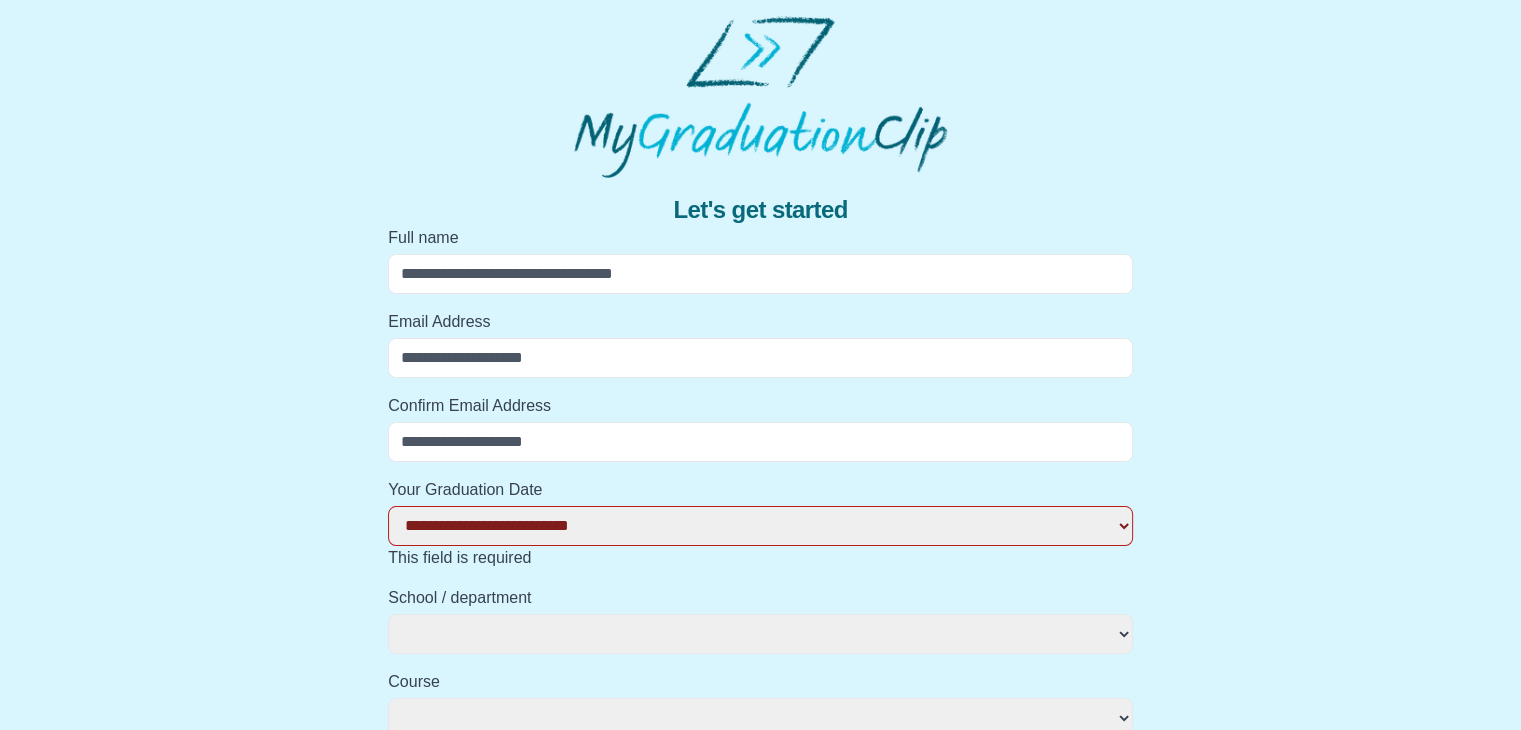 click on "Full name" at bounding box center (760, 274) 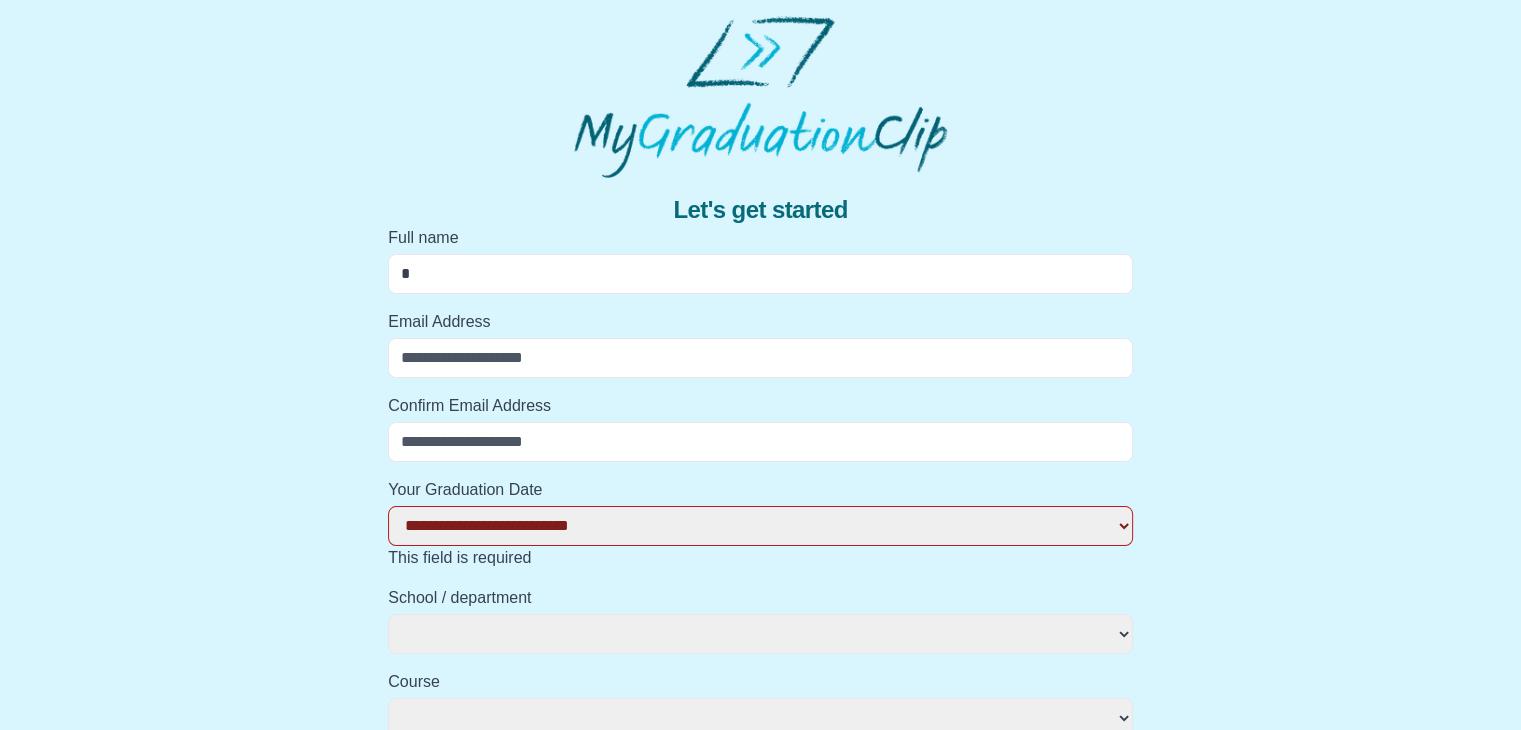 select 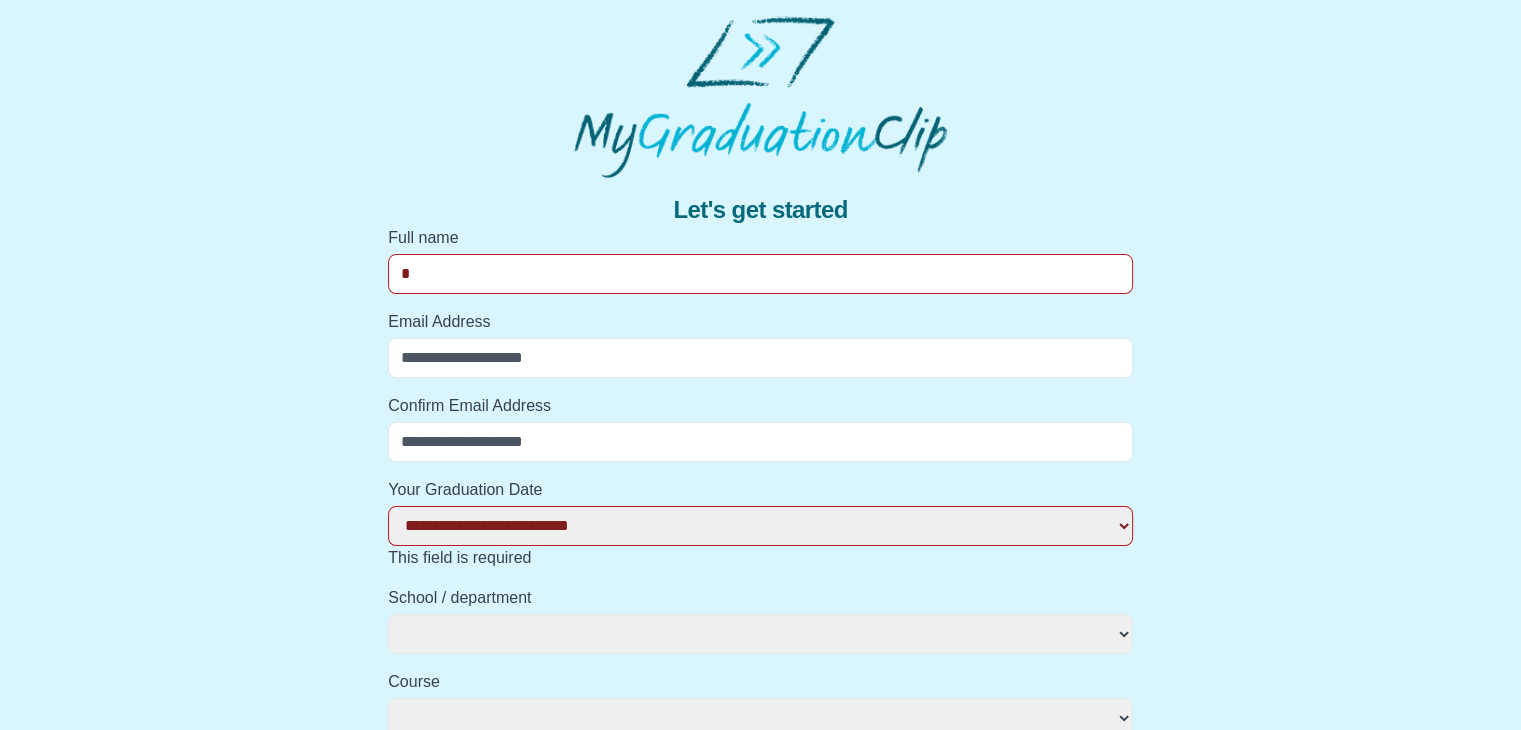 type on "**" 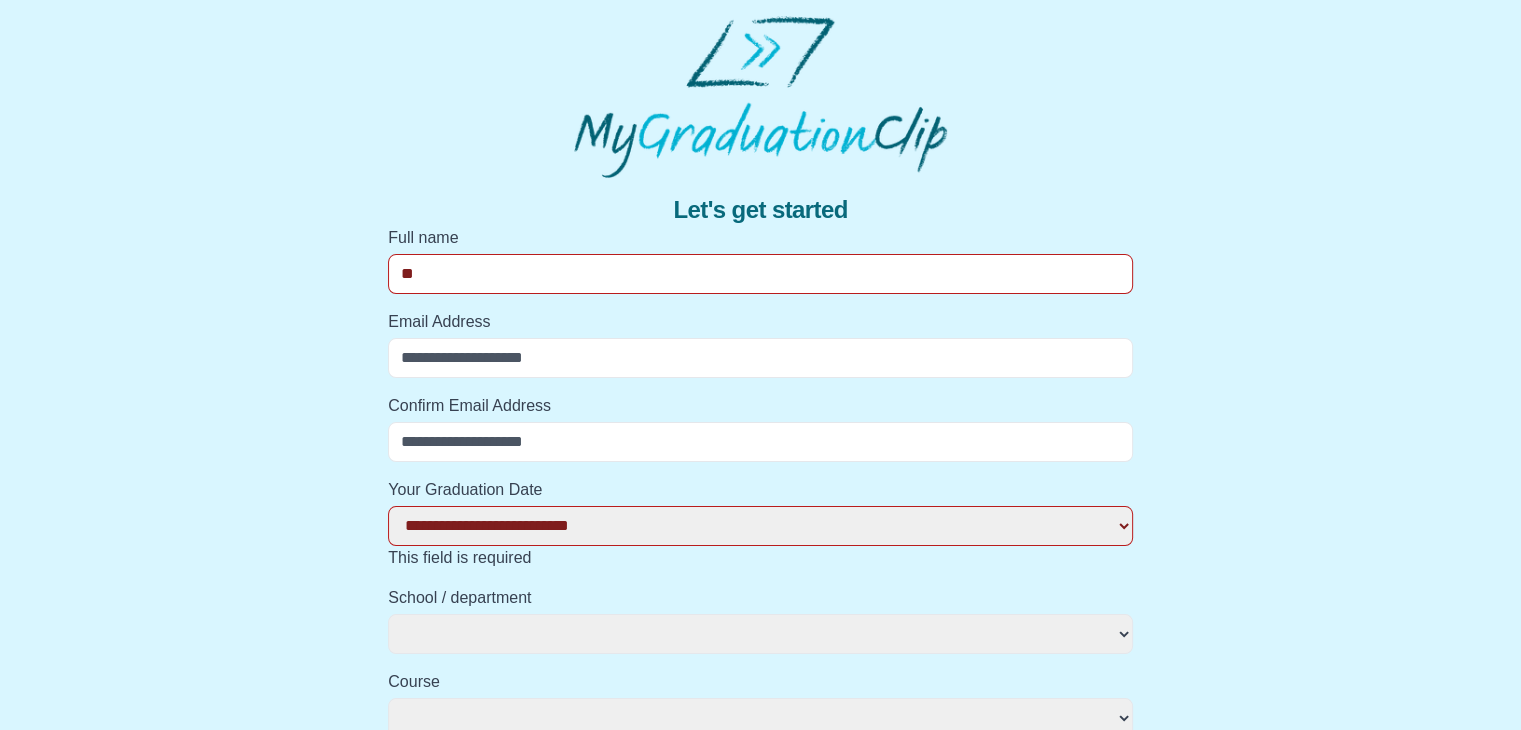 select 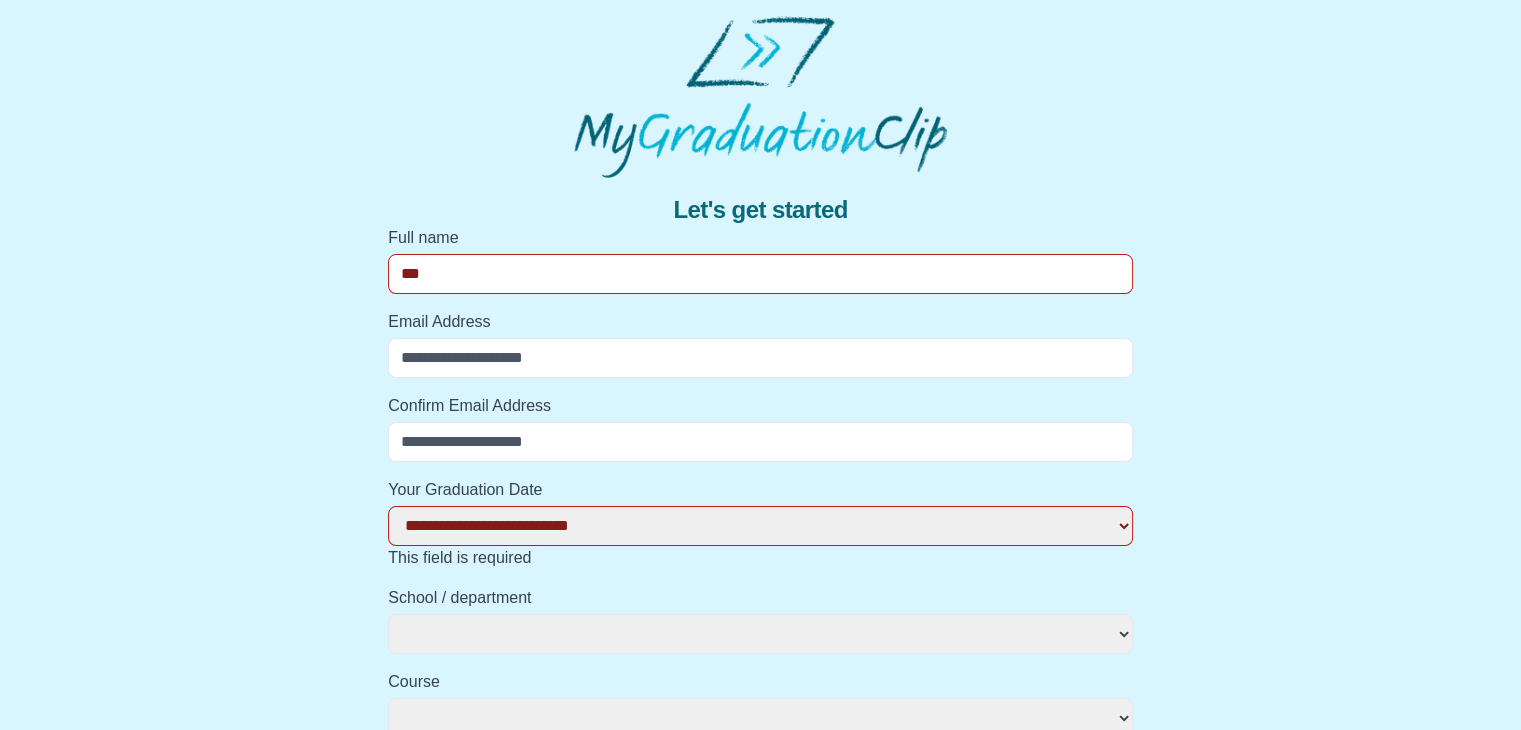 select 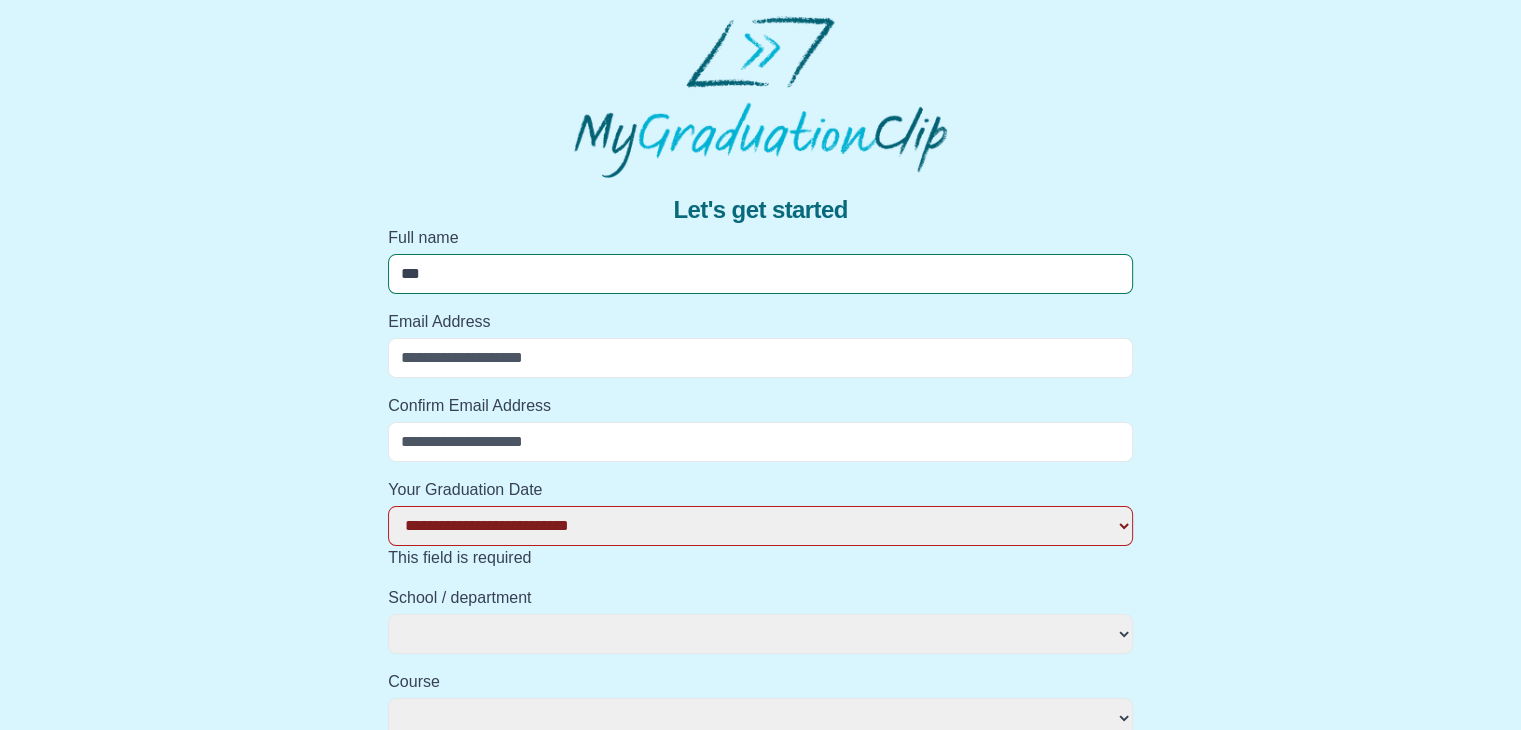 type on "****" 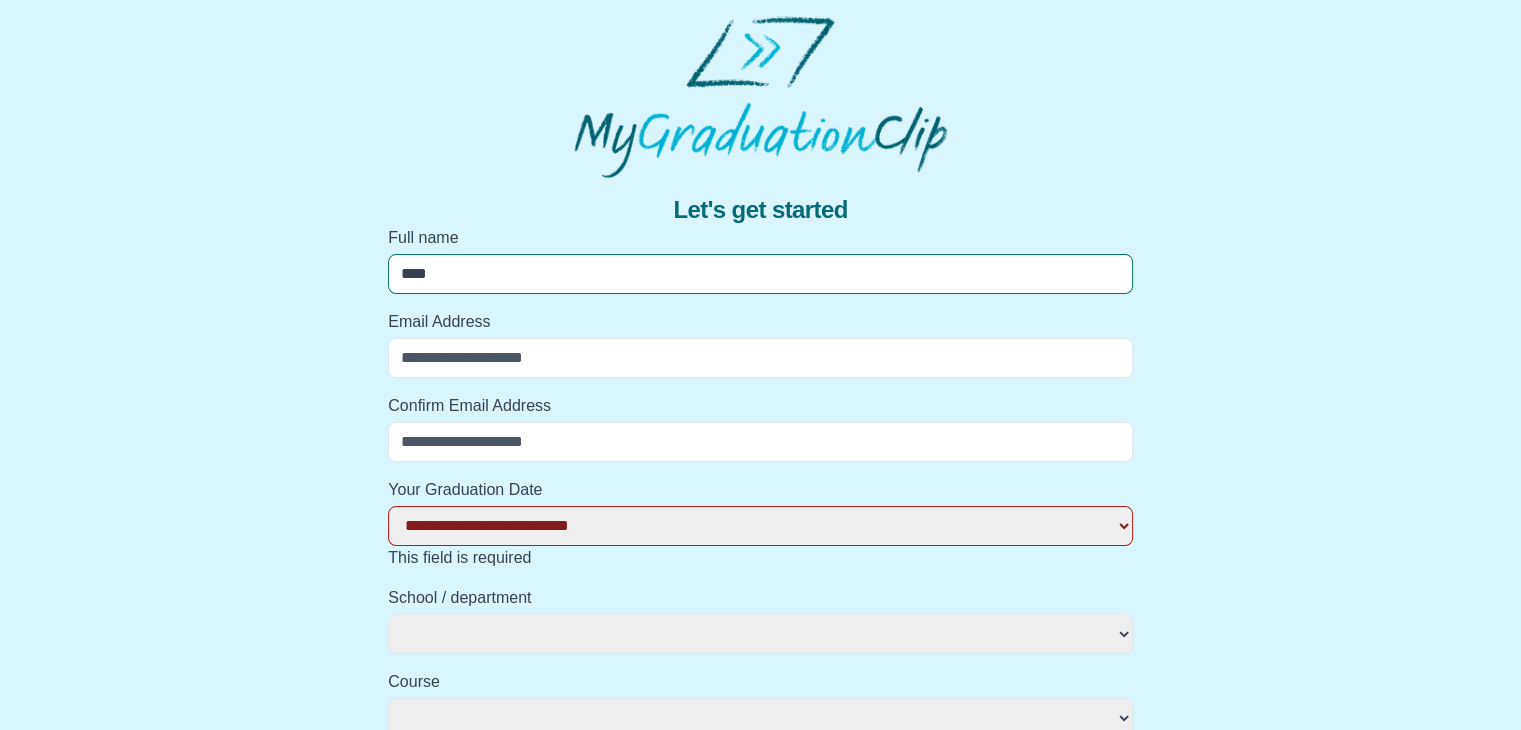 select 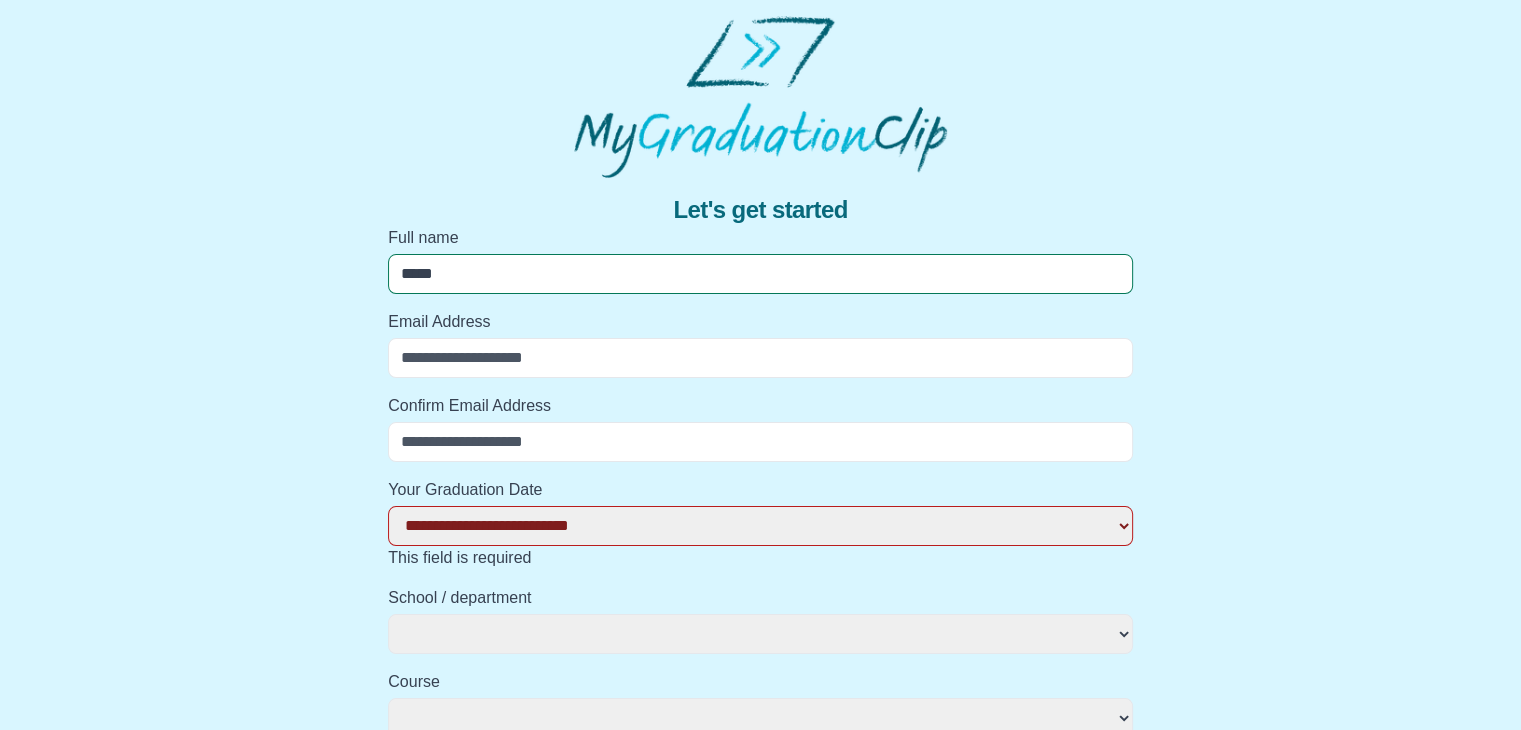 select 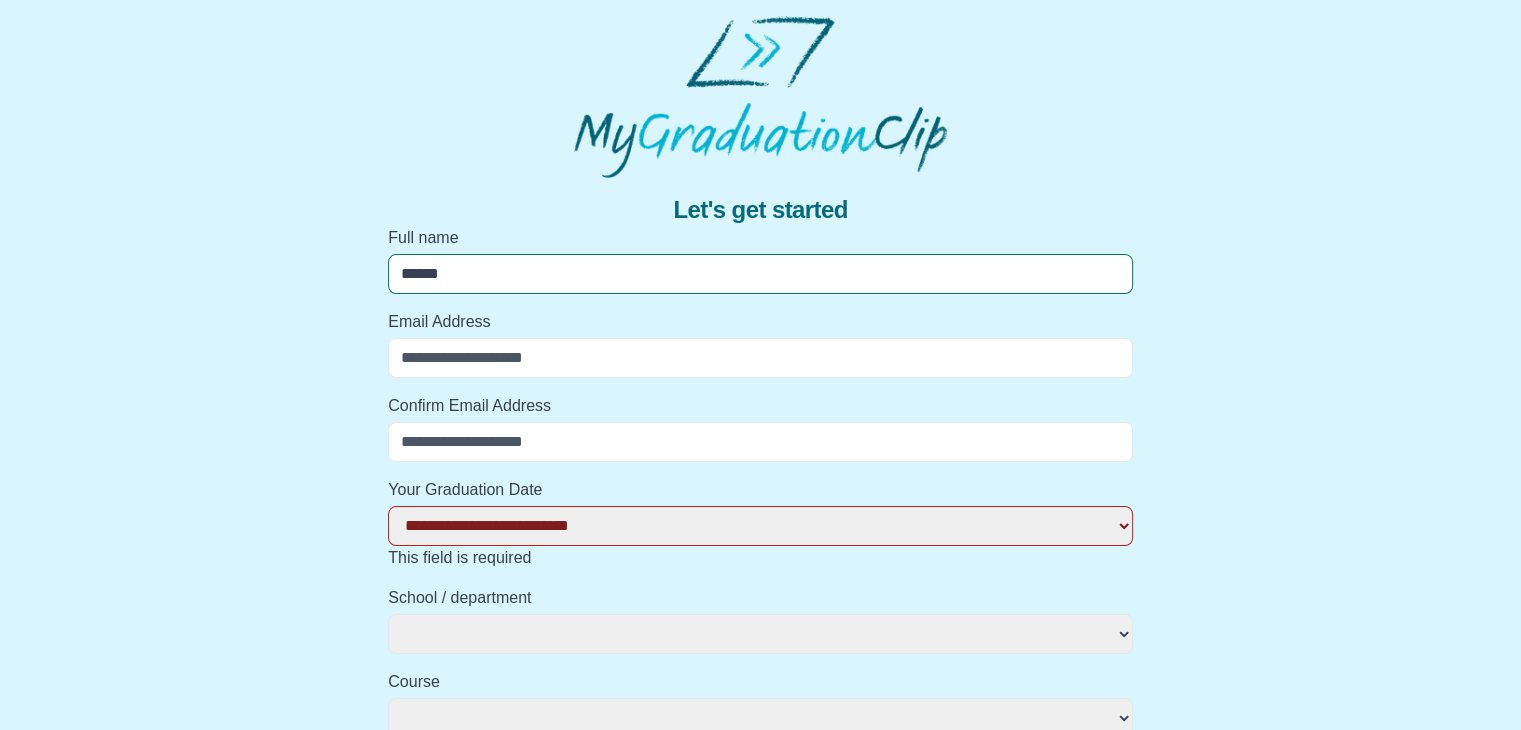 select 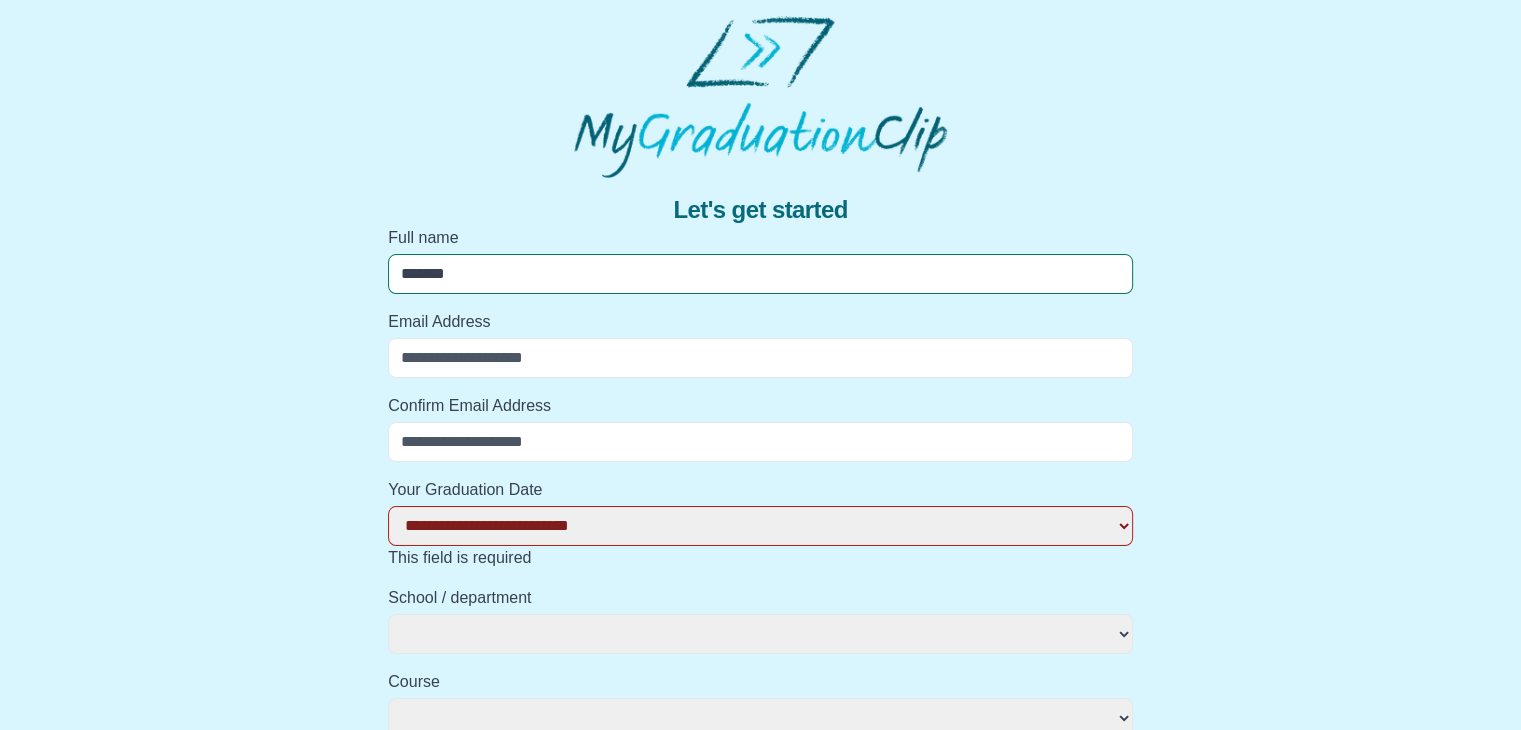 select 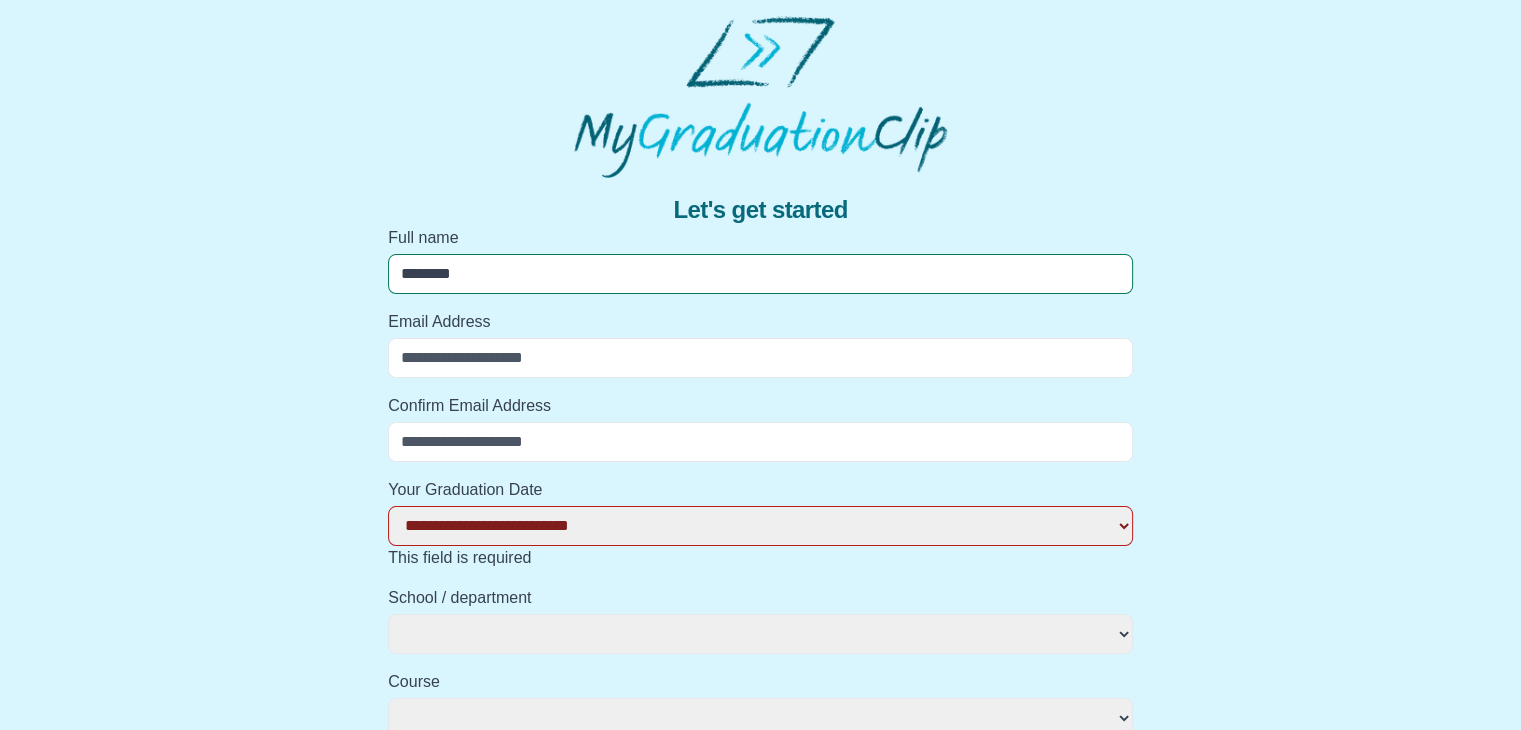 select 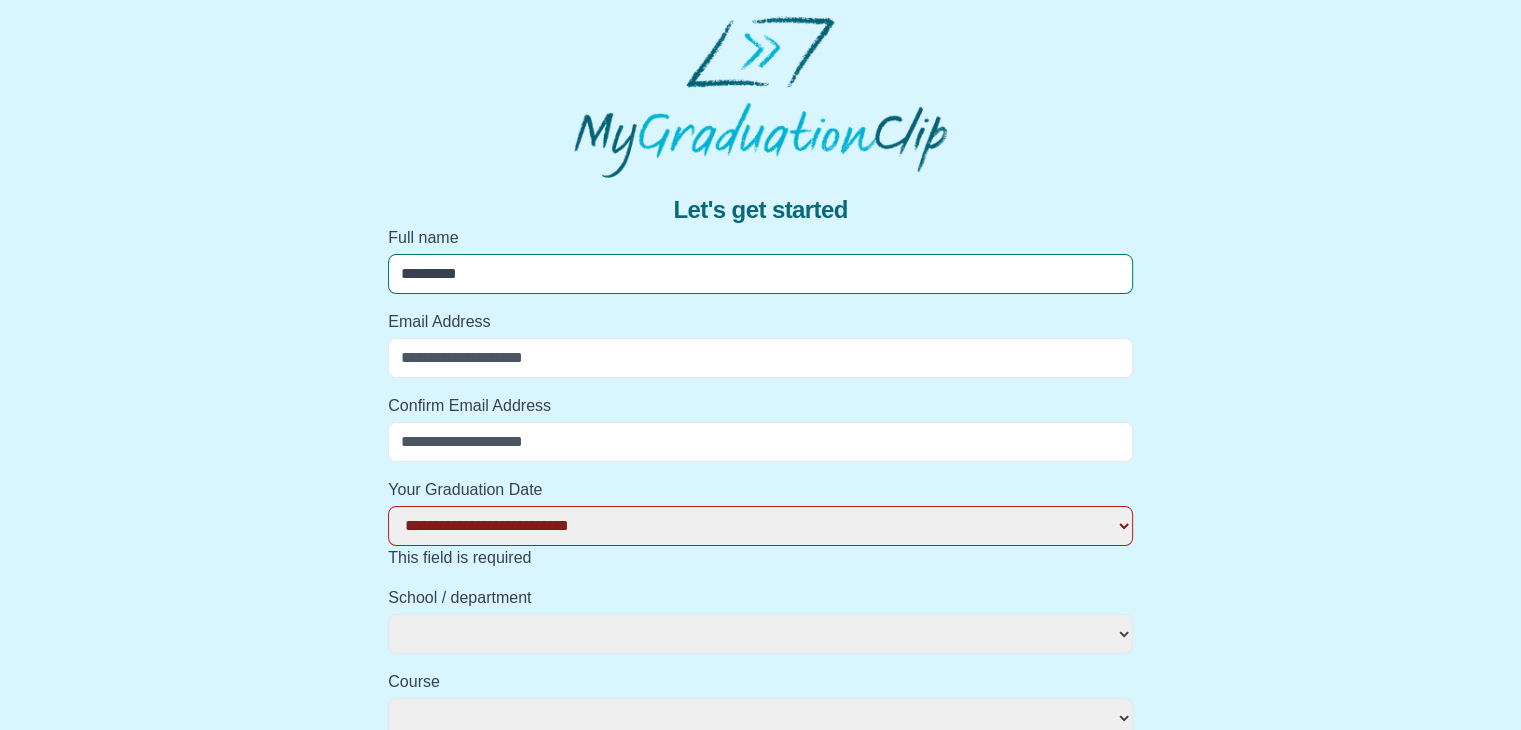 select 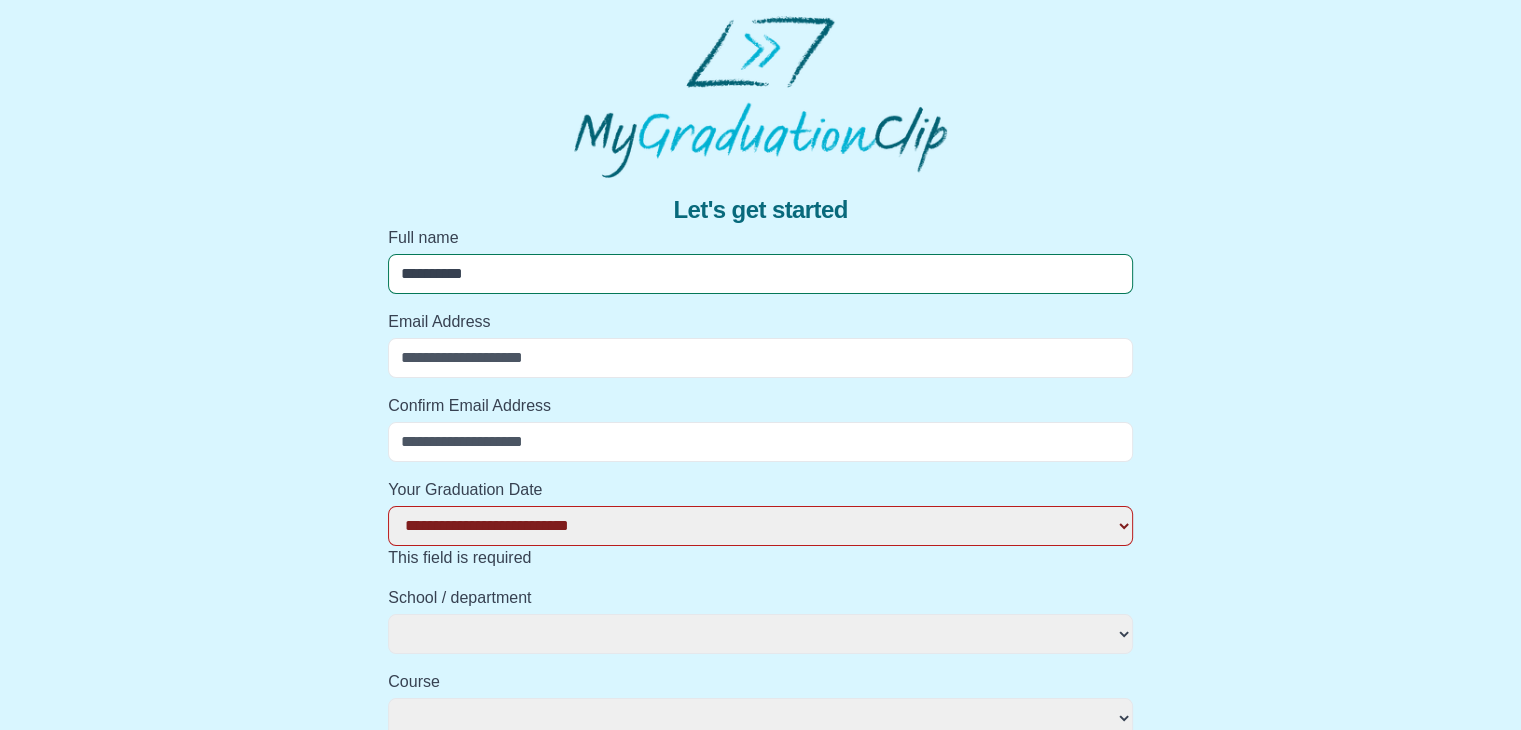 select 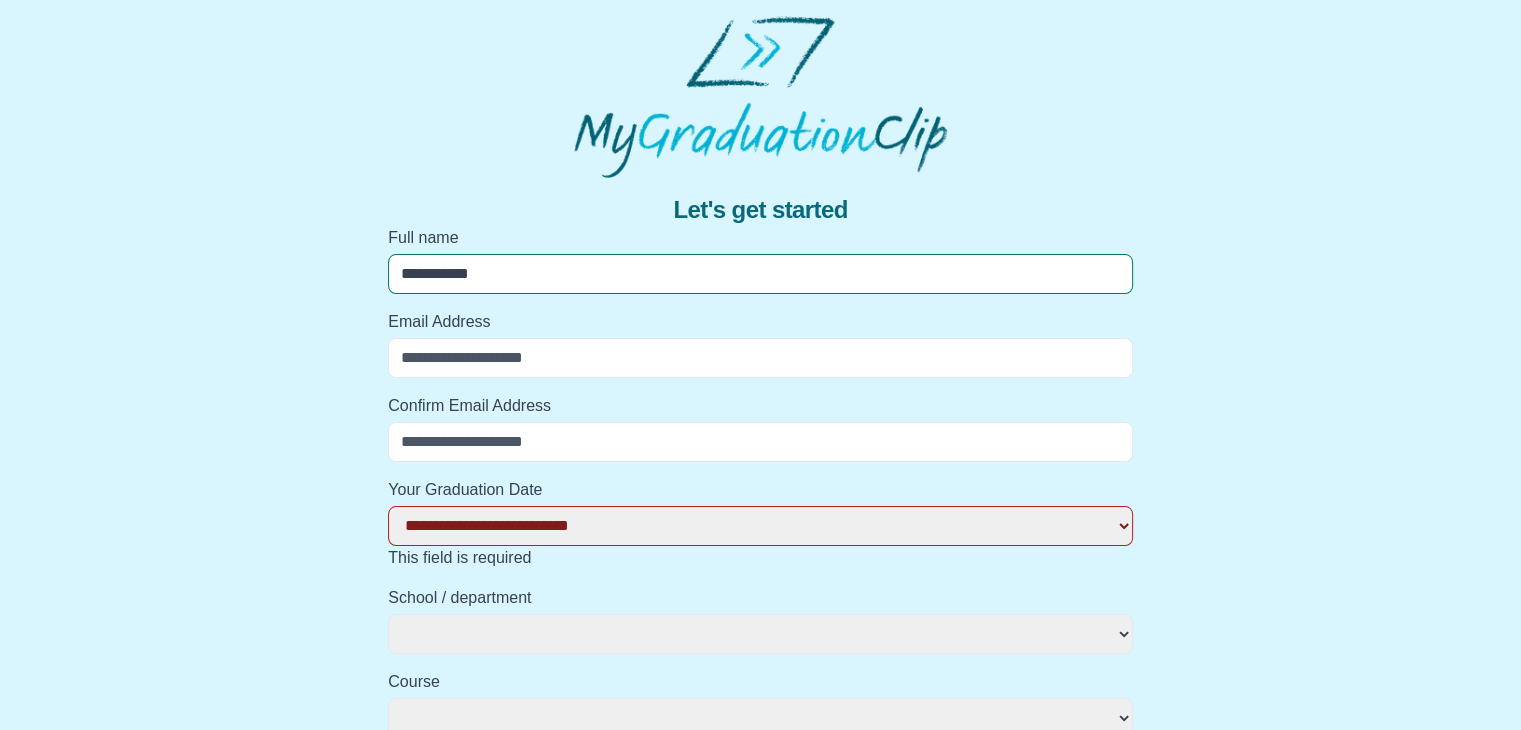 select 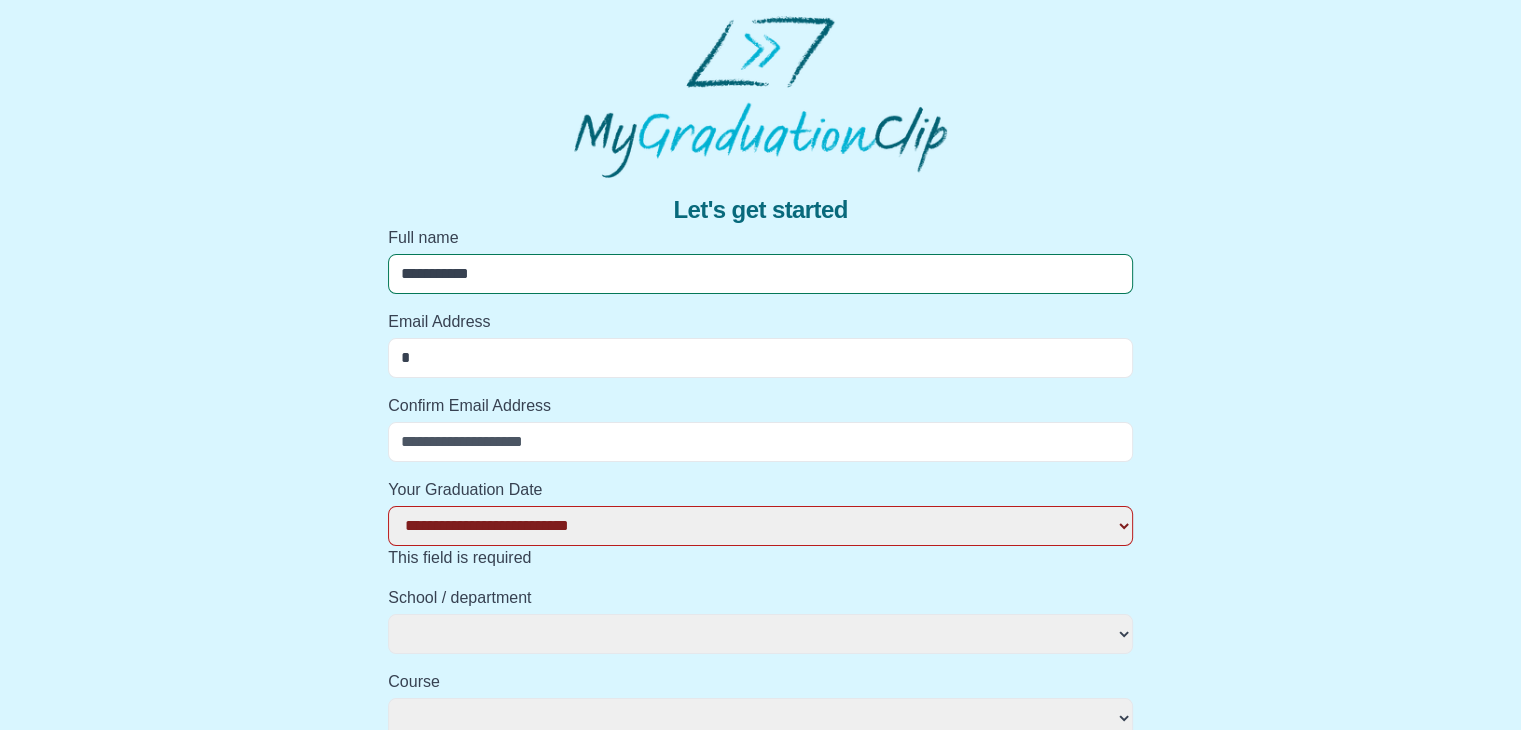 select 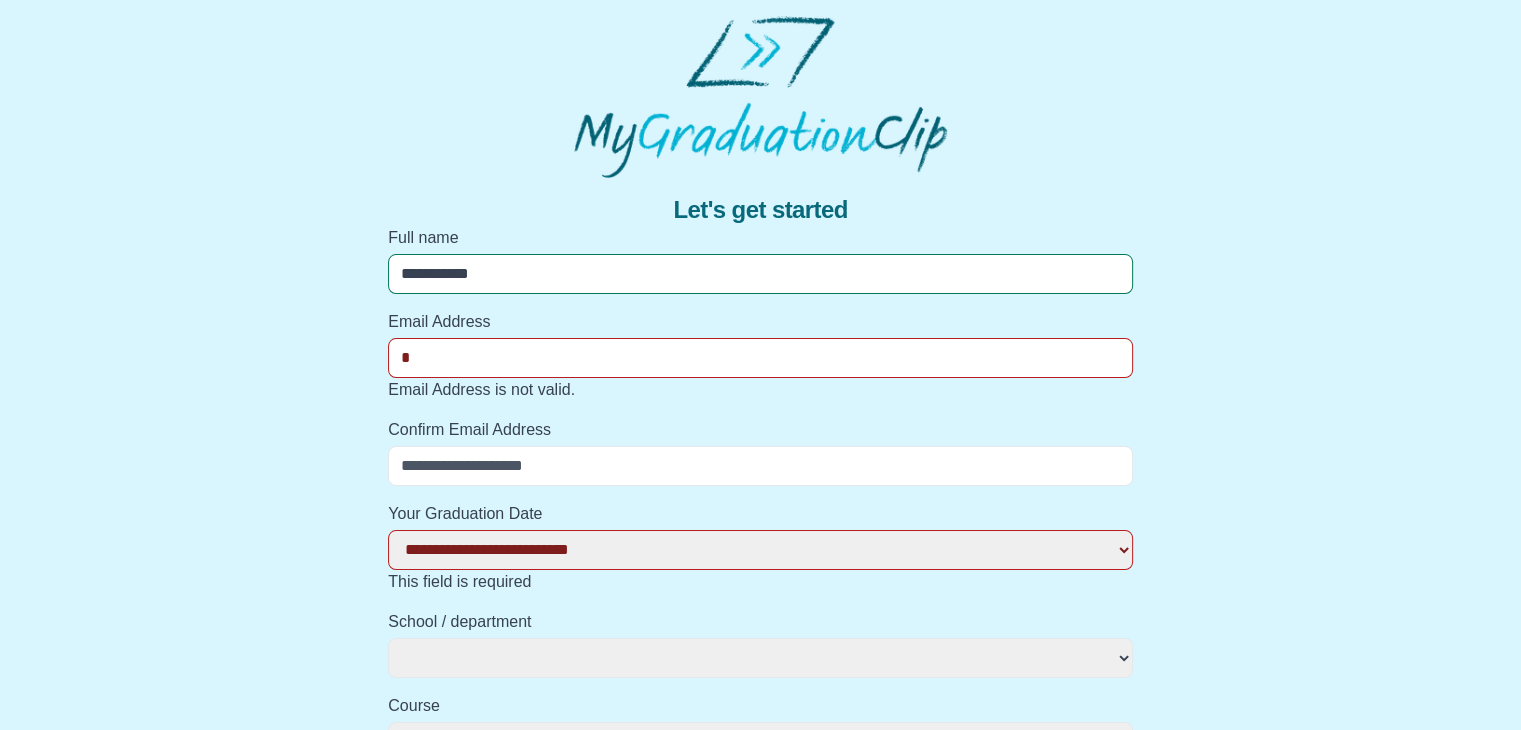 type on "**" 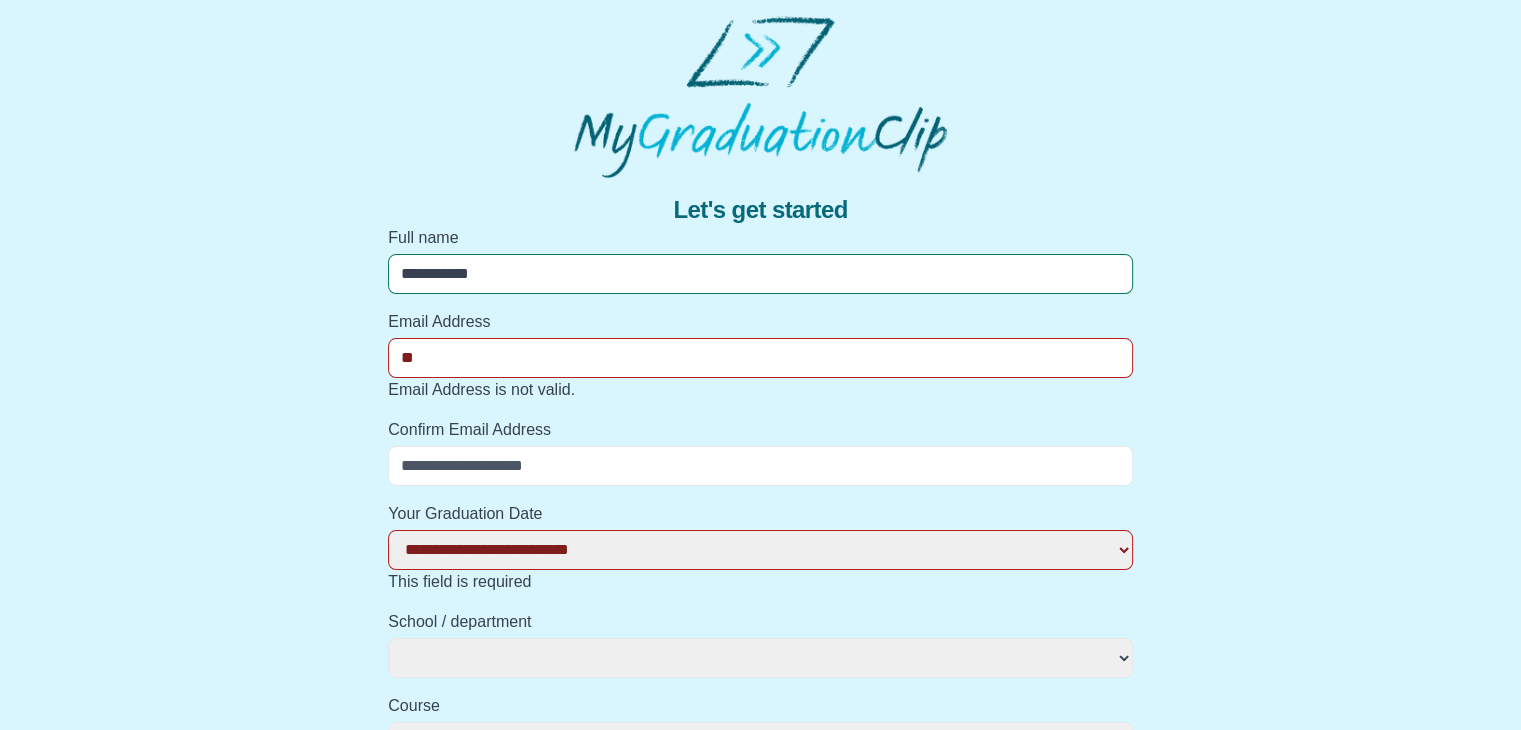 select 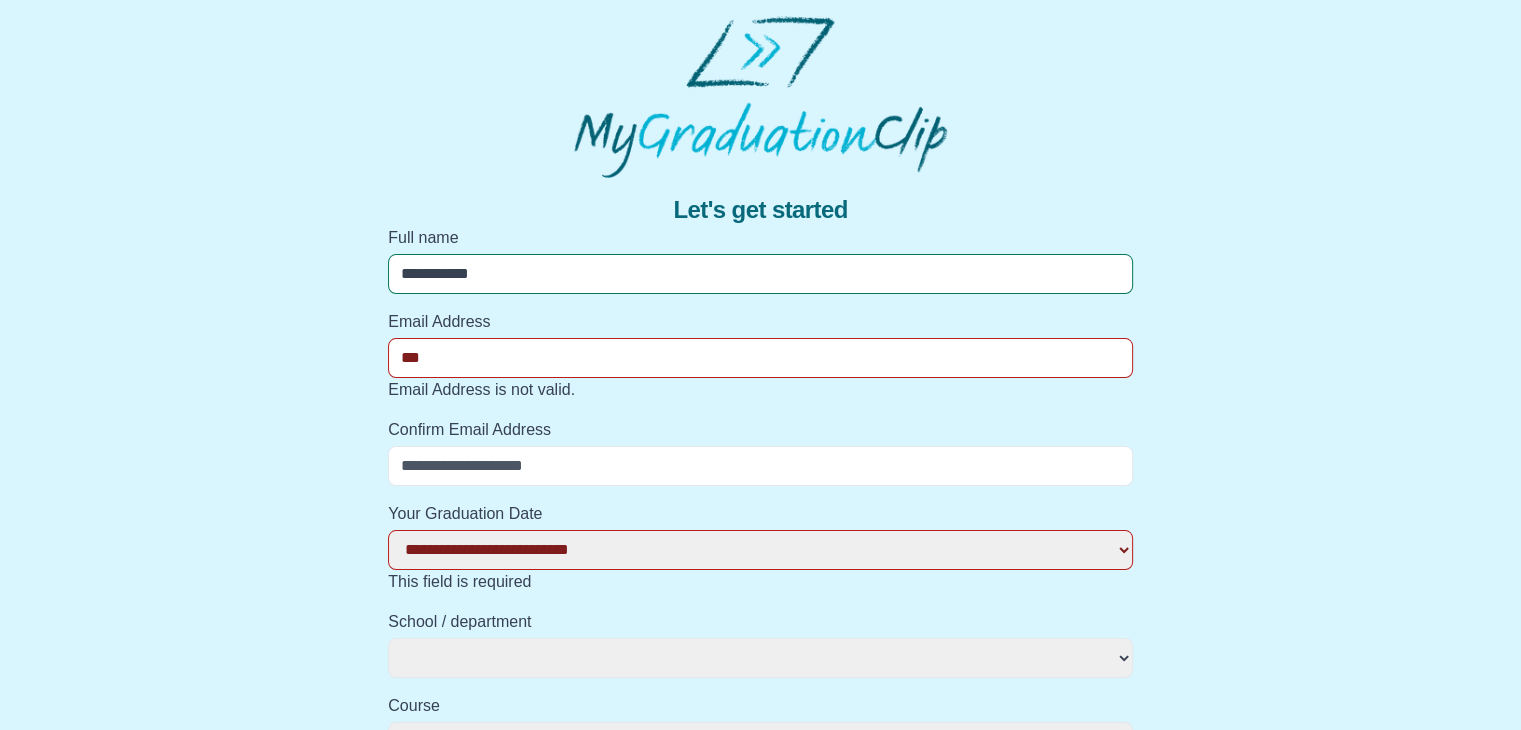 select 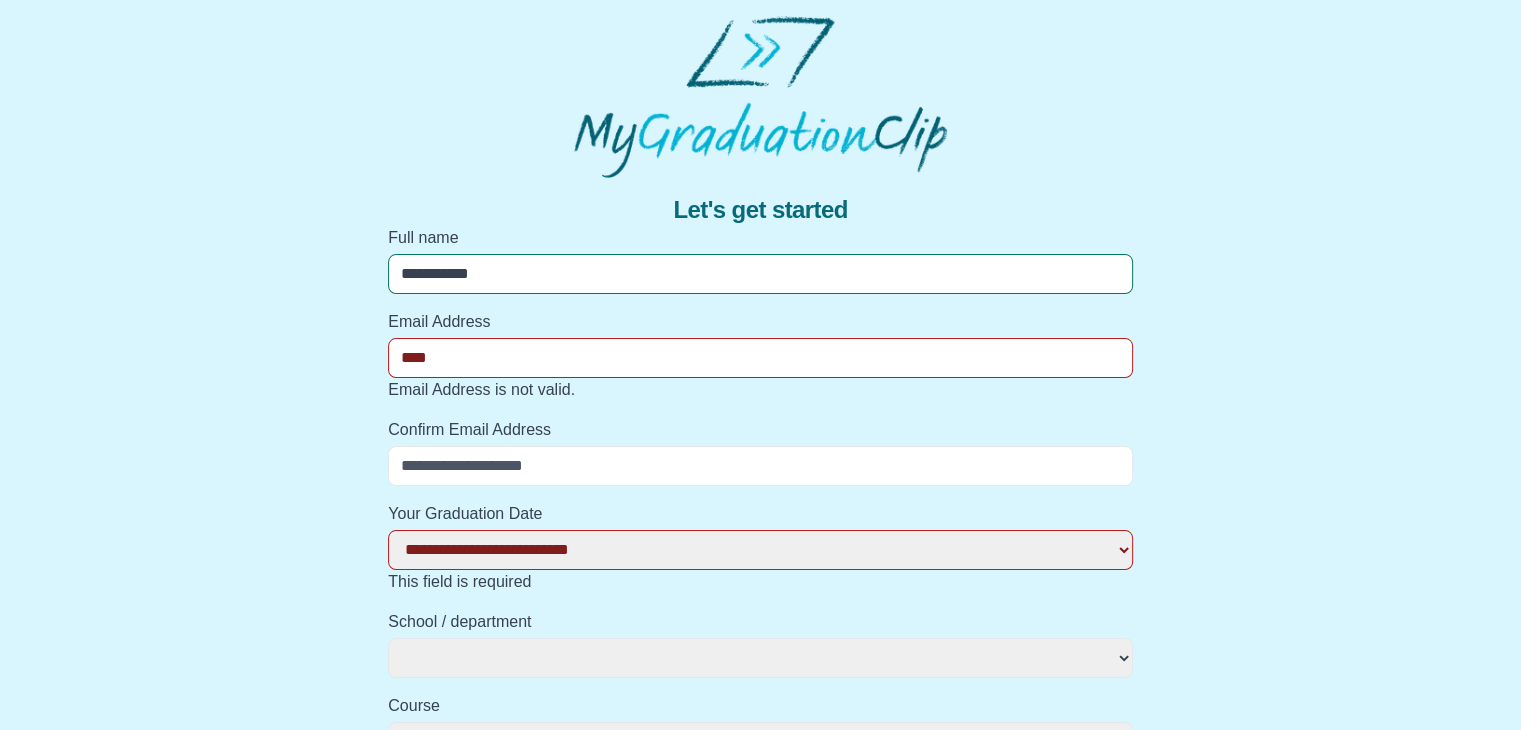 select 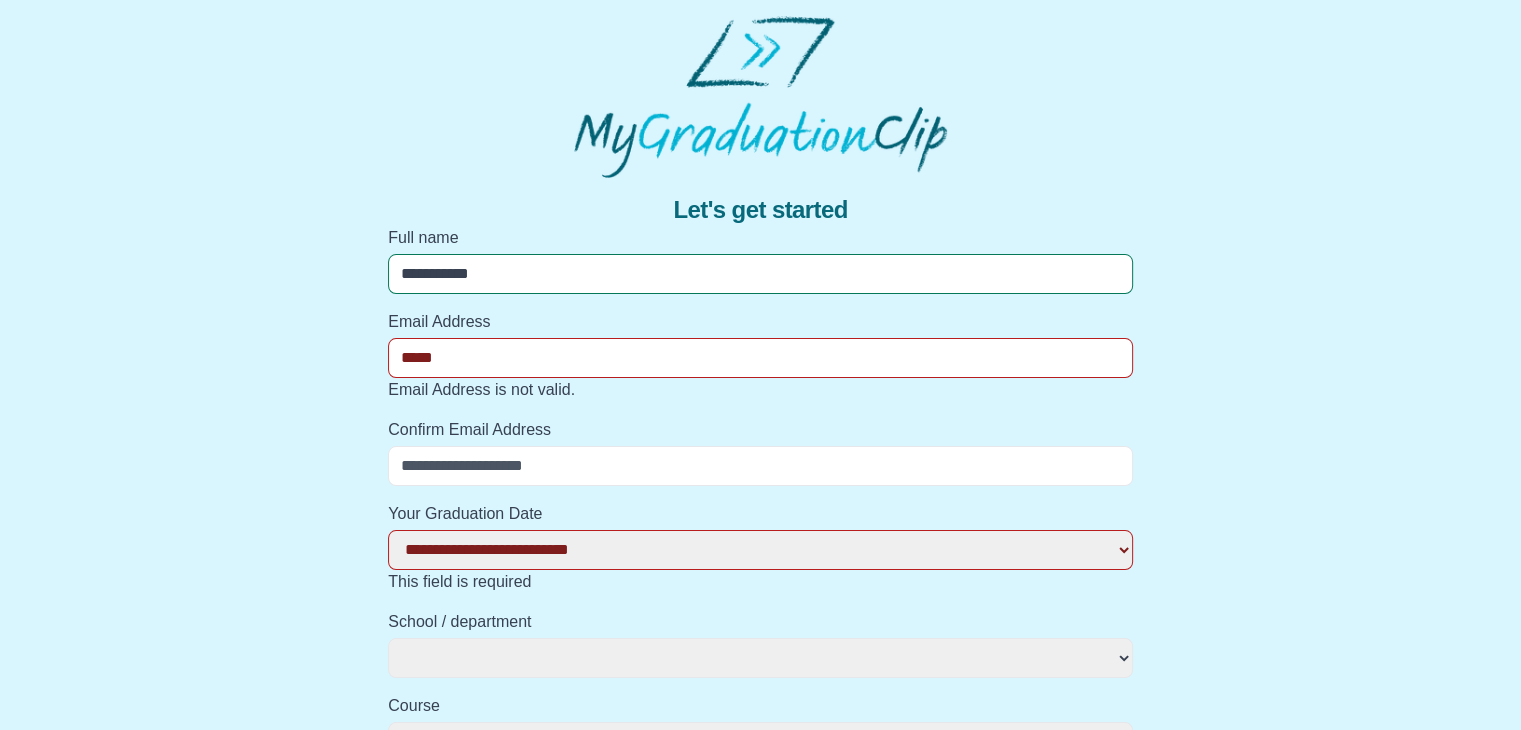 select 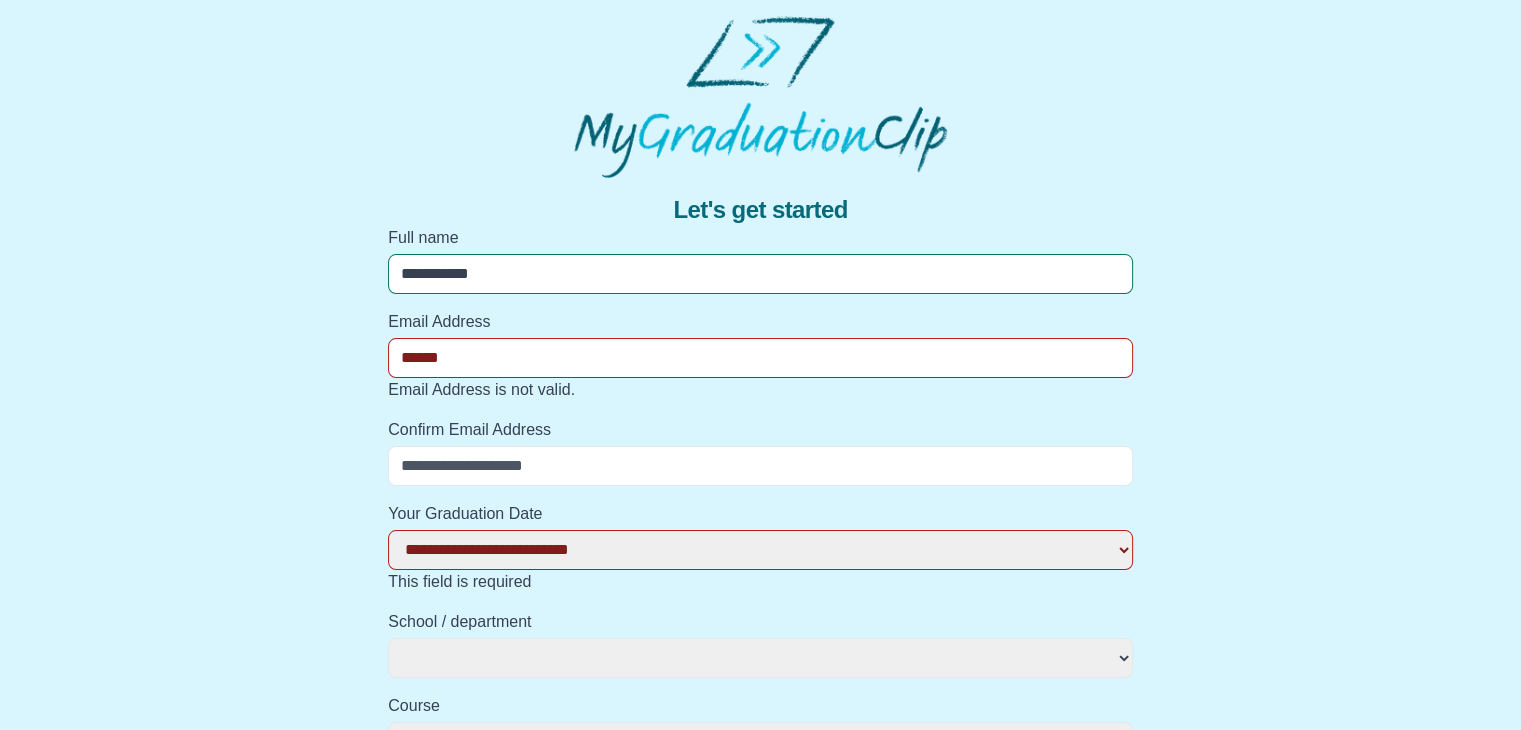 select 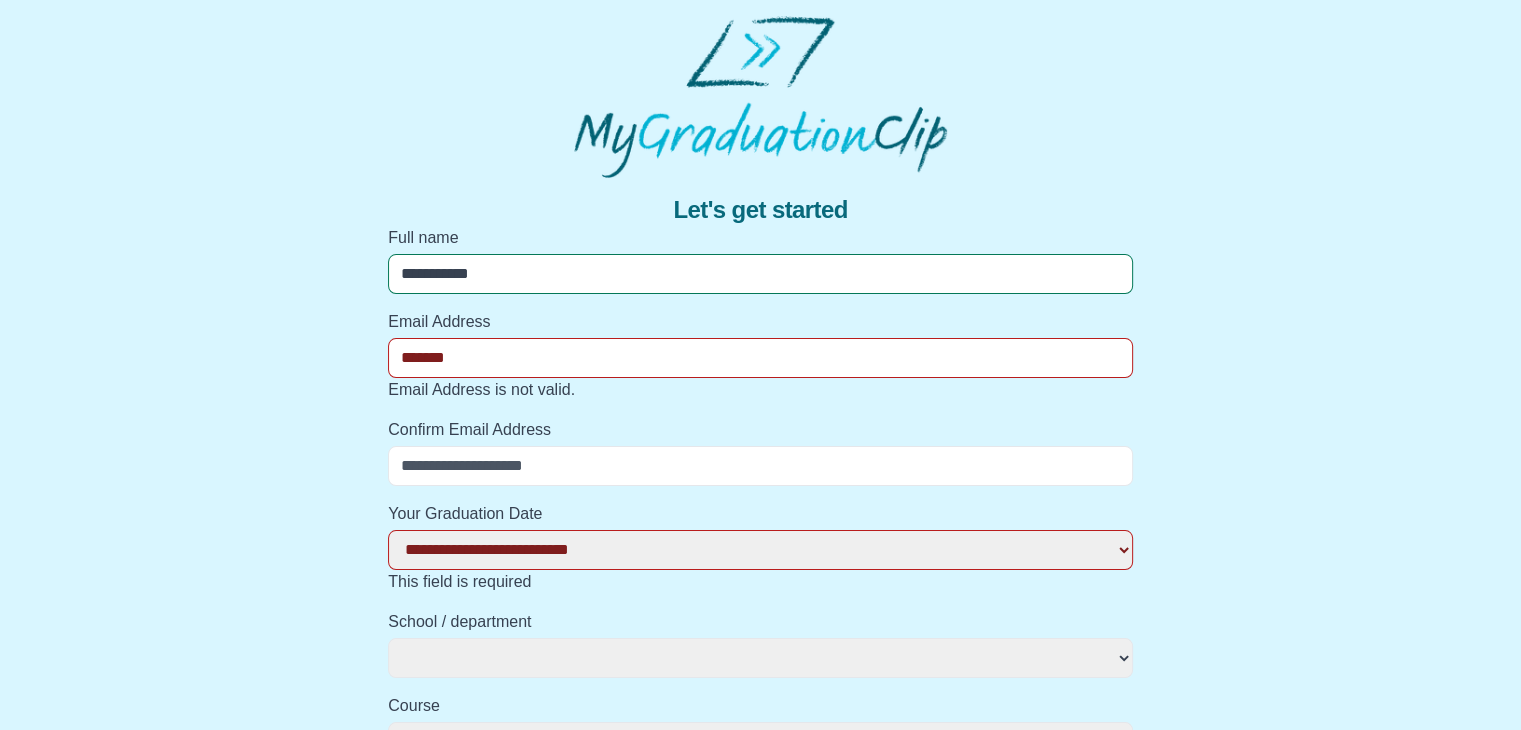 select 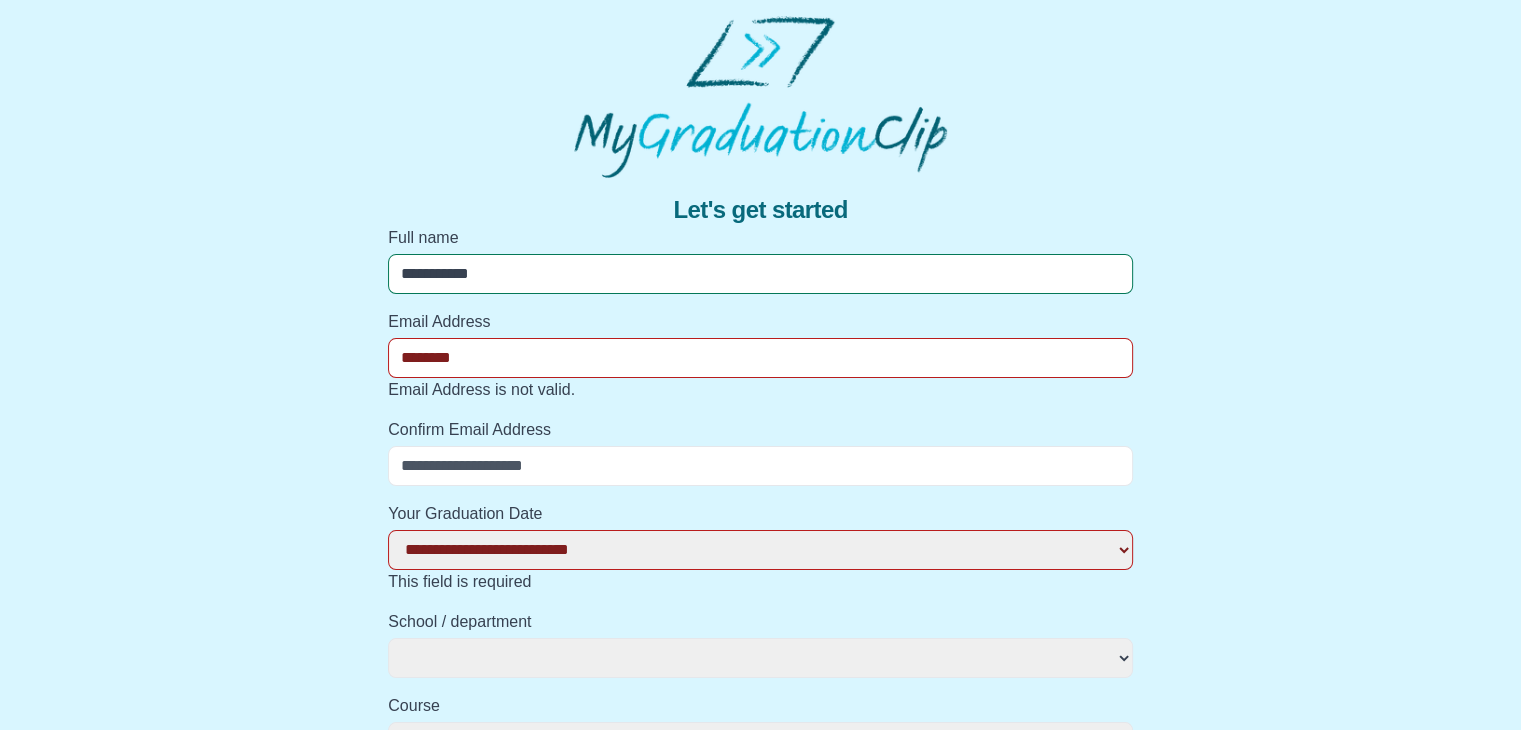 select 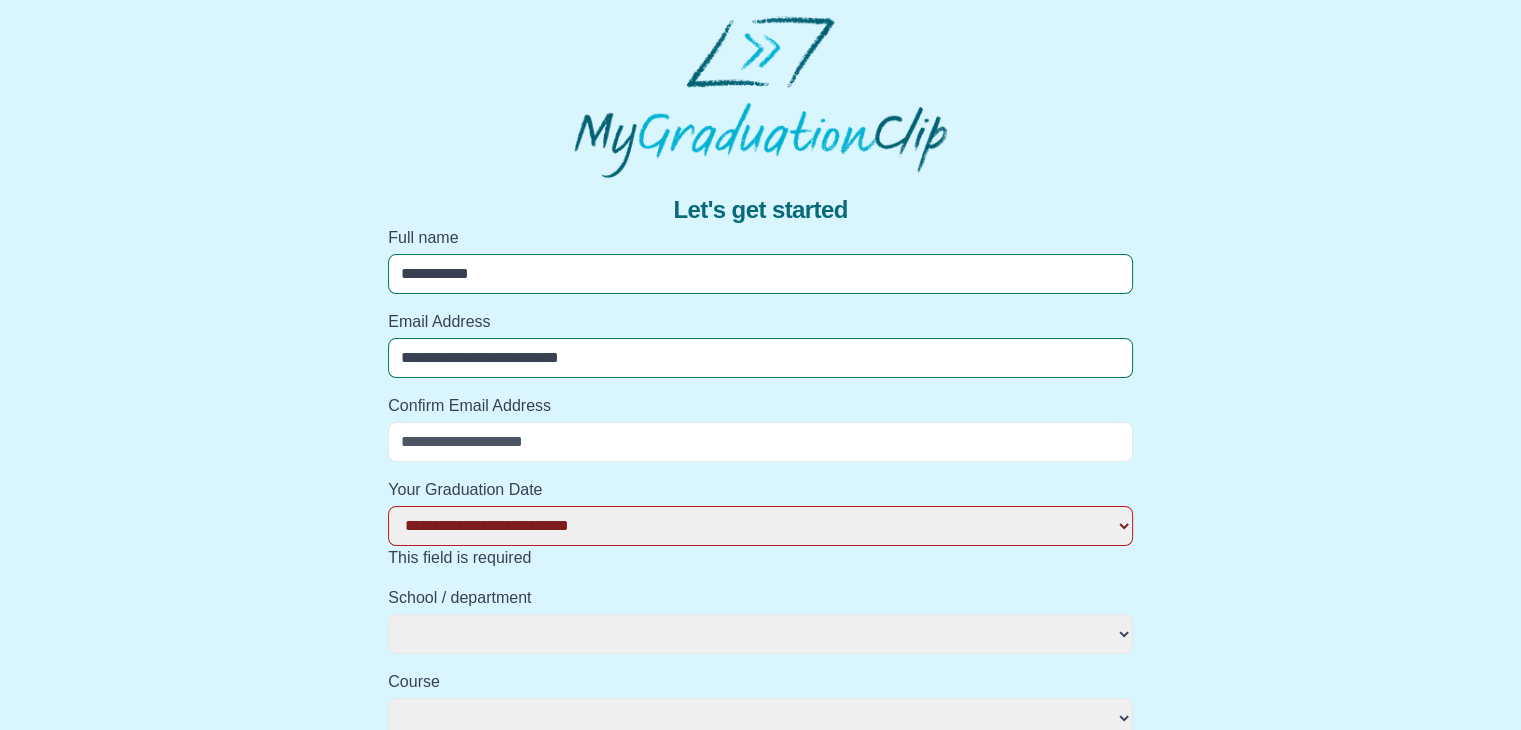 click on "**********" at bounding box center (760, 975) 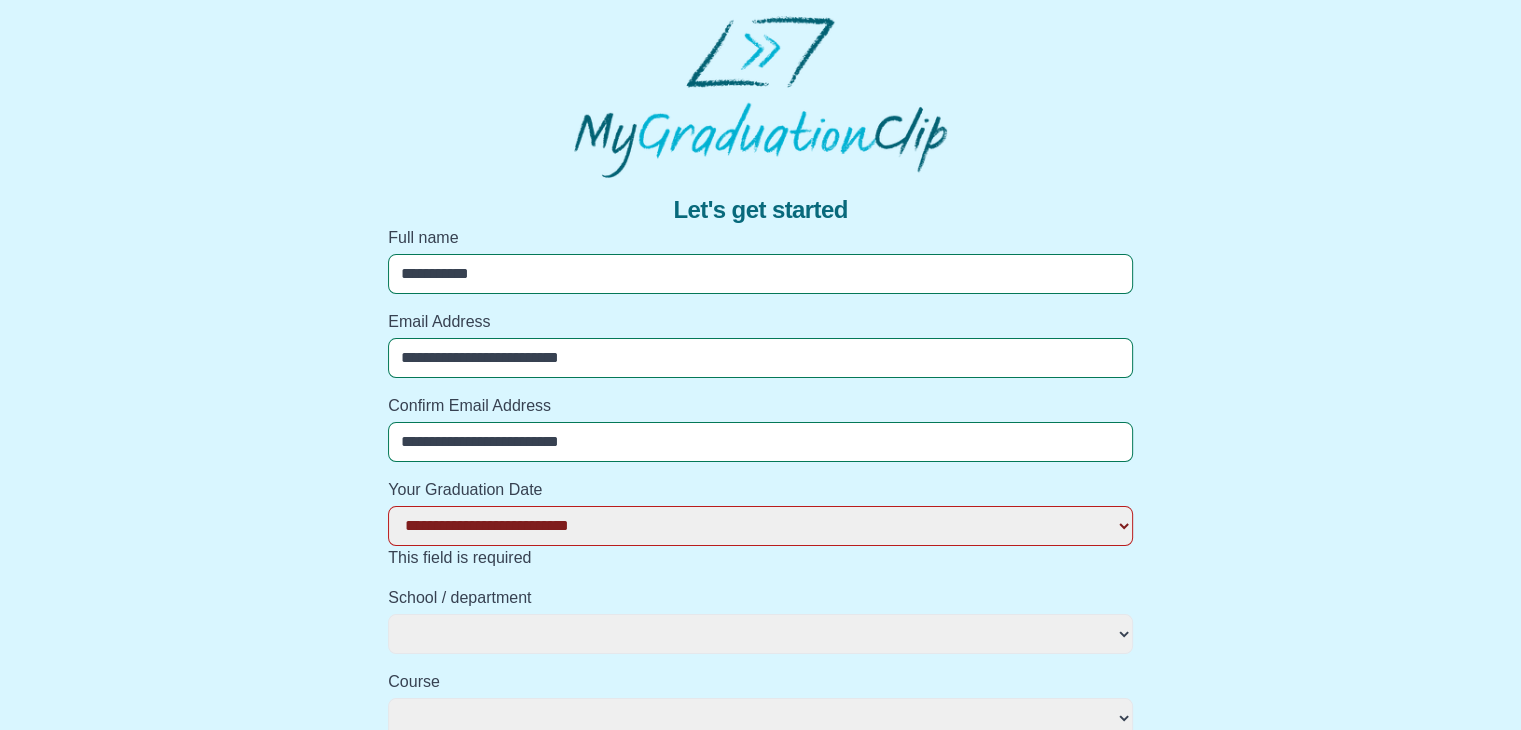 click on "**********" at bounding box center [760, 975] 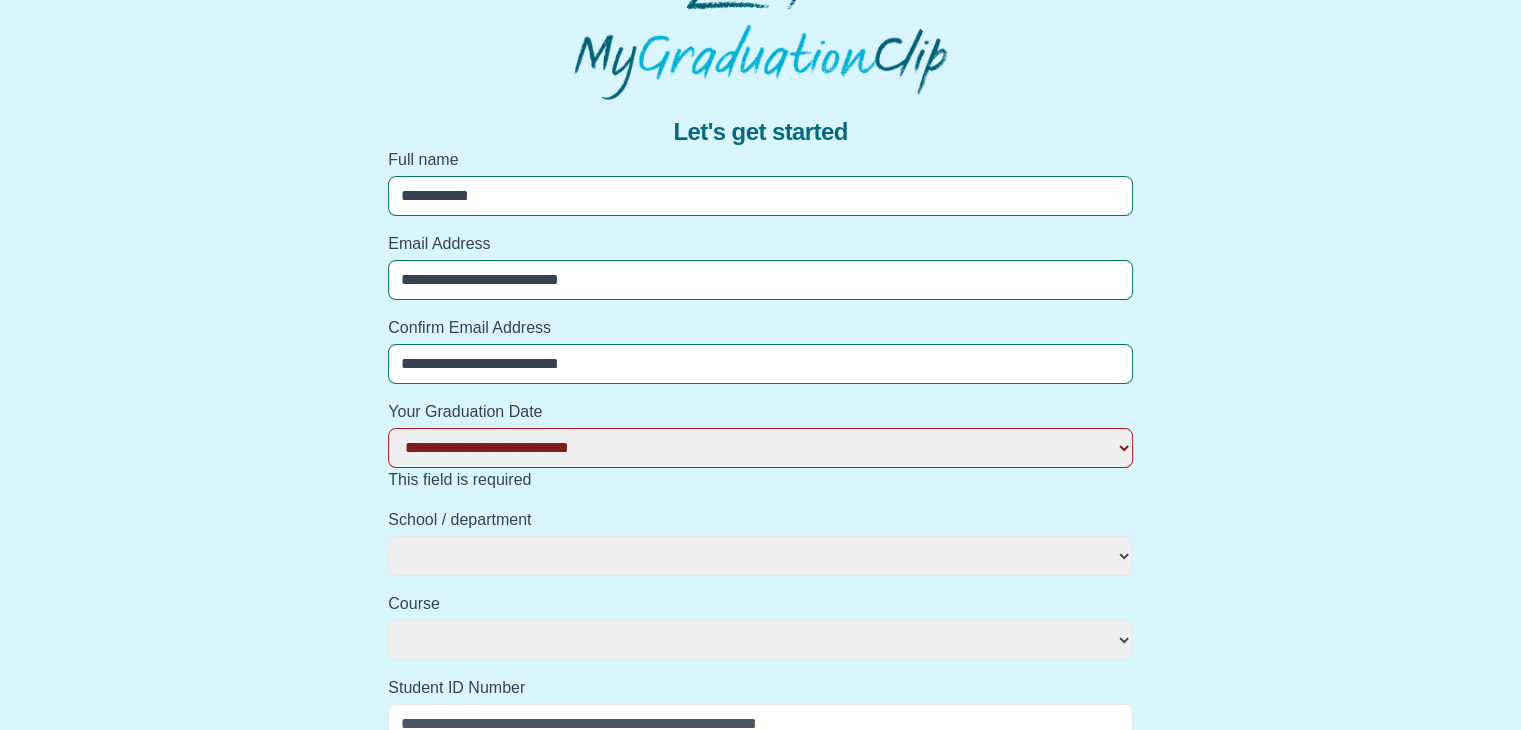 scroll, scrollTop: 200, scrollLeft: 0, axis: vertical 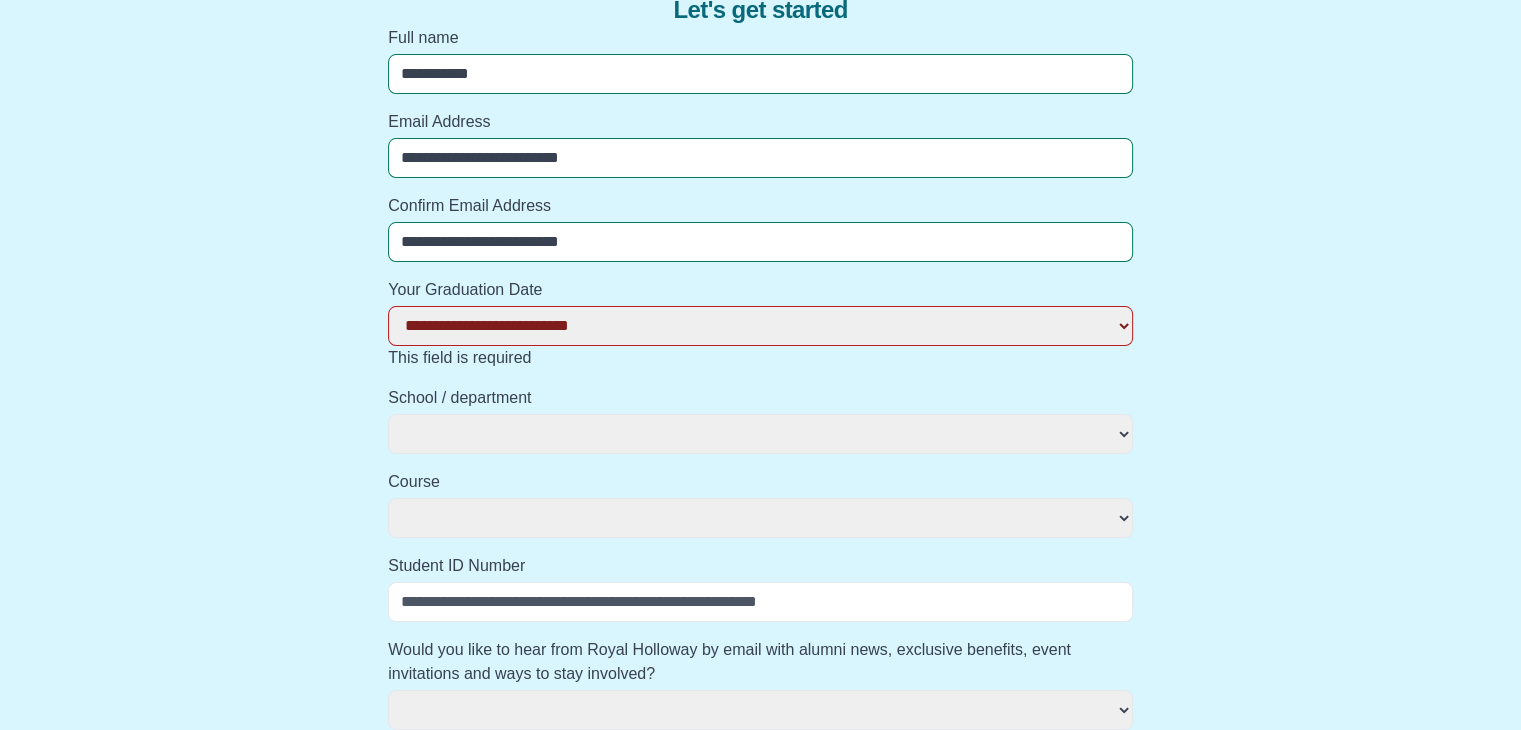 click on "**********" at bounding box center (760, 326) 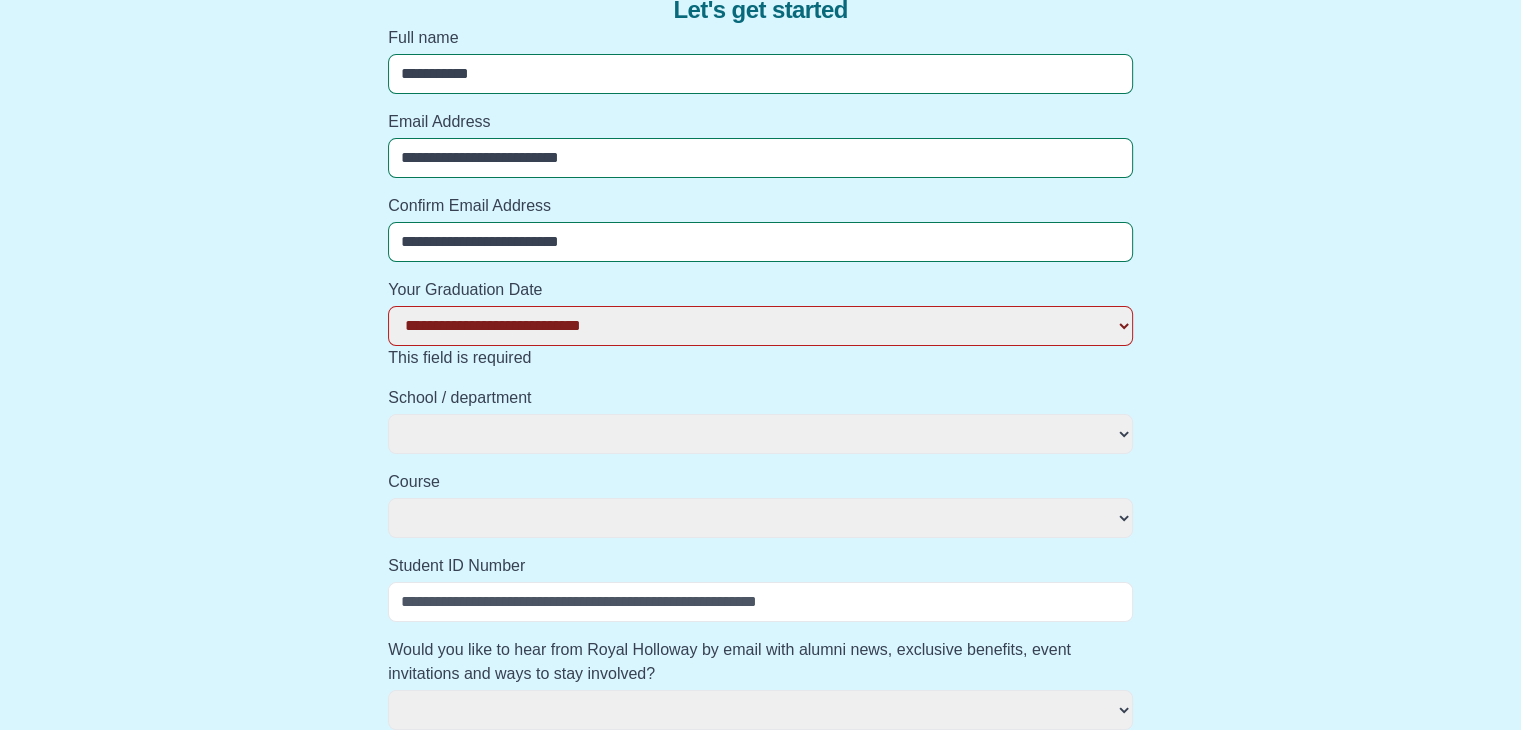 click on "**********" at bounding box center (760, 326) 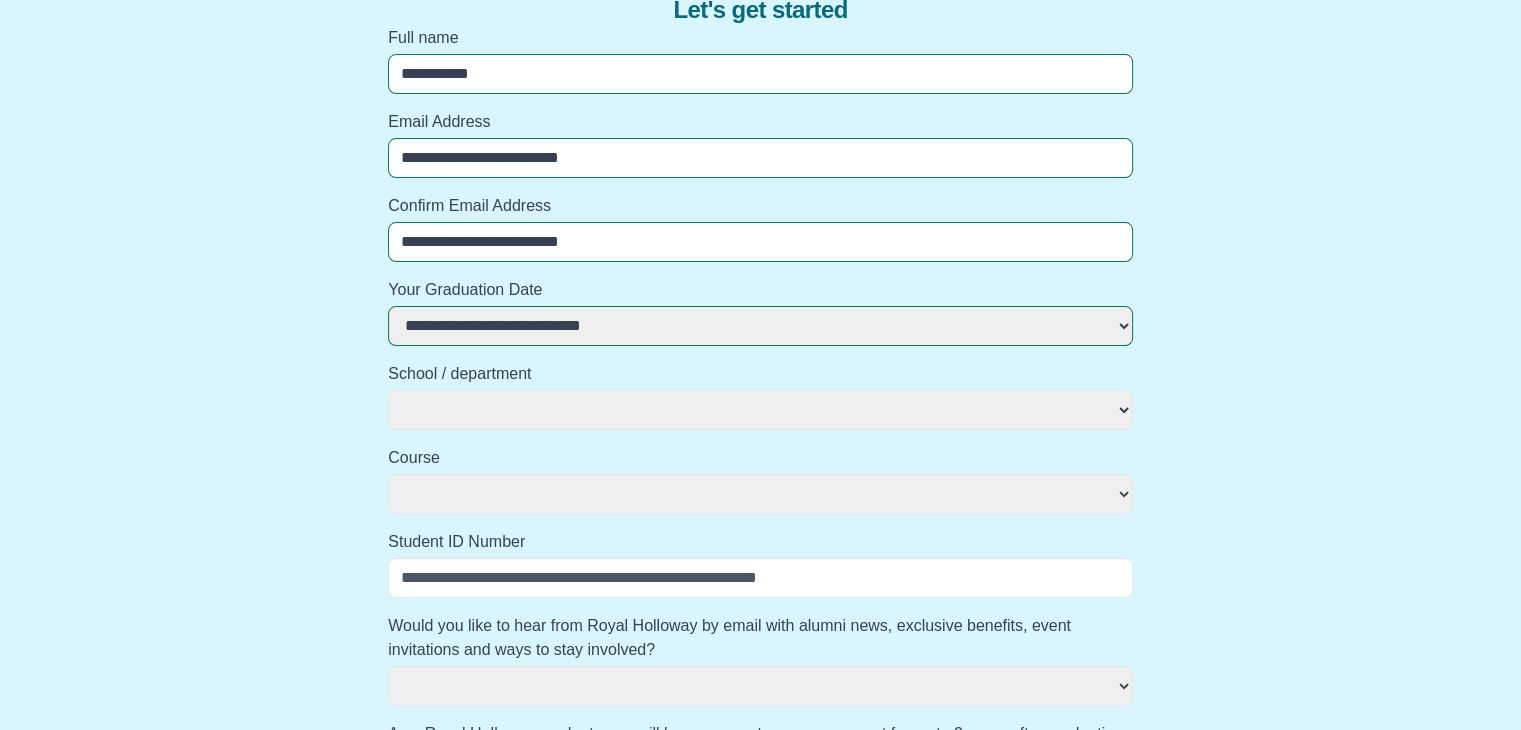 click on "**********" at bounding box center (760, 410) 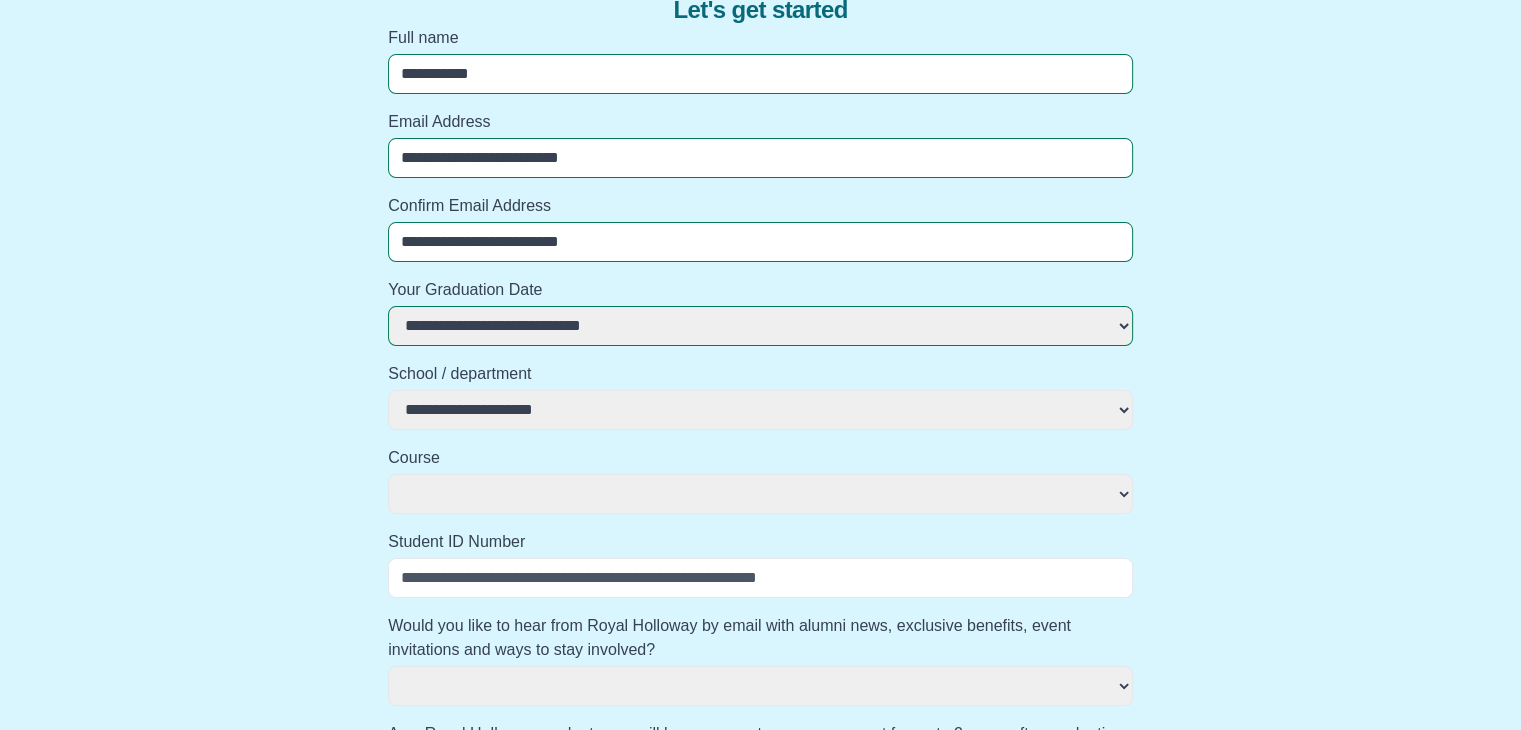 click on "**********" at bounding box center [760, 410] 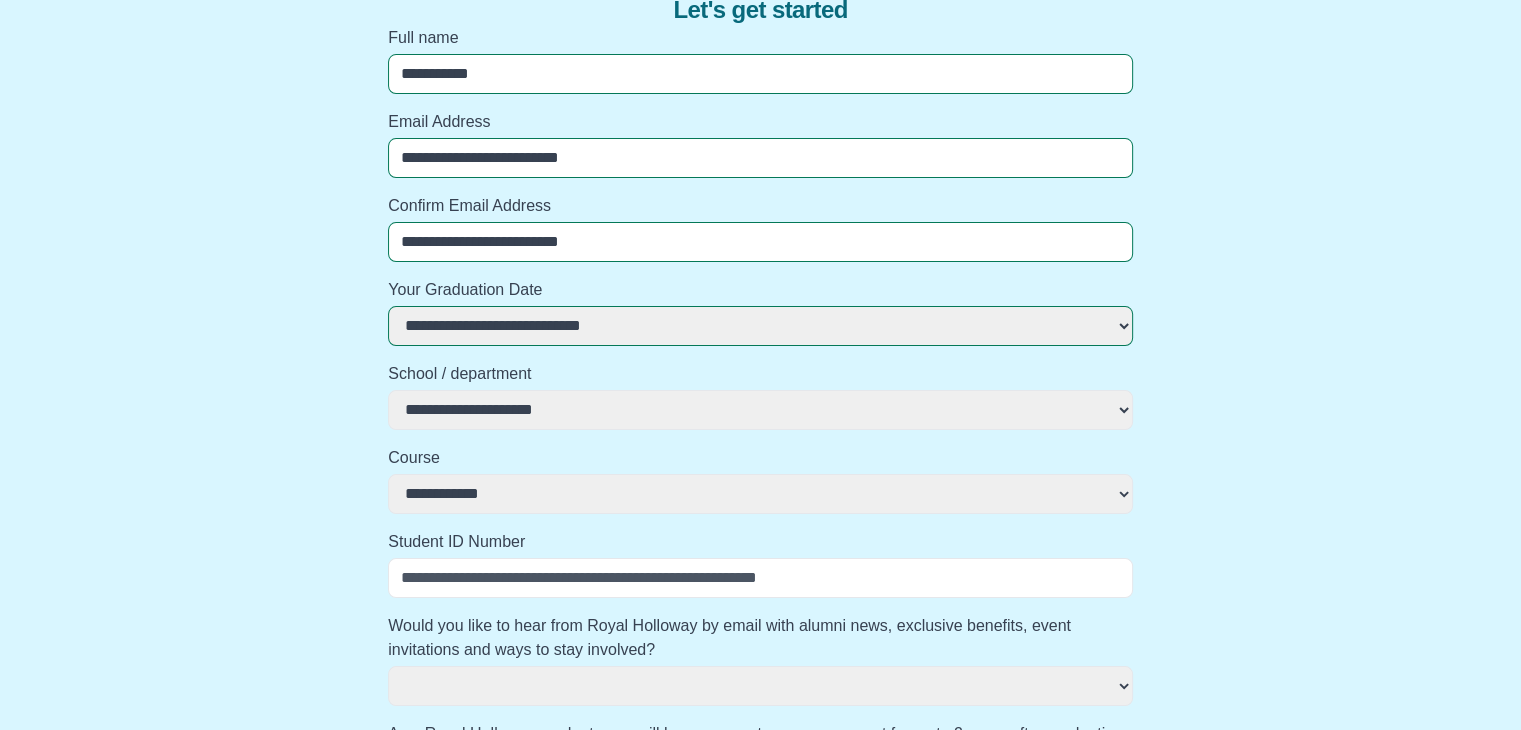 click on "**********" at bounding box center (760, 494) 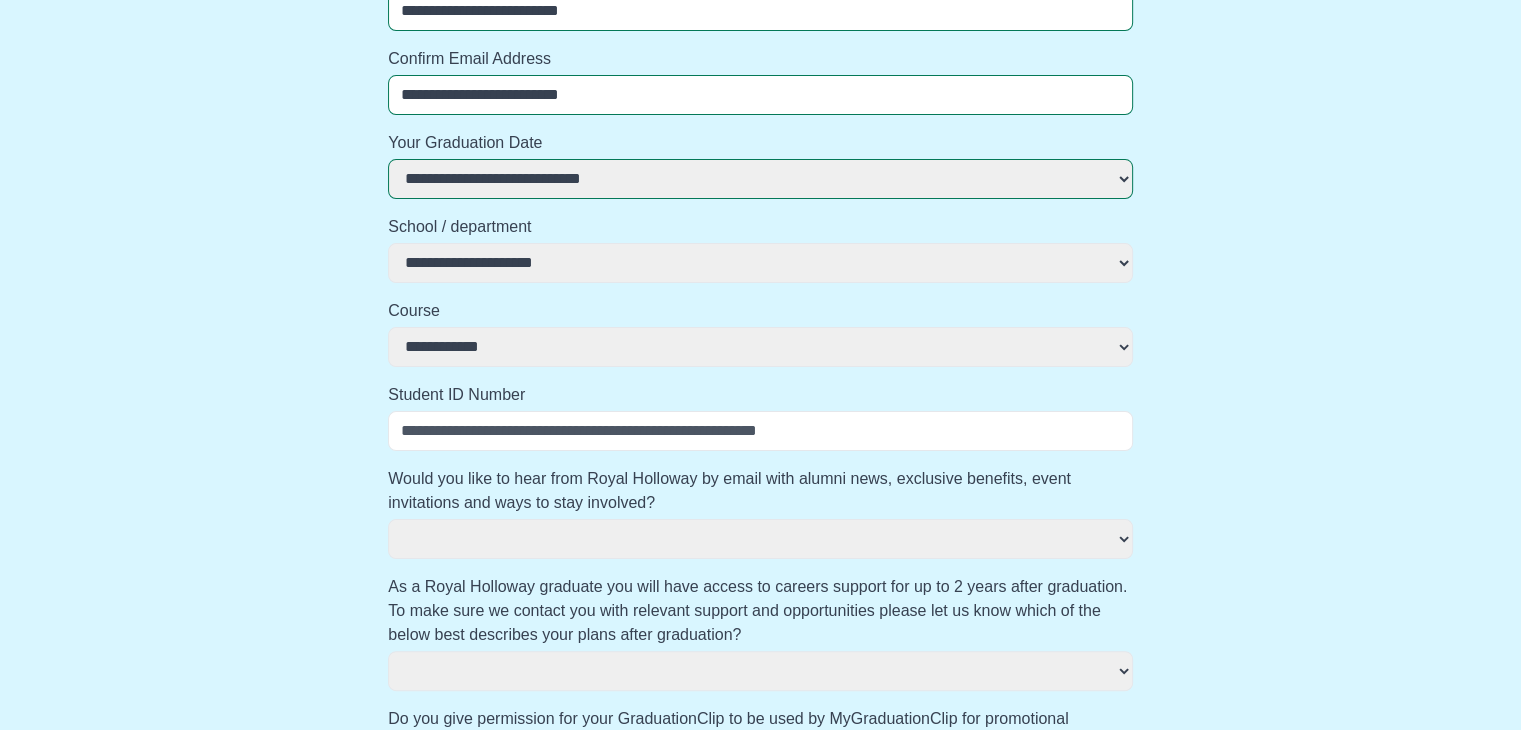 scroll, scrollTop: 500, scrollLeft: 0, axis: vertical 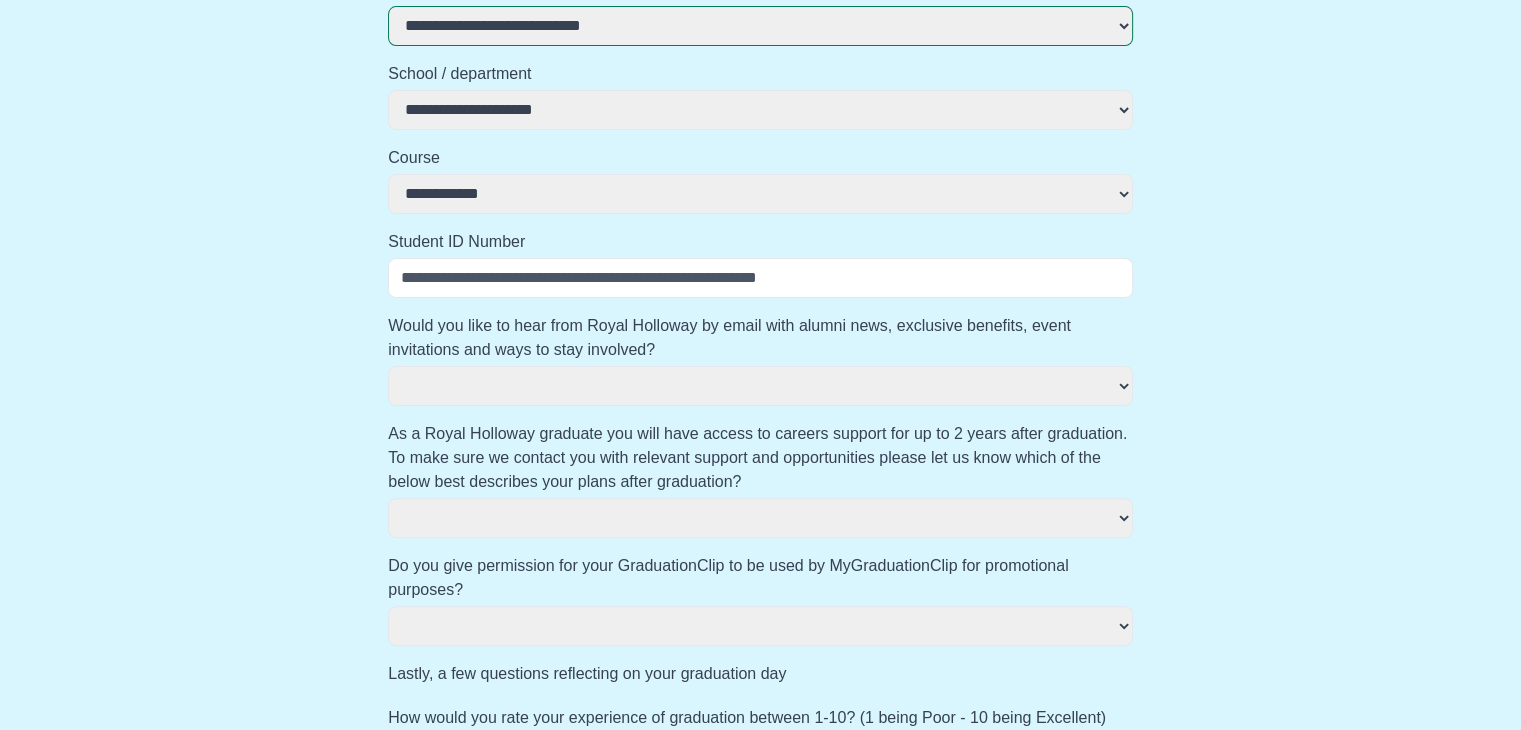 click on "Student ID Number" at bounding box center (760, 278) 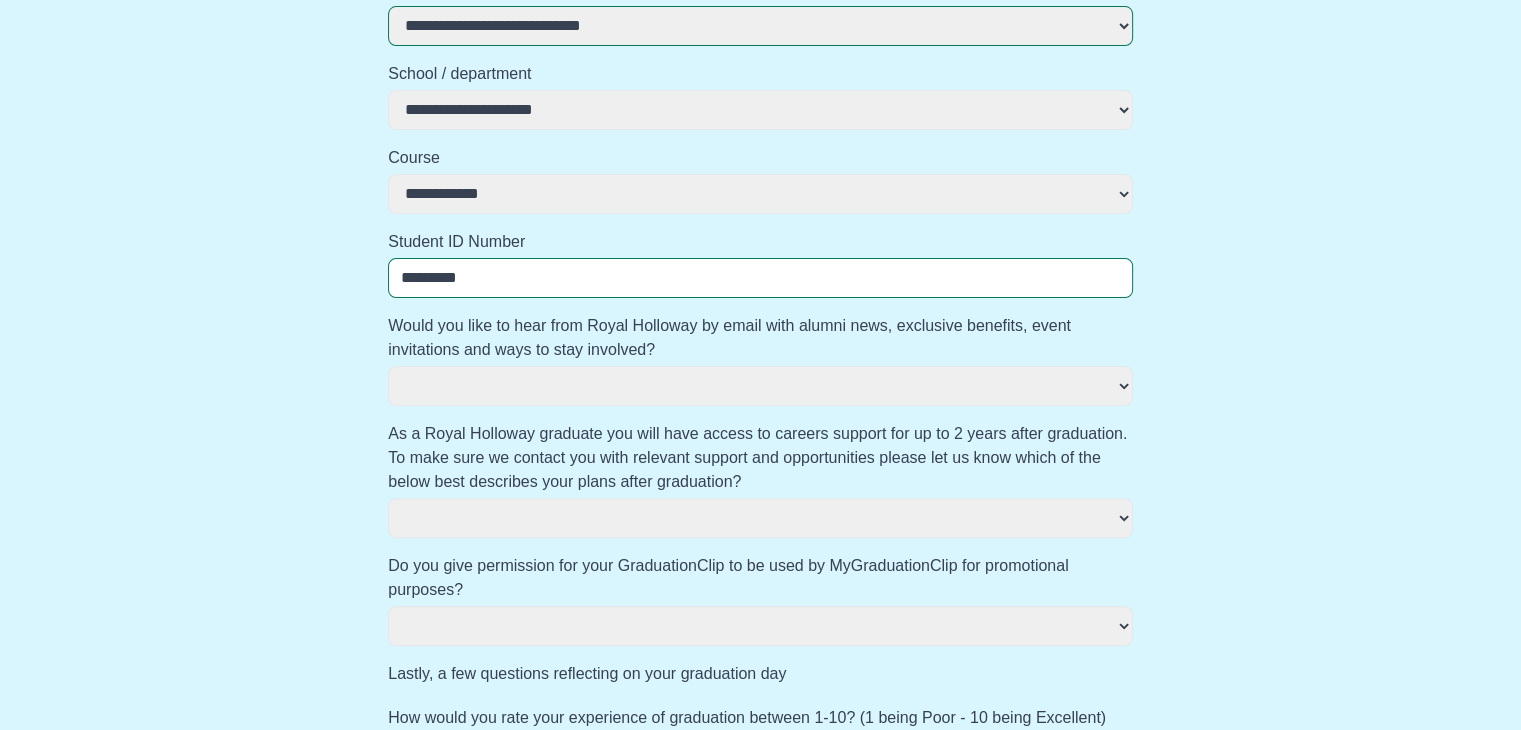click on "**********" at bounding box center [760, 463] 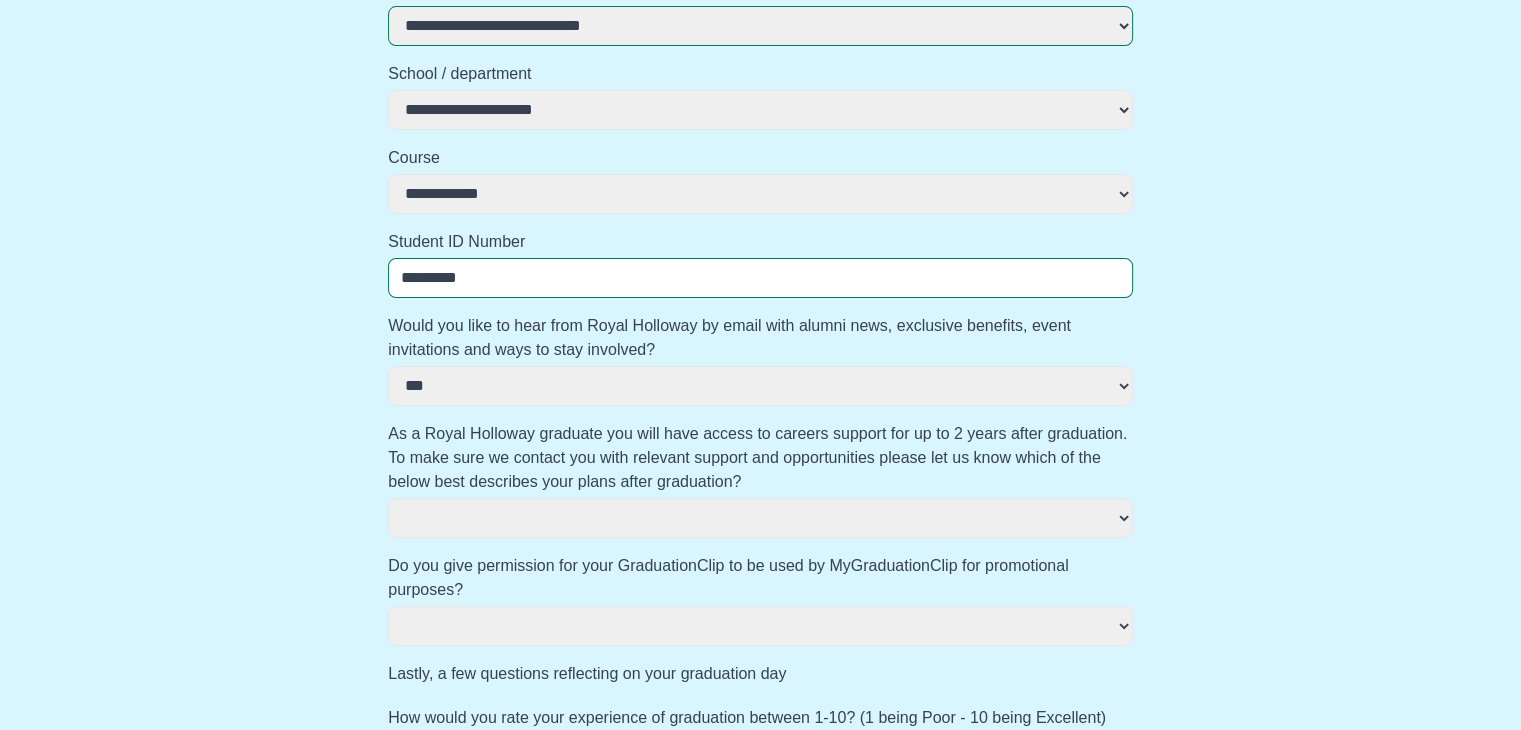click on "*** **" at bounding box center (760, 386) 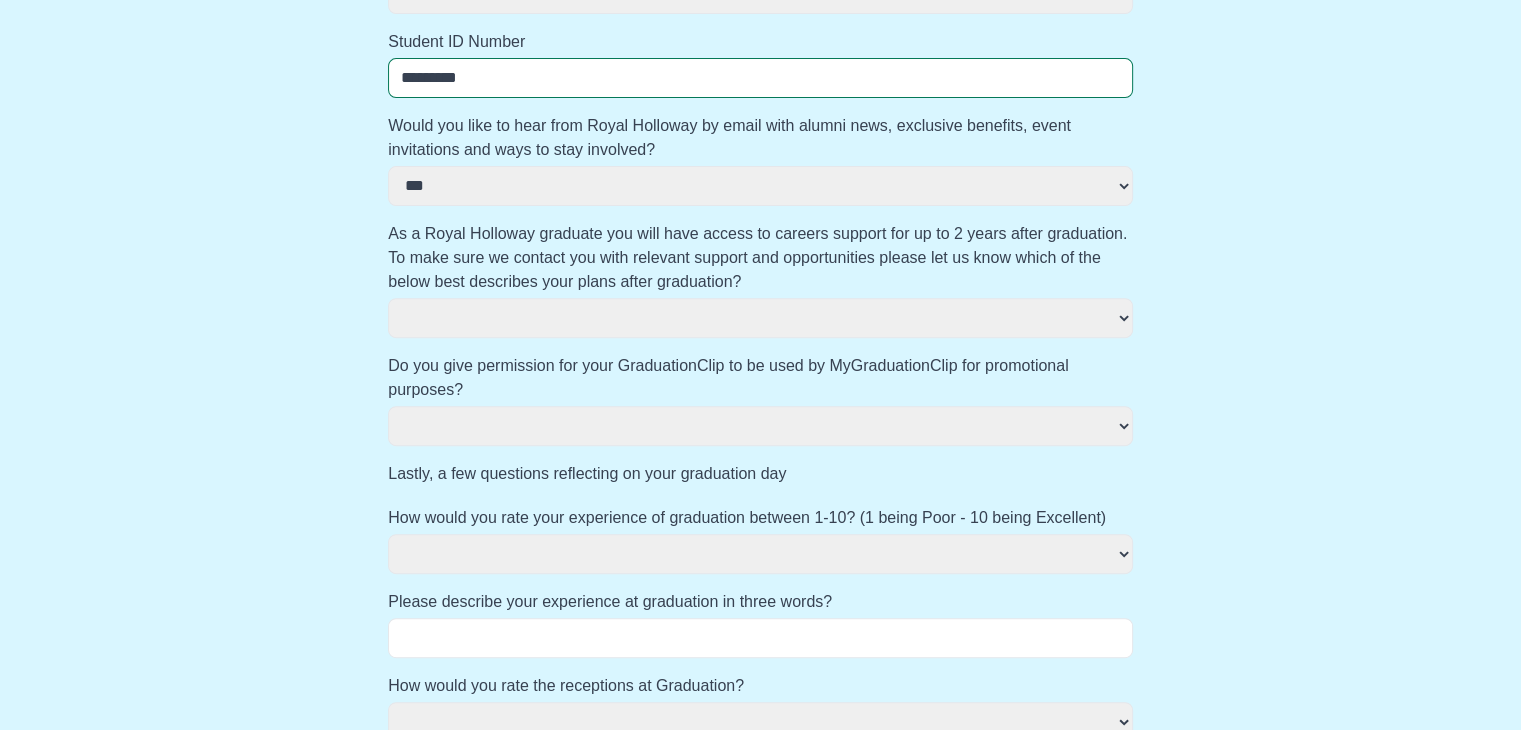 click on "**********" at bounding box center [760, 318] 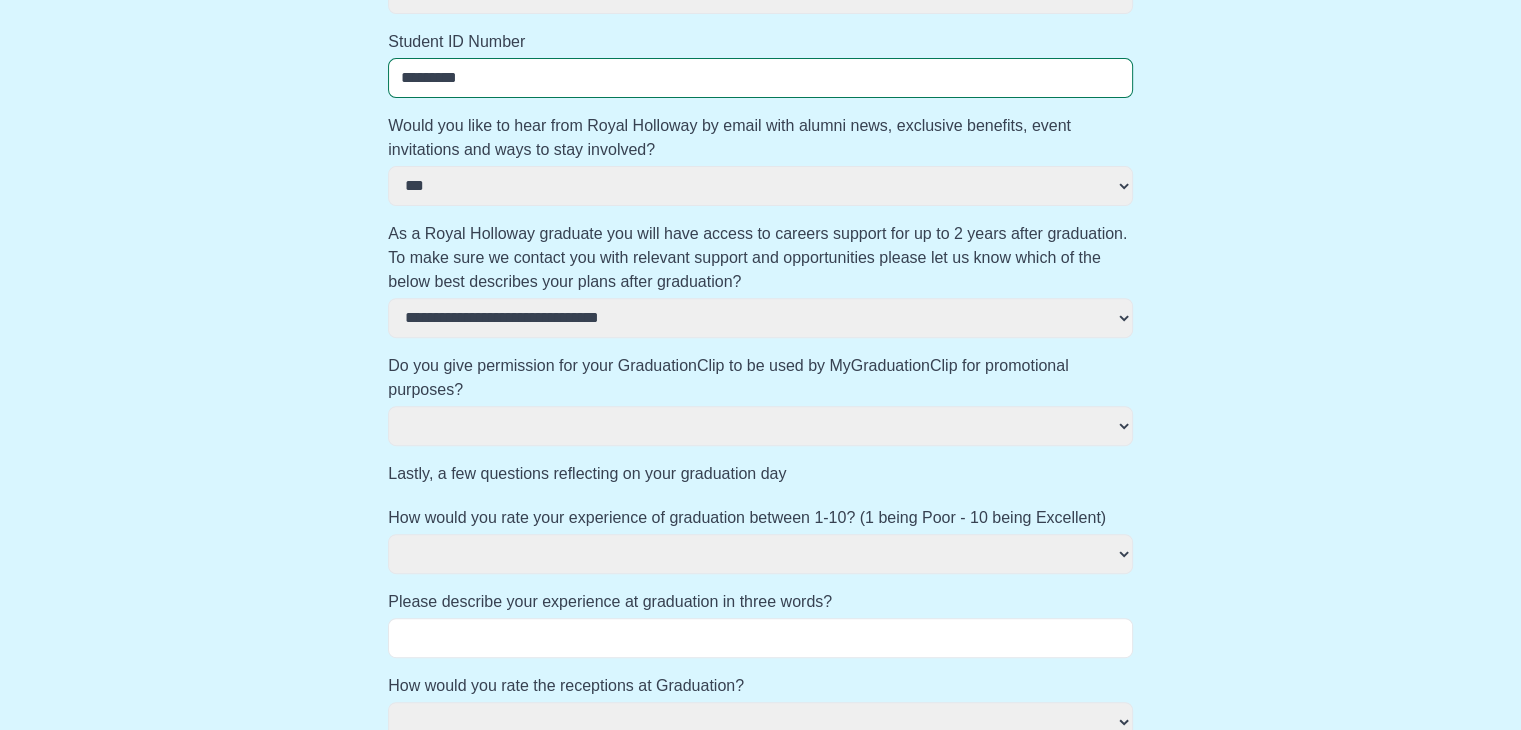 click on "**********" at bounding box center [760, 318] 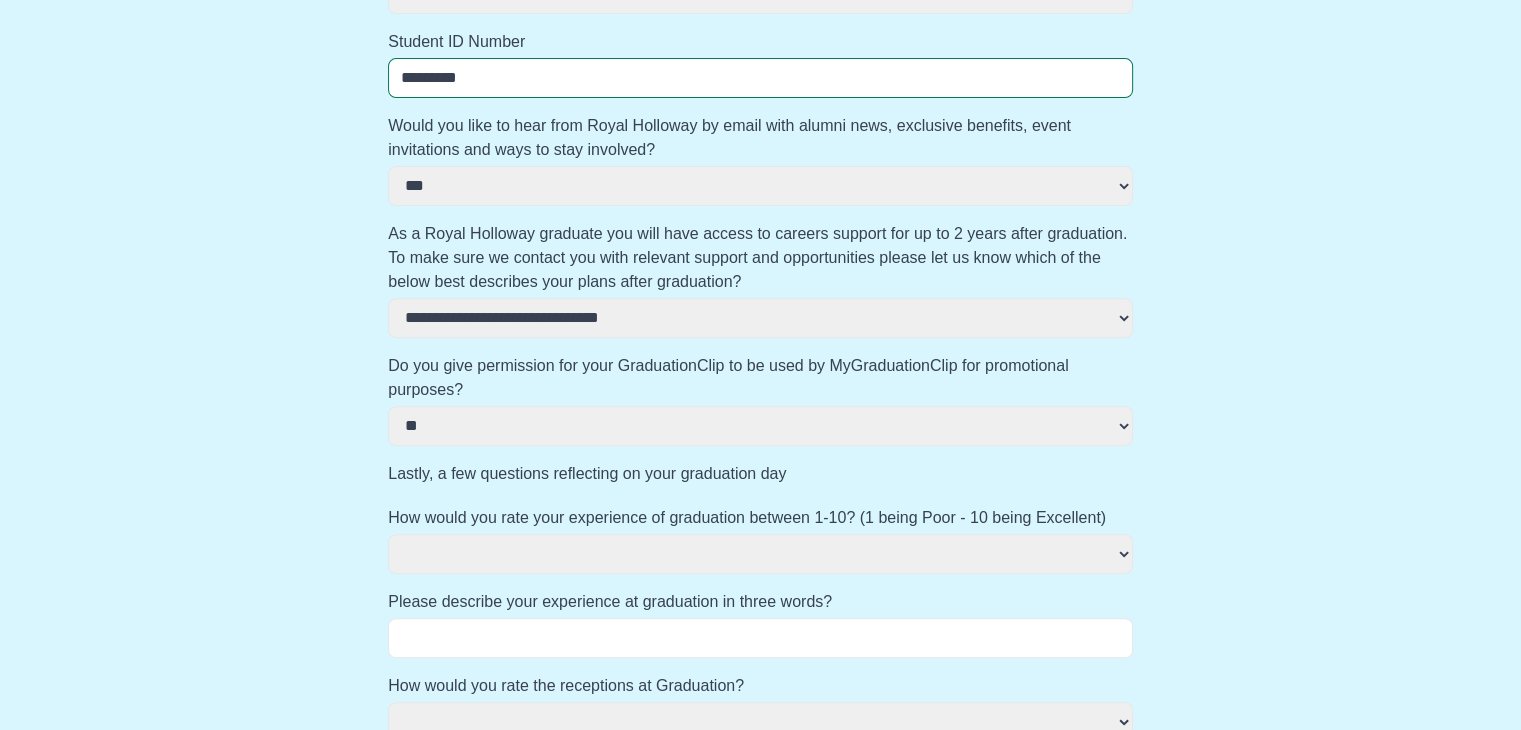click on "*** **" at bounding box center (760, 426) 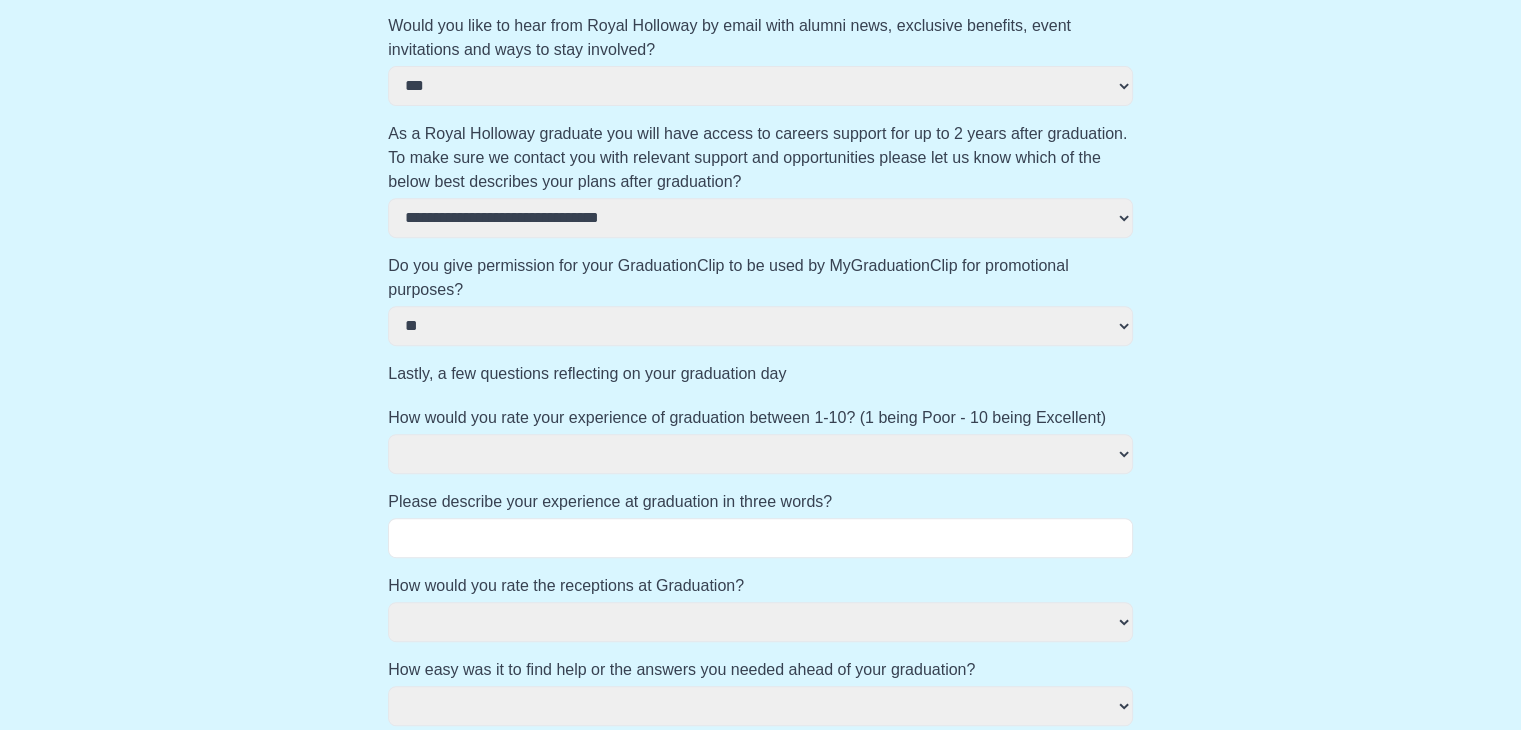 click on "**********" at bounding box center (760, 454) 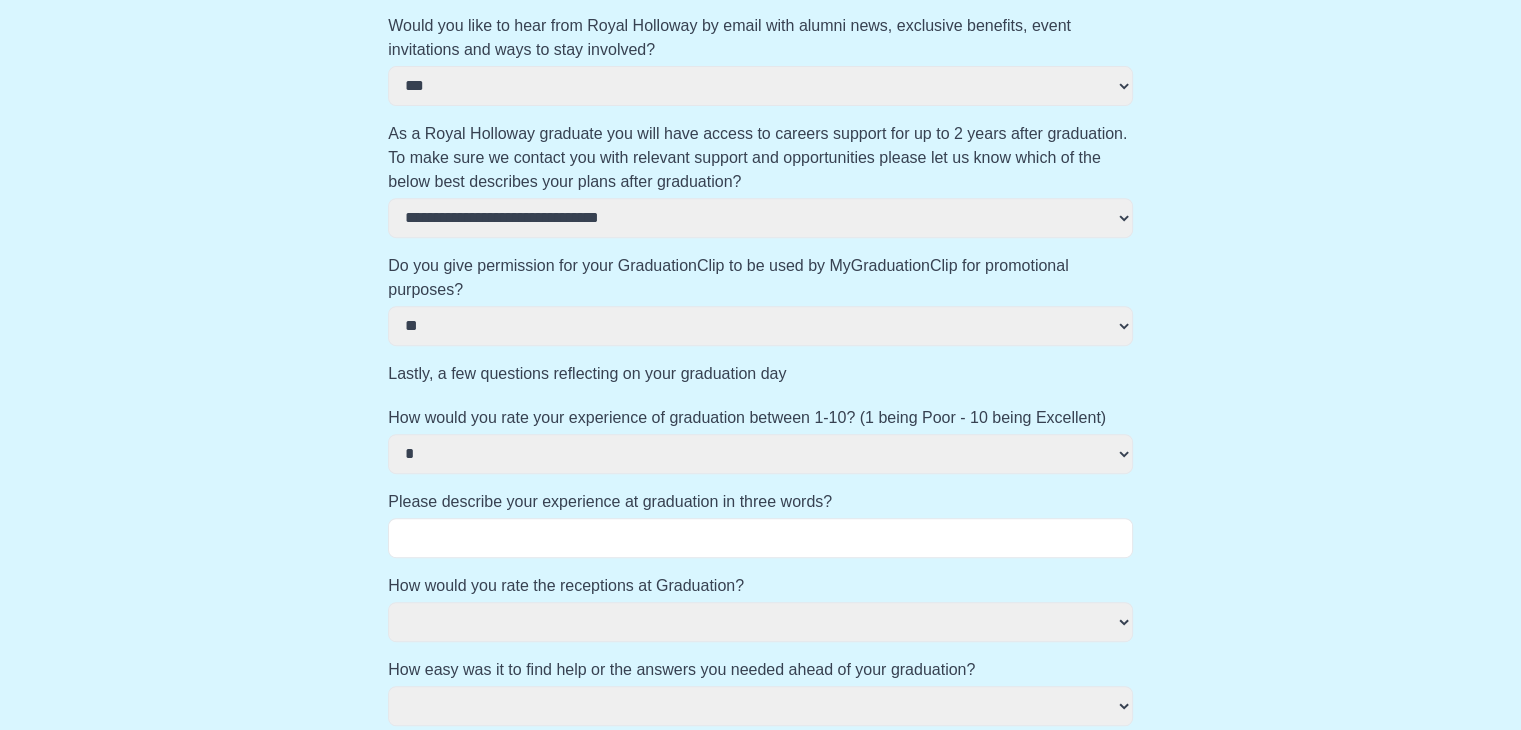 click on "**********" at bounding box center (760, 454) 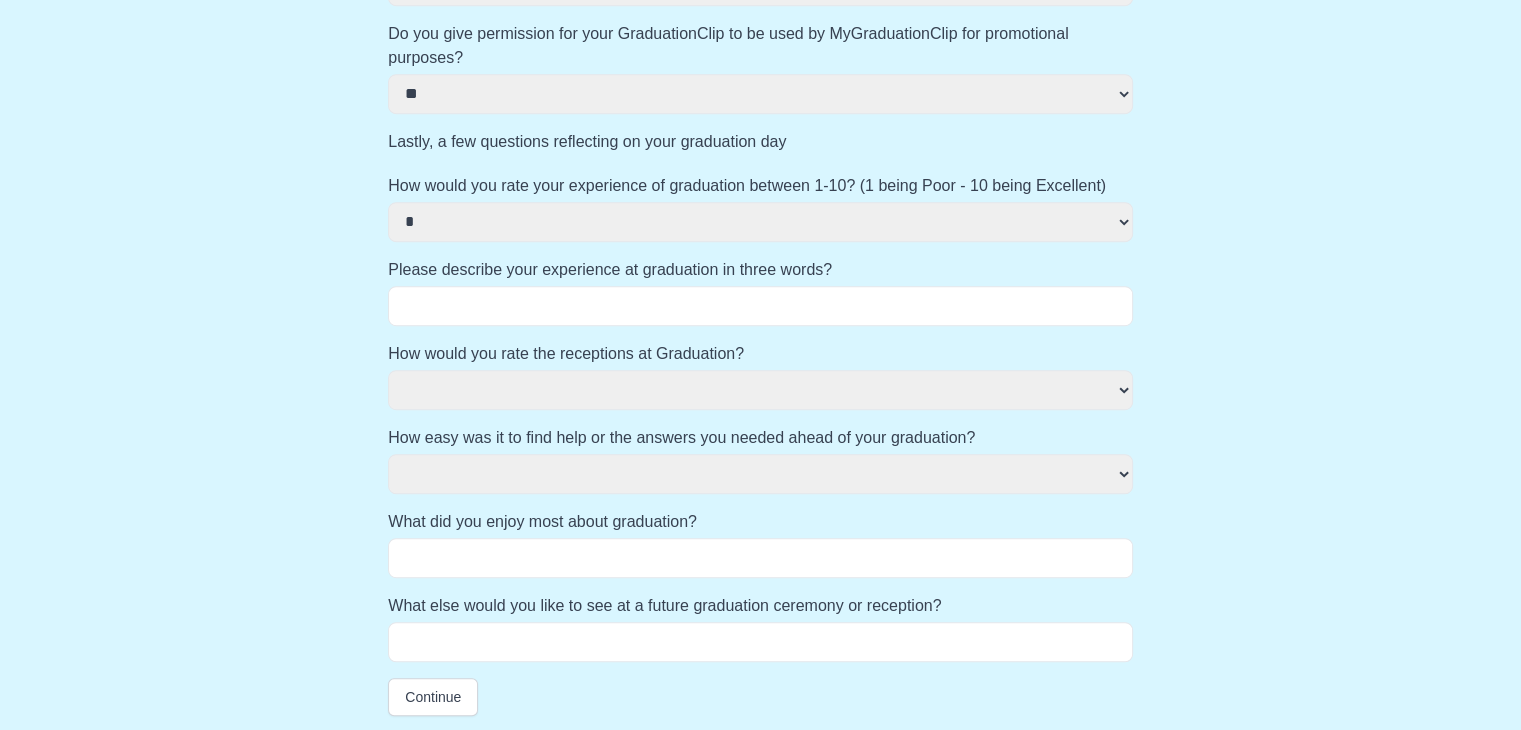 scroll, scrollTop: 1033, scrollLeft: 0, axis: vertical 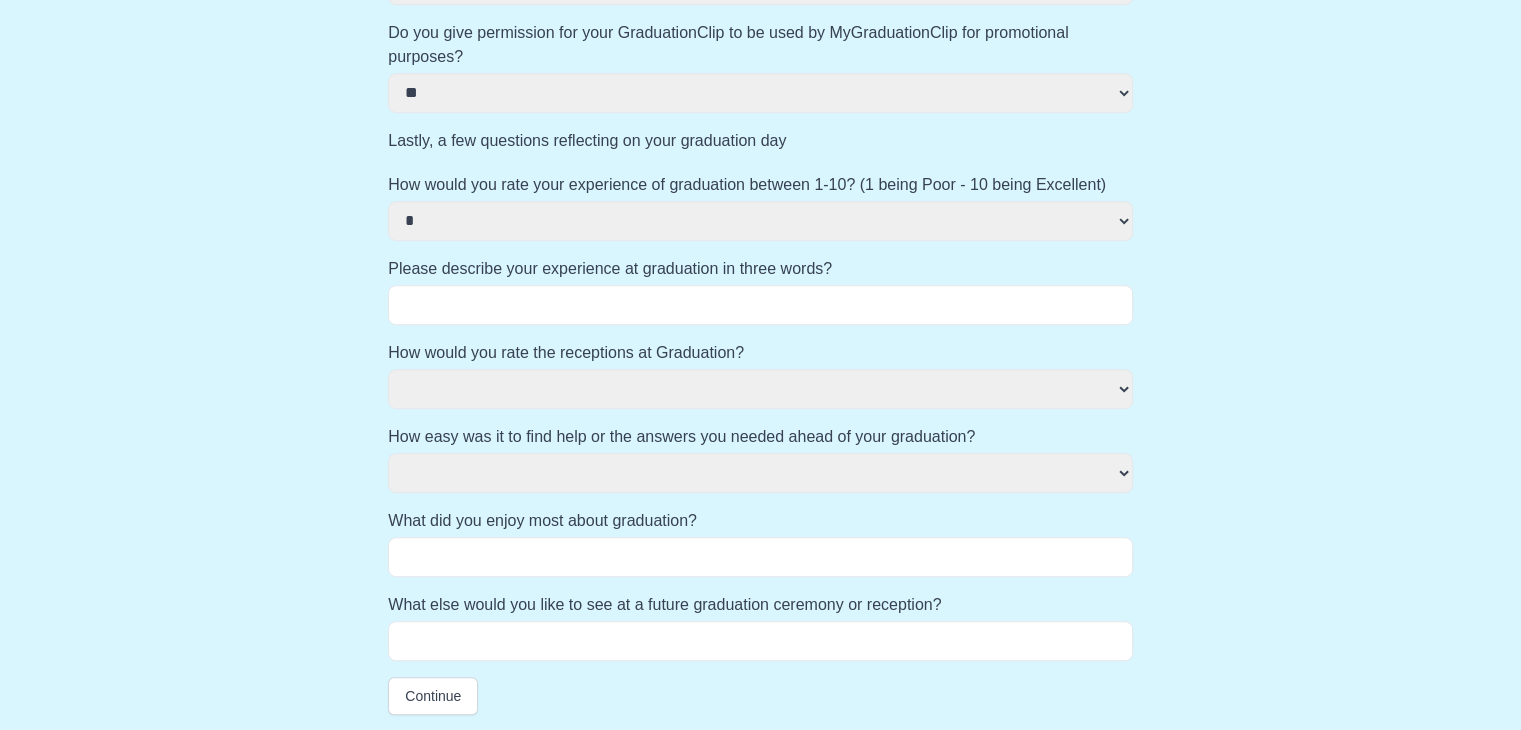 click on "********* **** ** **** *********" at bounding box center [760, 389] 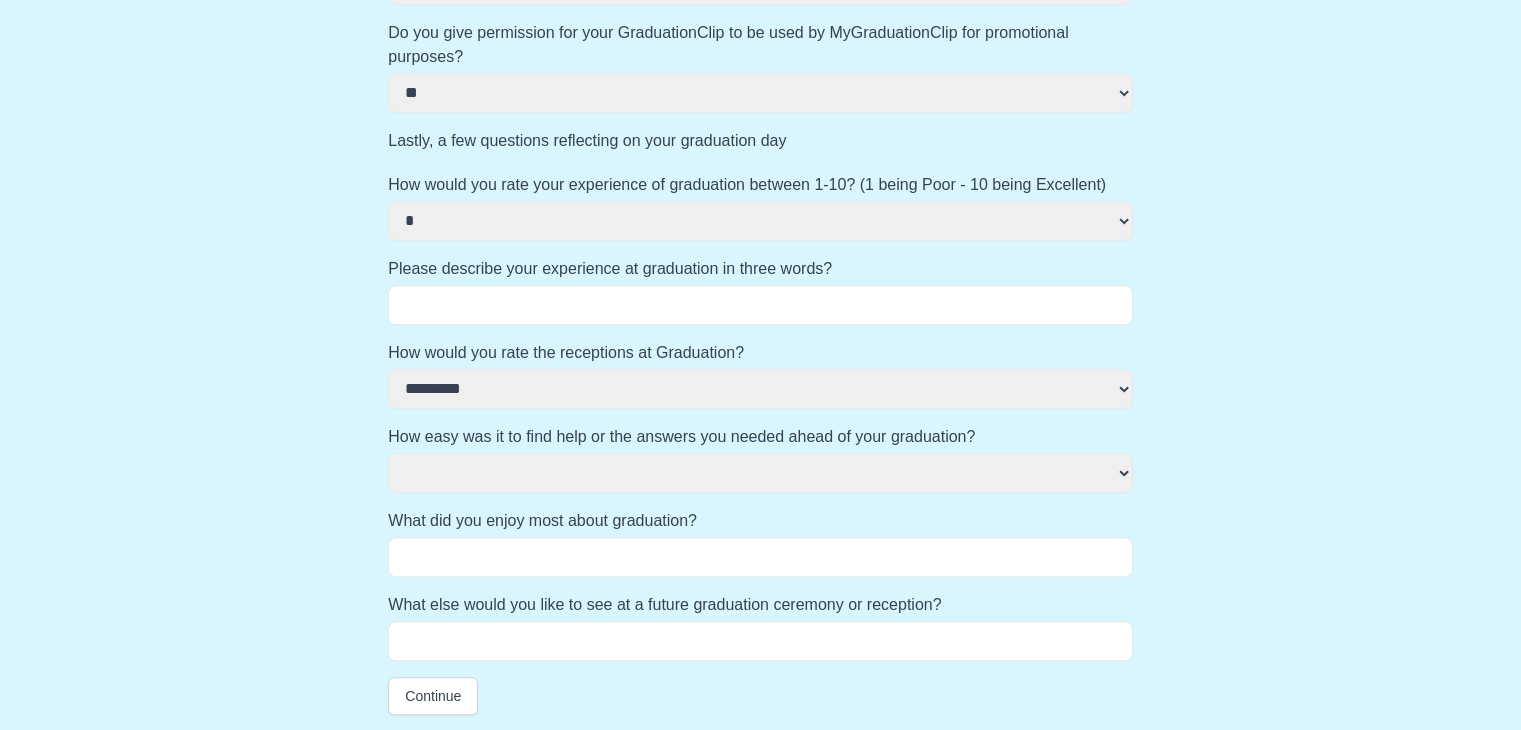 click on "********* **** ** **** *********" at bounding box center [760, 389] 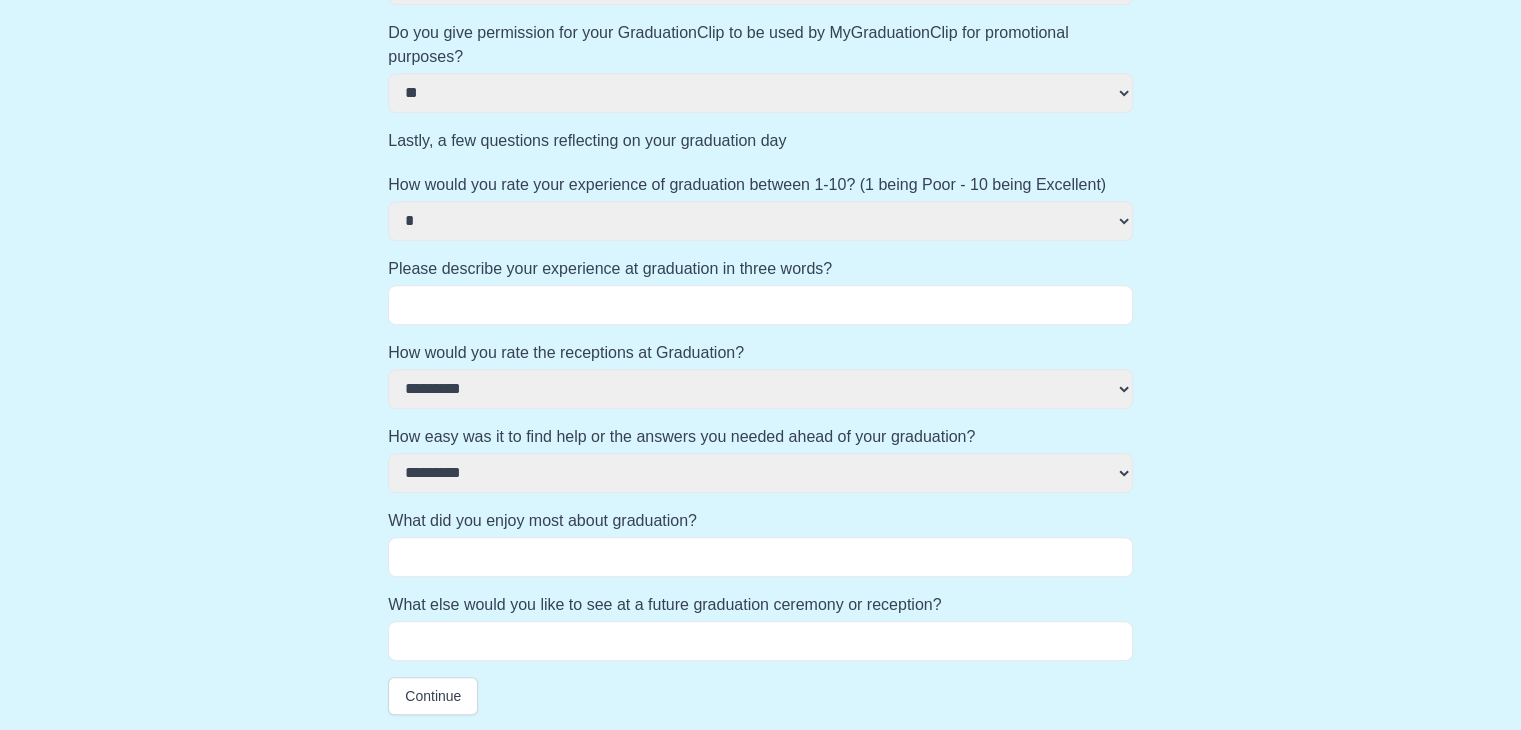 click on "**********" at bounding box center [760, 473] 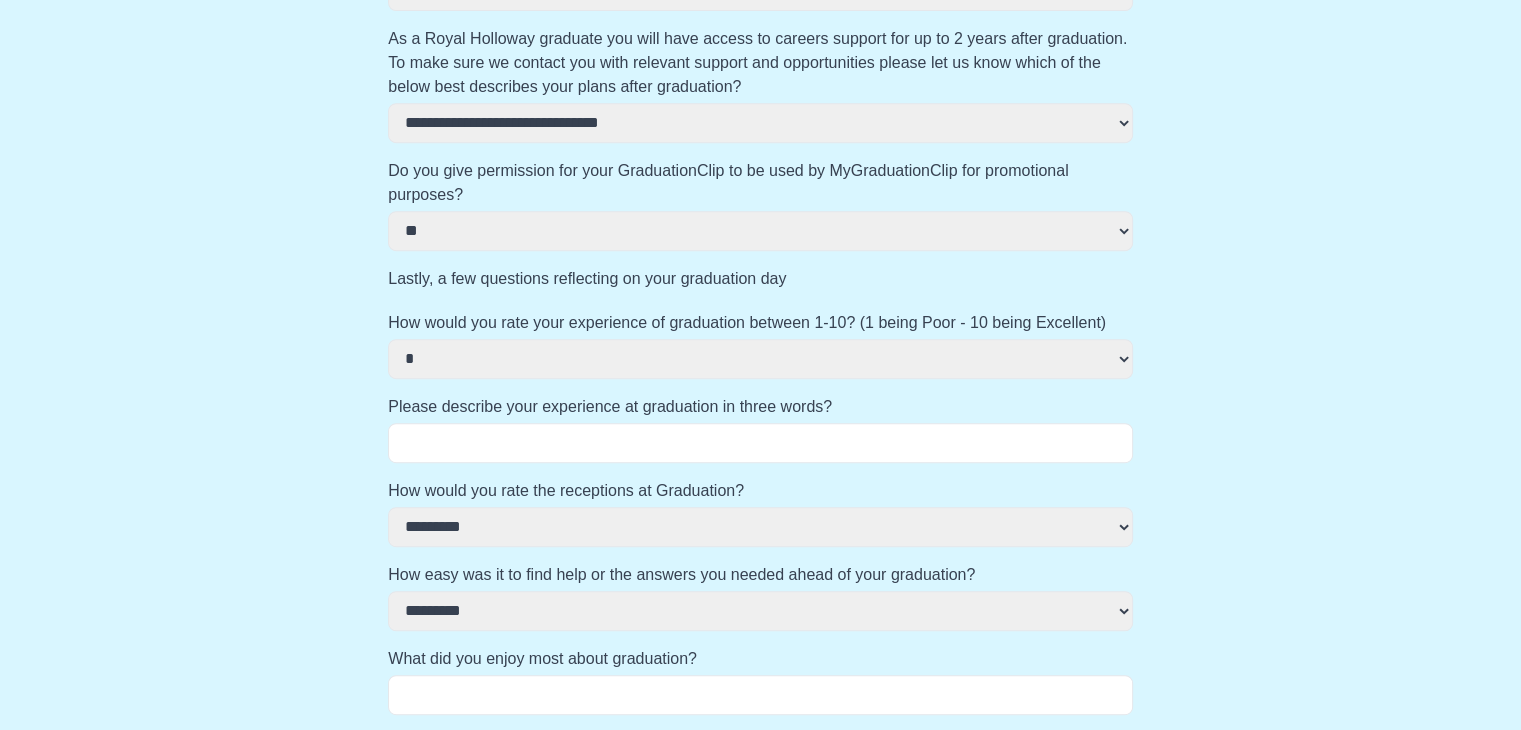 scroll, scrollTop: 900, scrollLeft: 0, axis: vertical 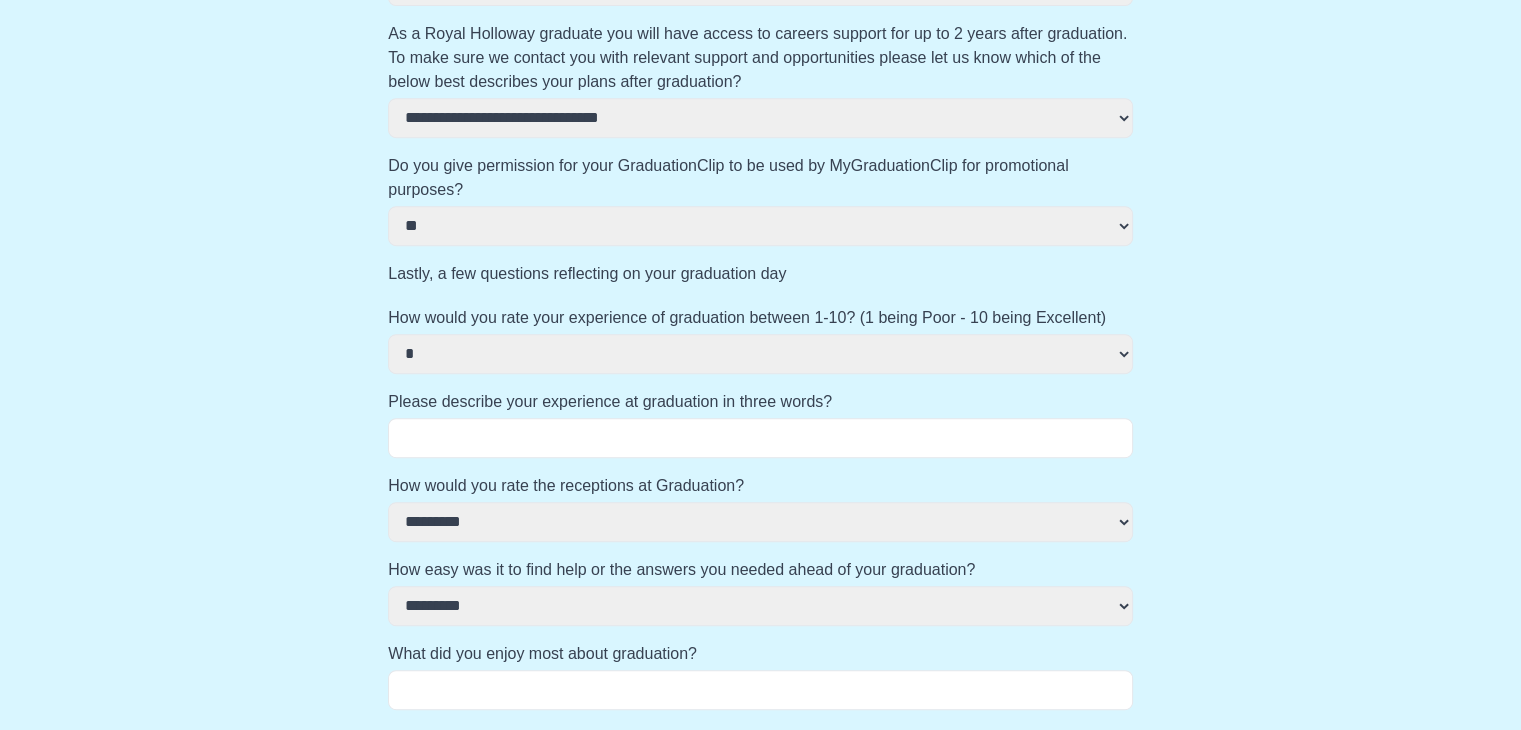 click on "**********" at bounding box center (760, 354) 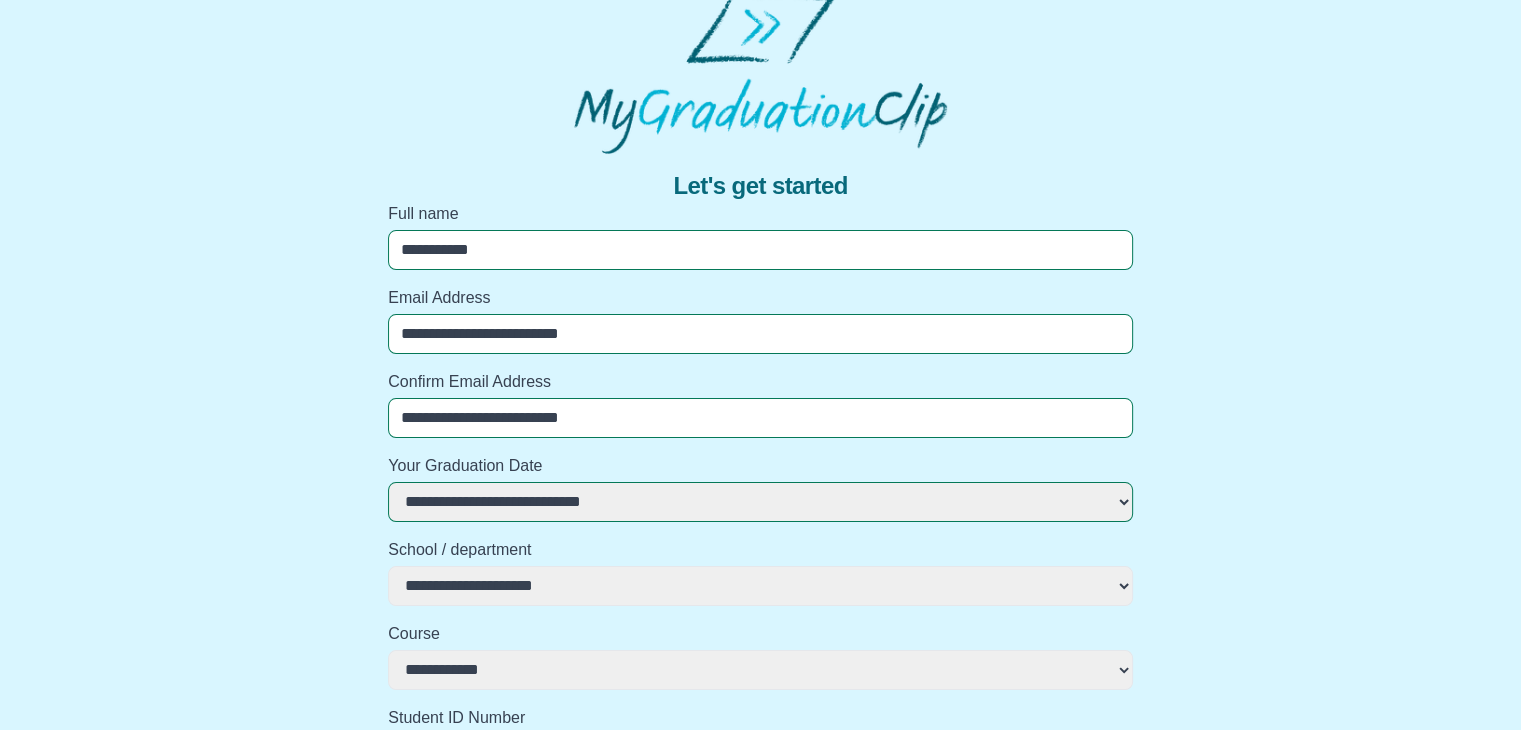 scroll, scrollTop: 0, scrollLeft: 0, axis: both 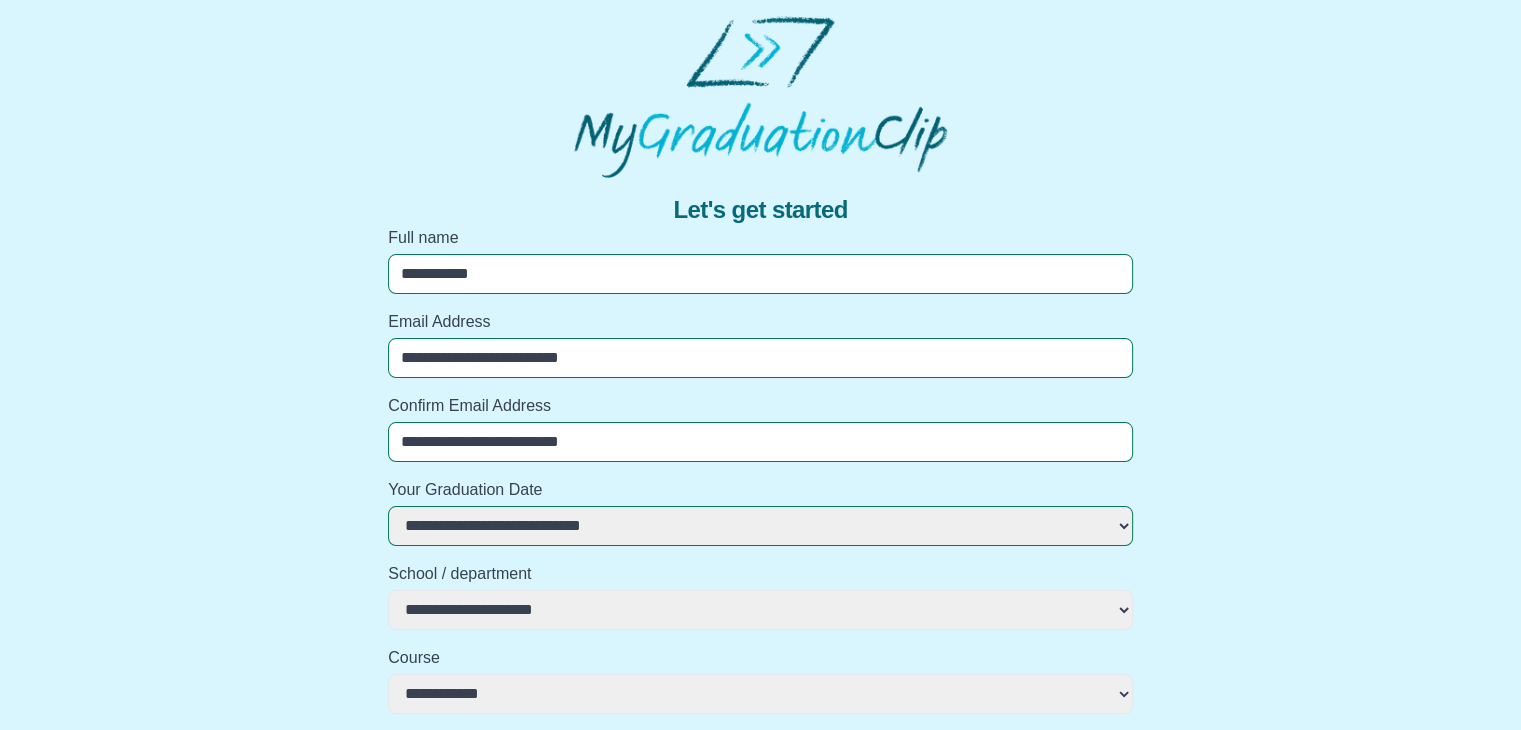 click on "**********" at bounding box center [760, 963] 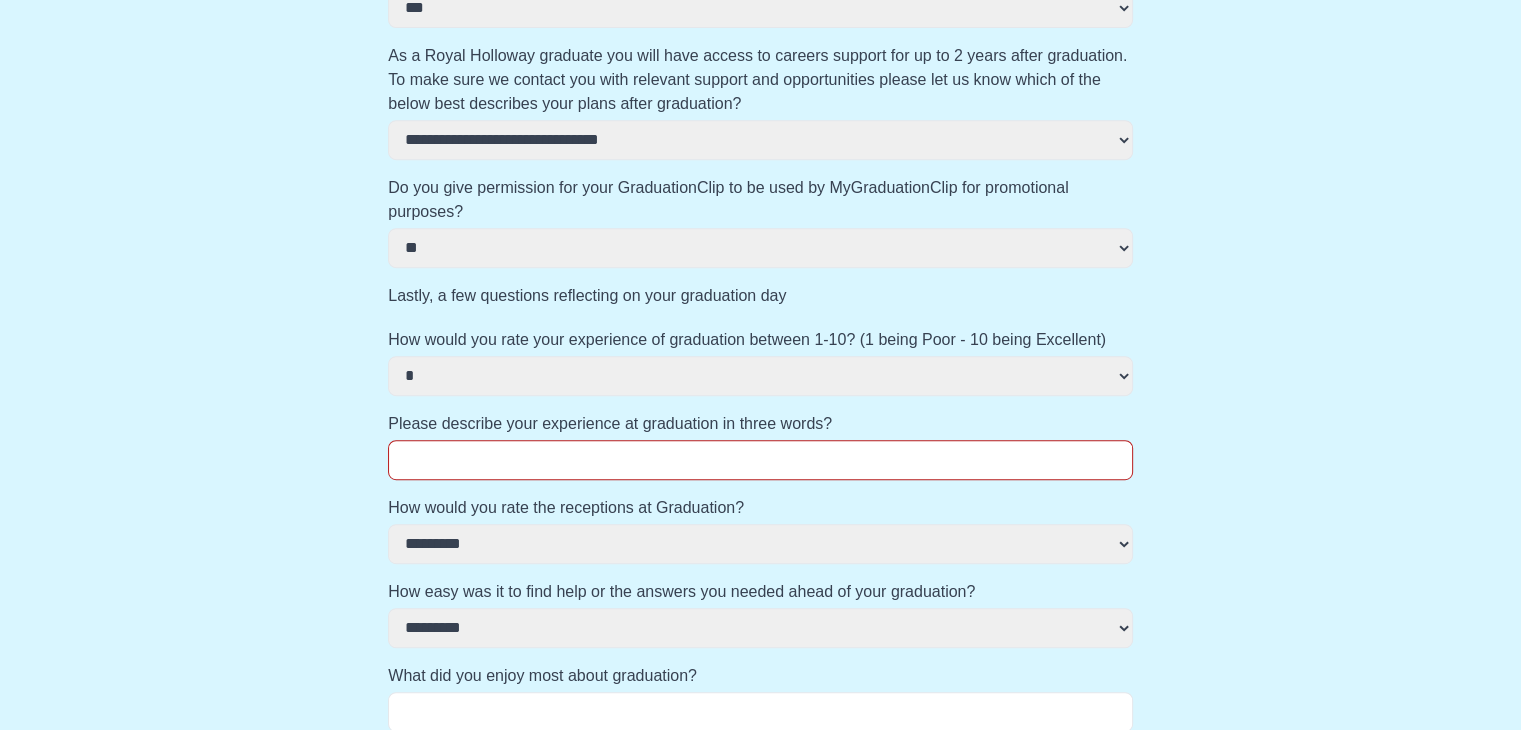 scroll, scrollTop: 1000, scrollLeft: 0, axis: vertical 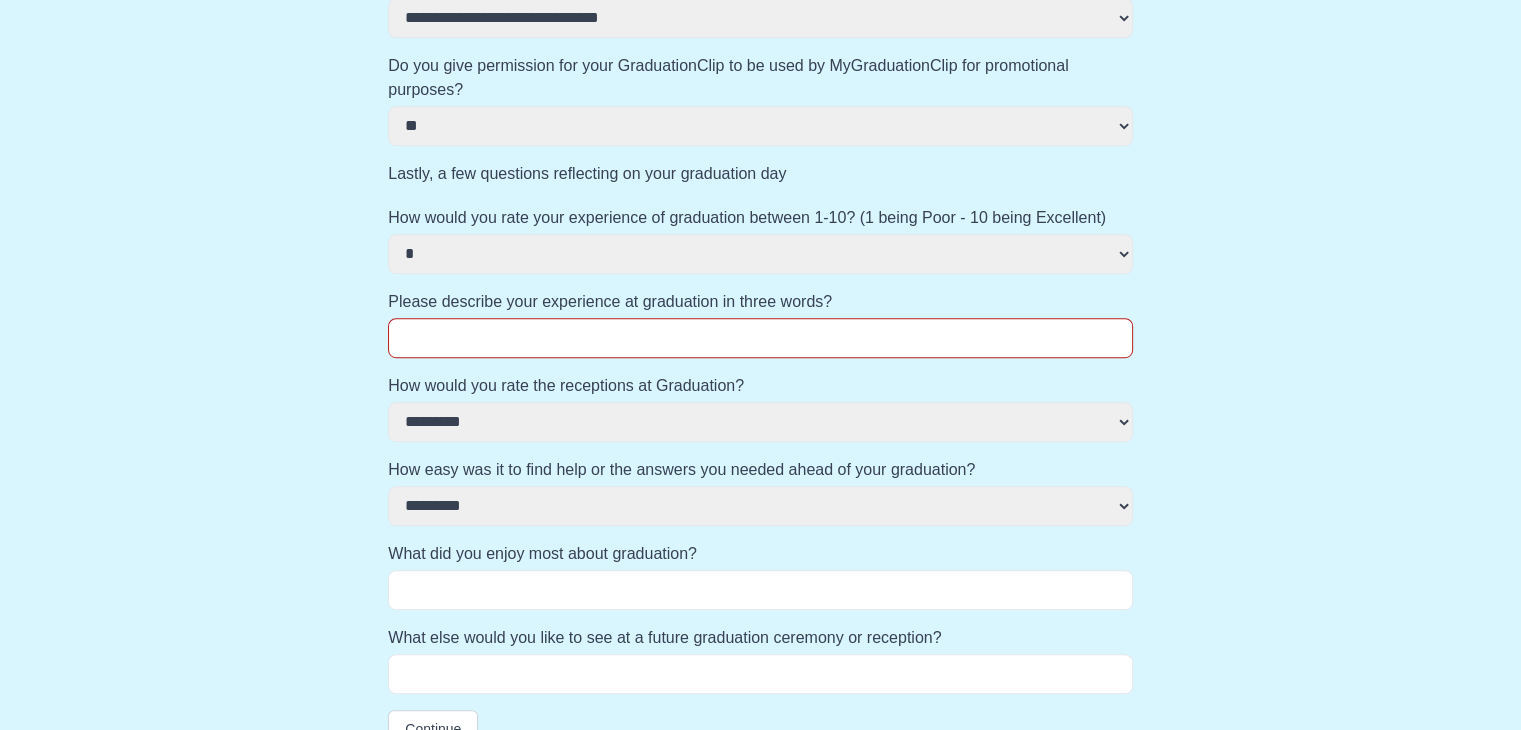 click on "**********" at bounding box center [760, 254] 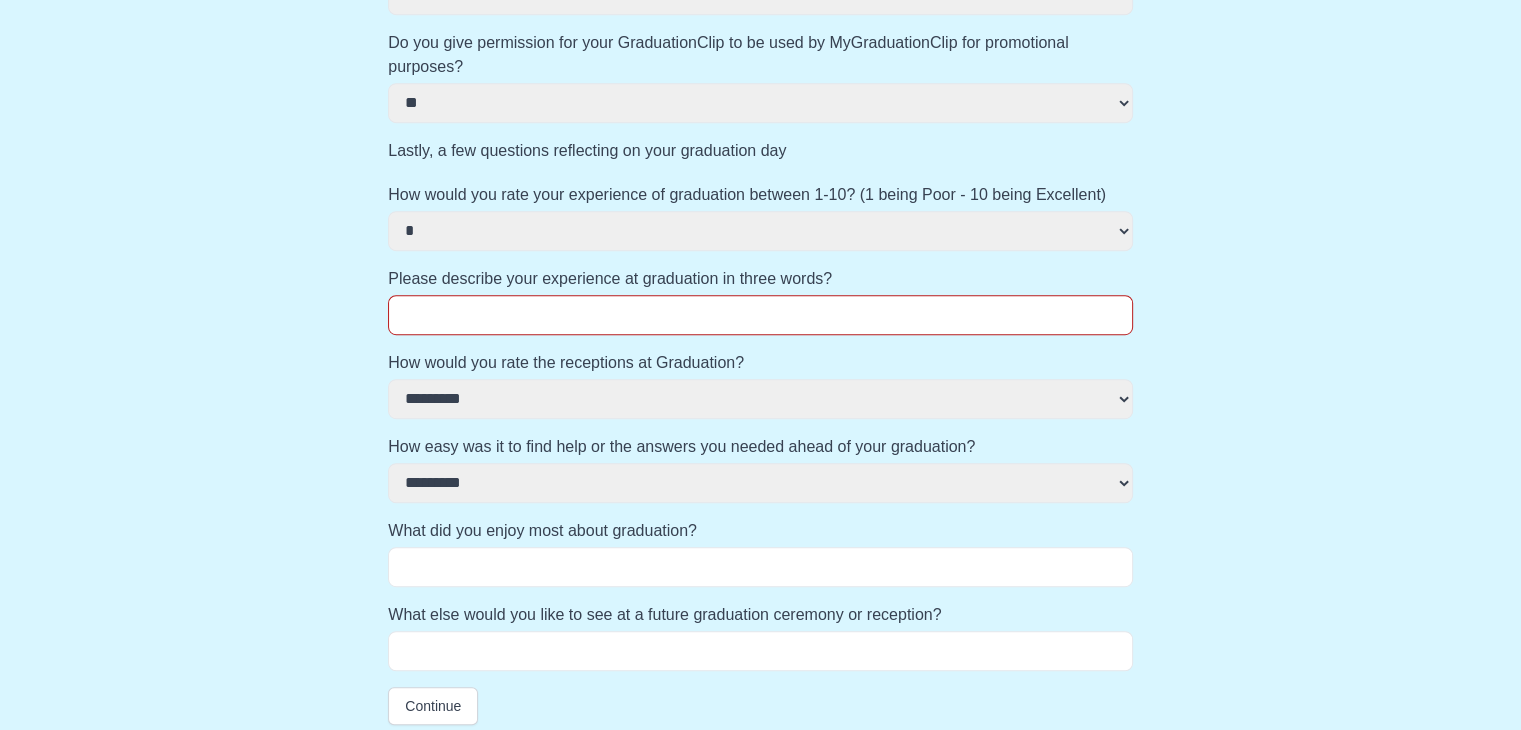 scroll, scrollTop: 1033, scrollLeft: 0, axis: vertical 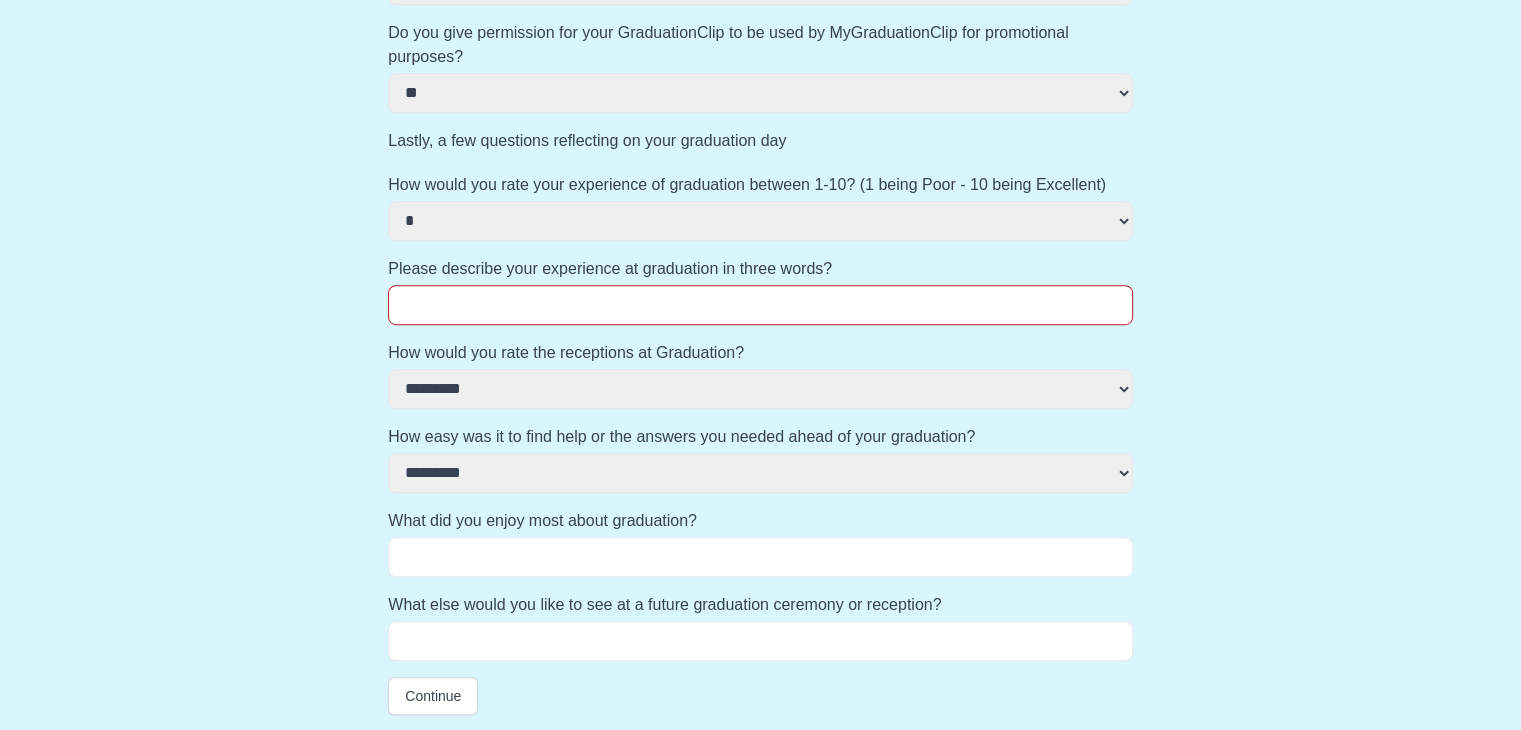 click on "What else would you like to see at a future graduation ceremony or reception?" at bounding box center (760, 641) 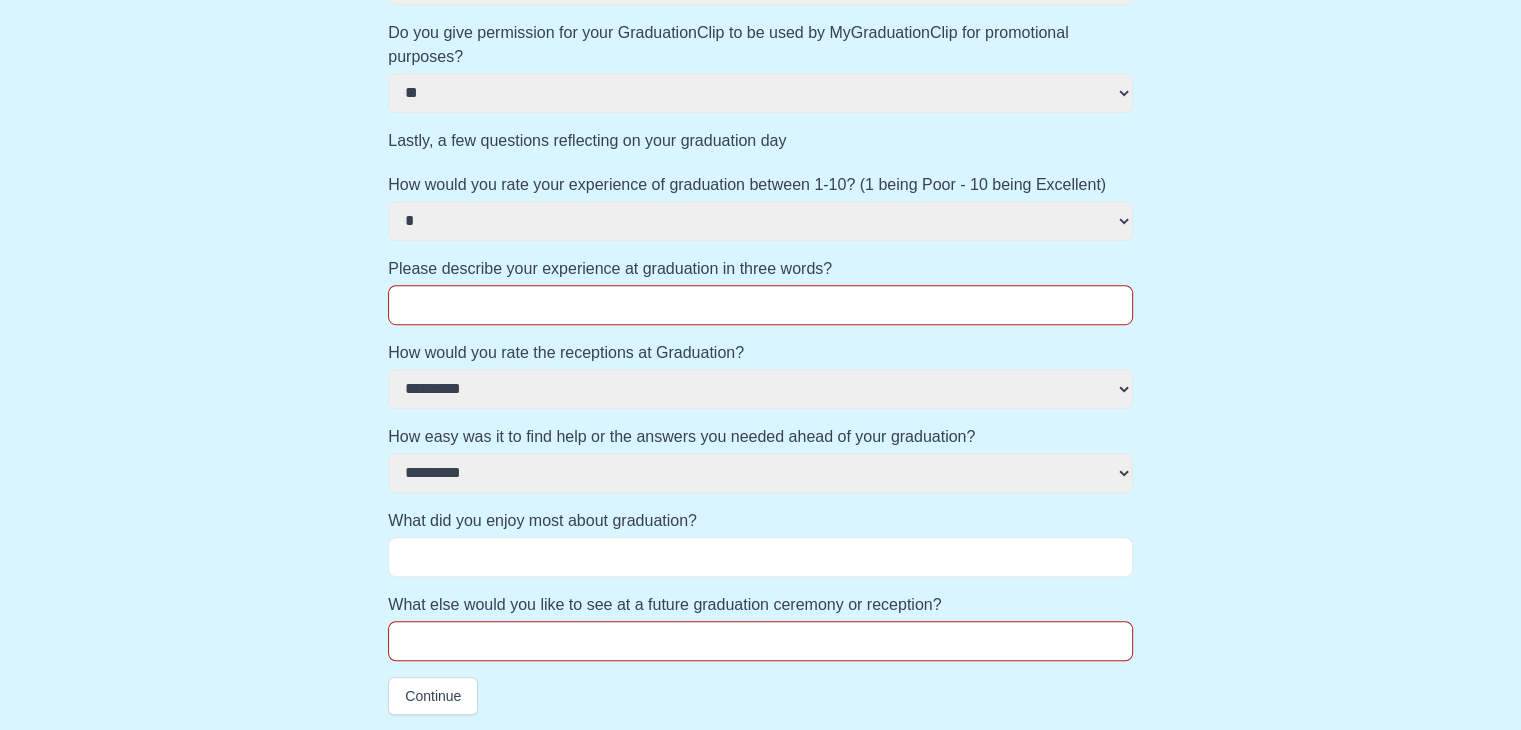 click on "What did you enjoy most about graduation?" at bounding box center [760, 557] 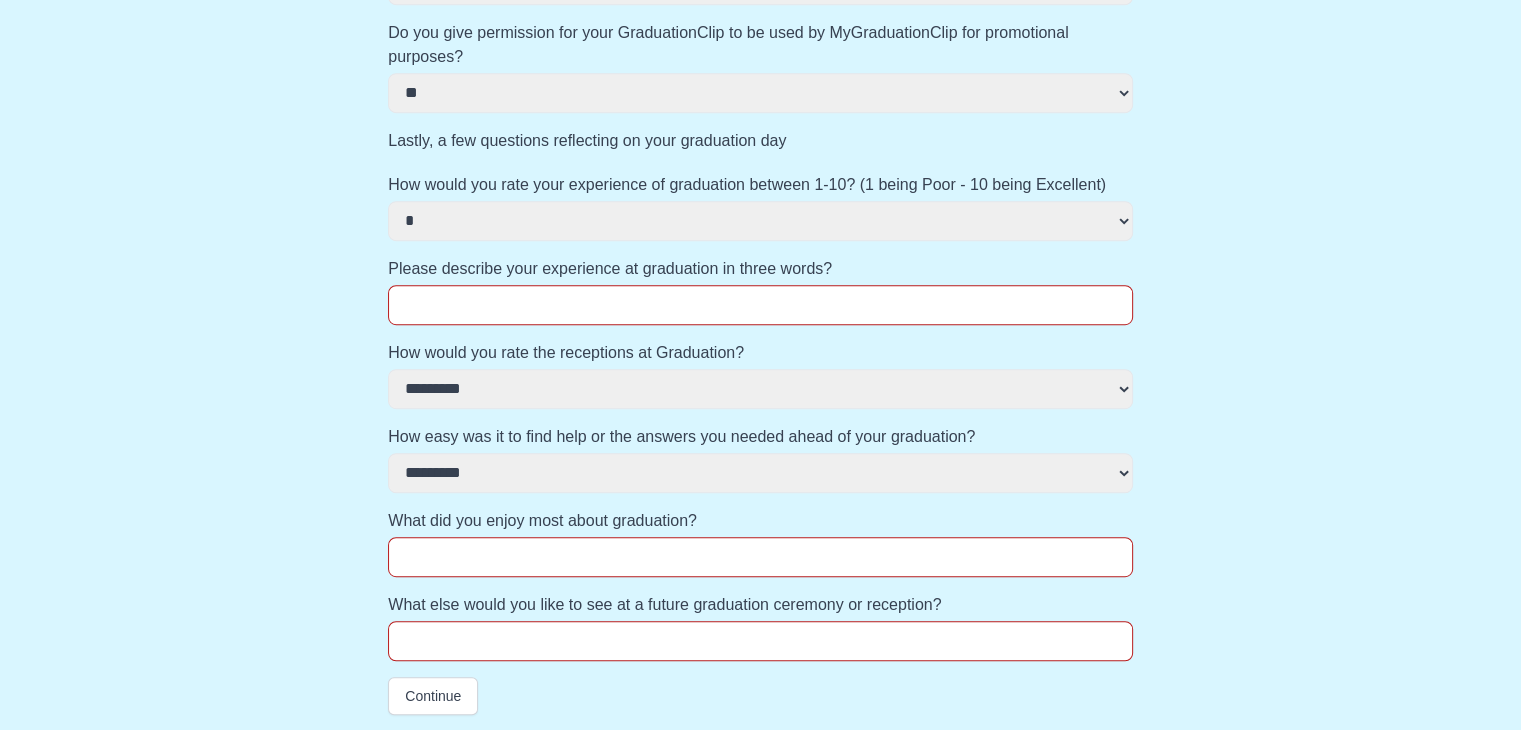 click on "**********" at bounding box center [760, -70] 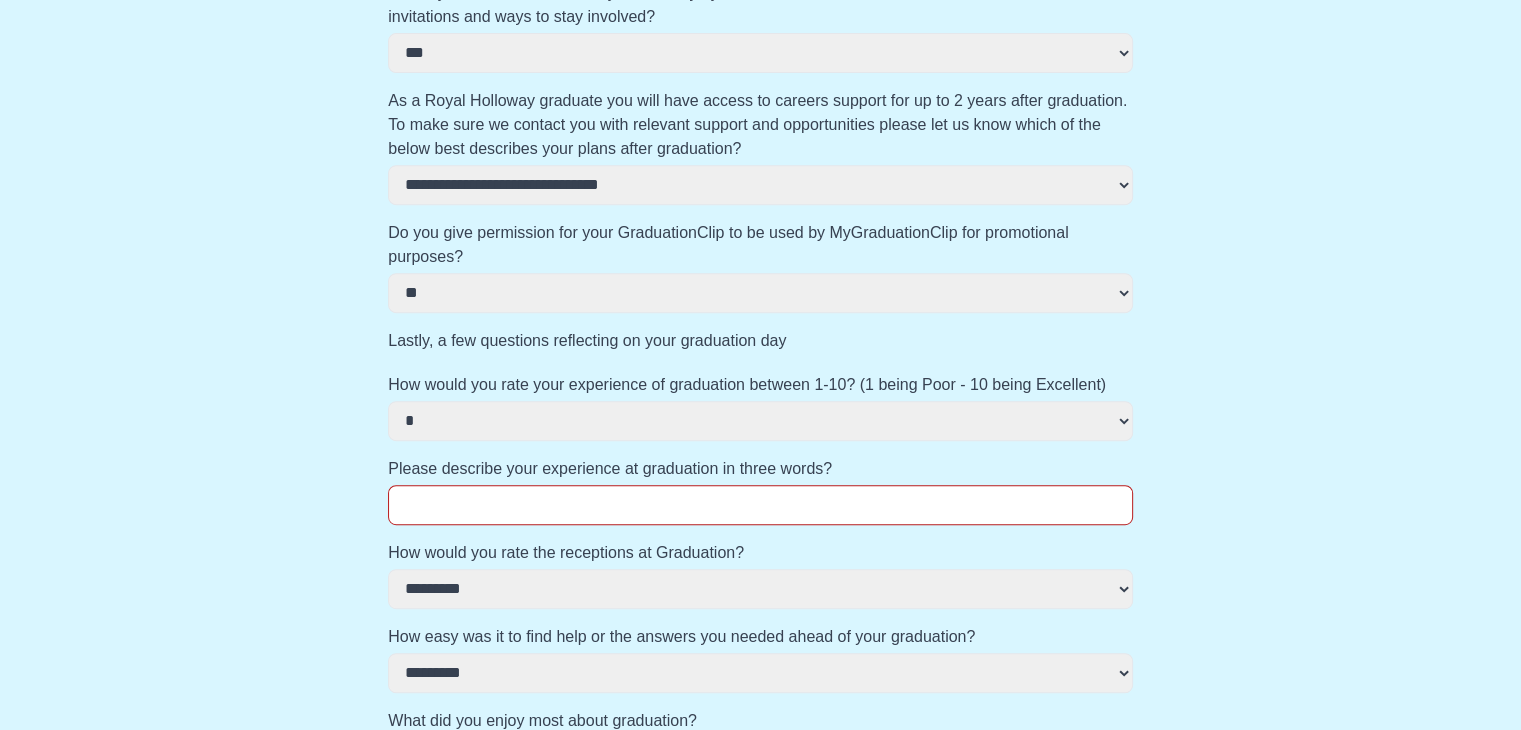 scroll, scrollTop: 933, scrollLeft: 0, axis: vertical 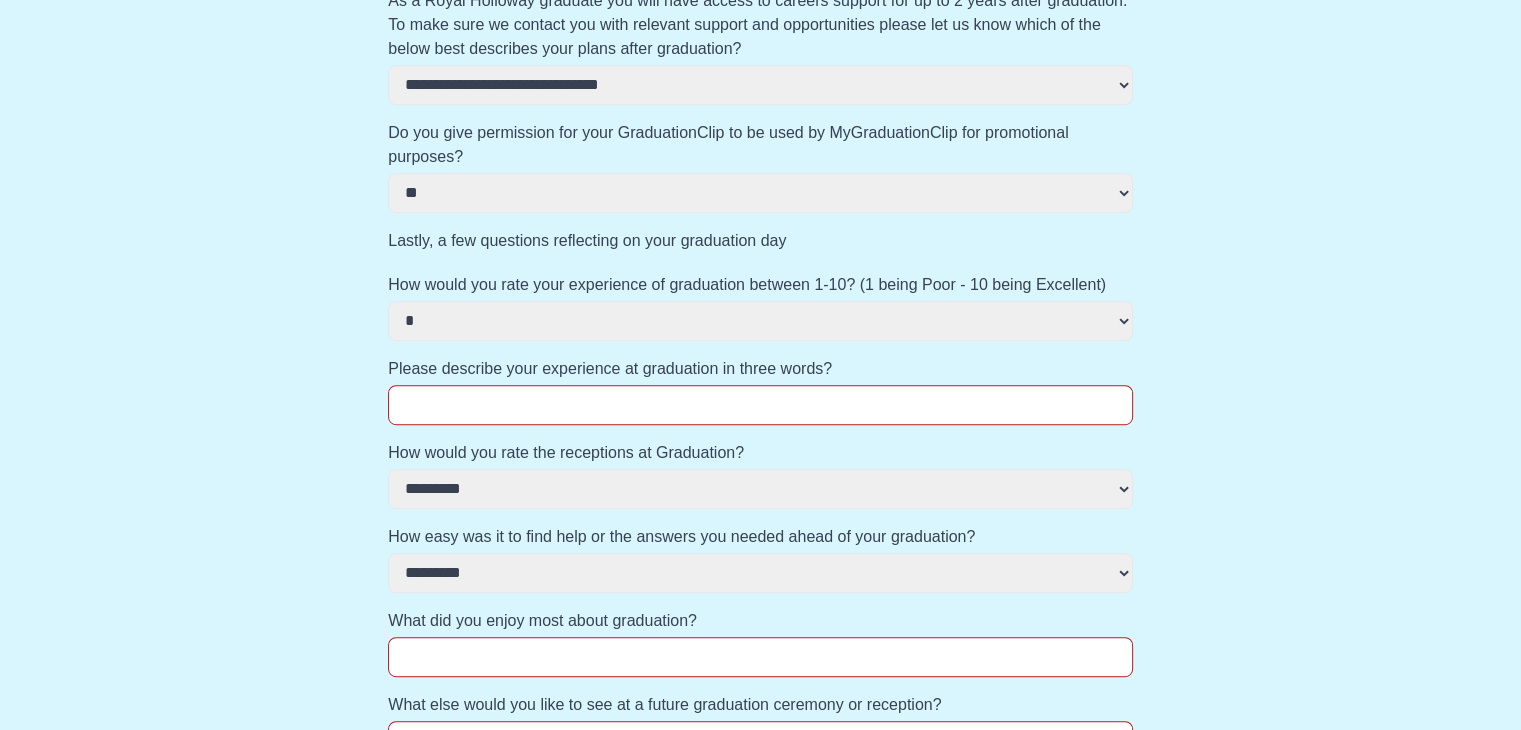 click on "Please describe your experience at graduation in three words?" at bounding box center (760, 405) 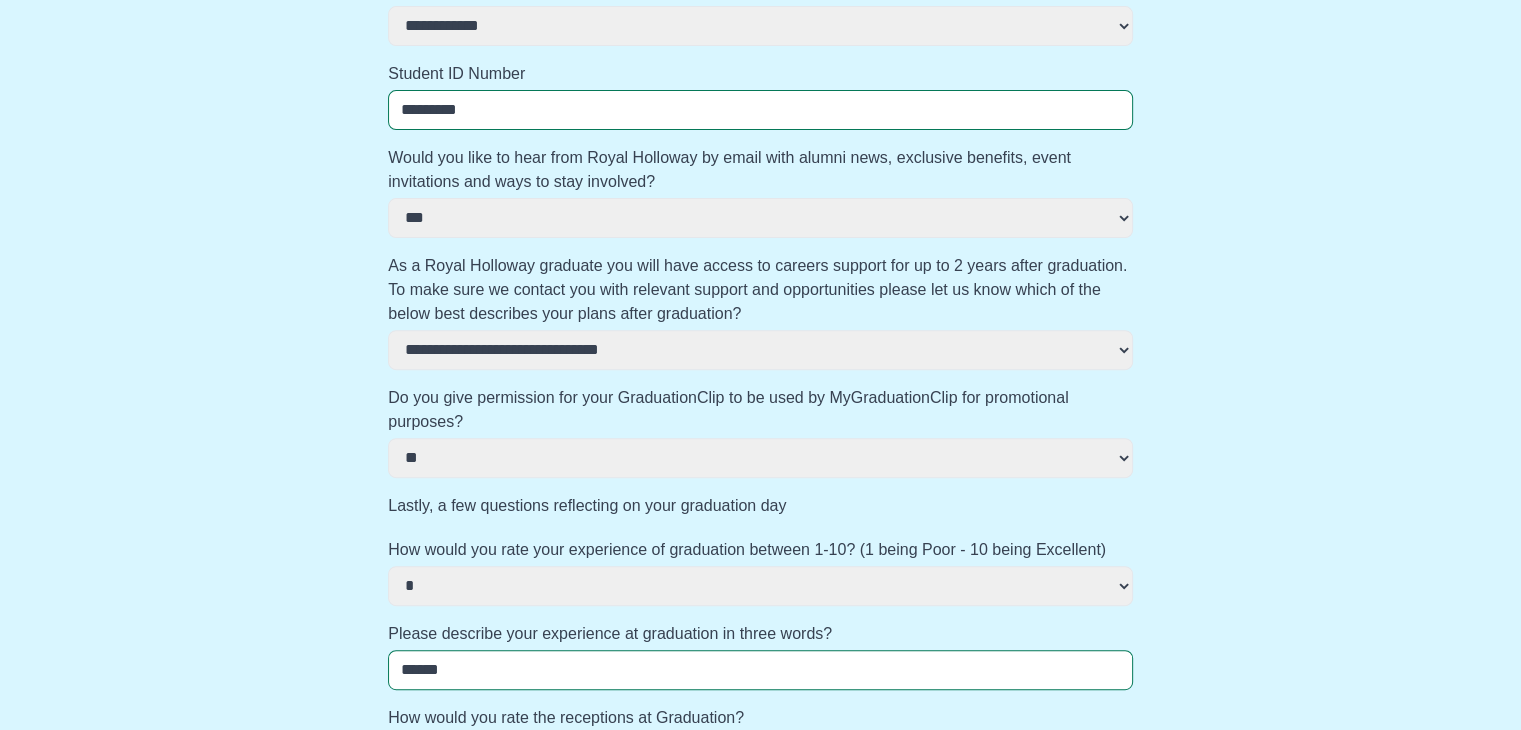 scroll, scrollTop: 633, scrollLeft: 0, axis: vertical 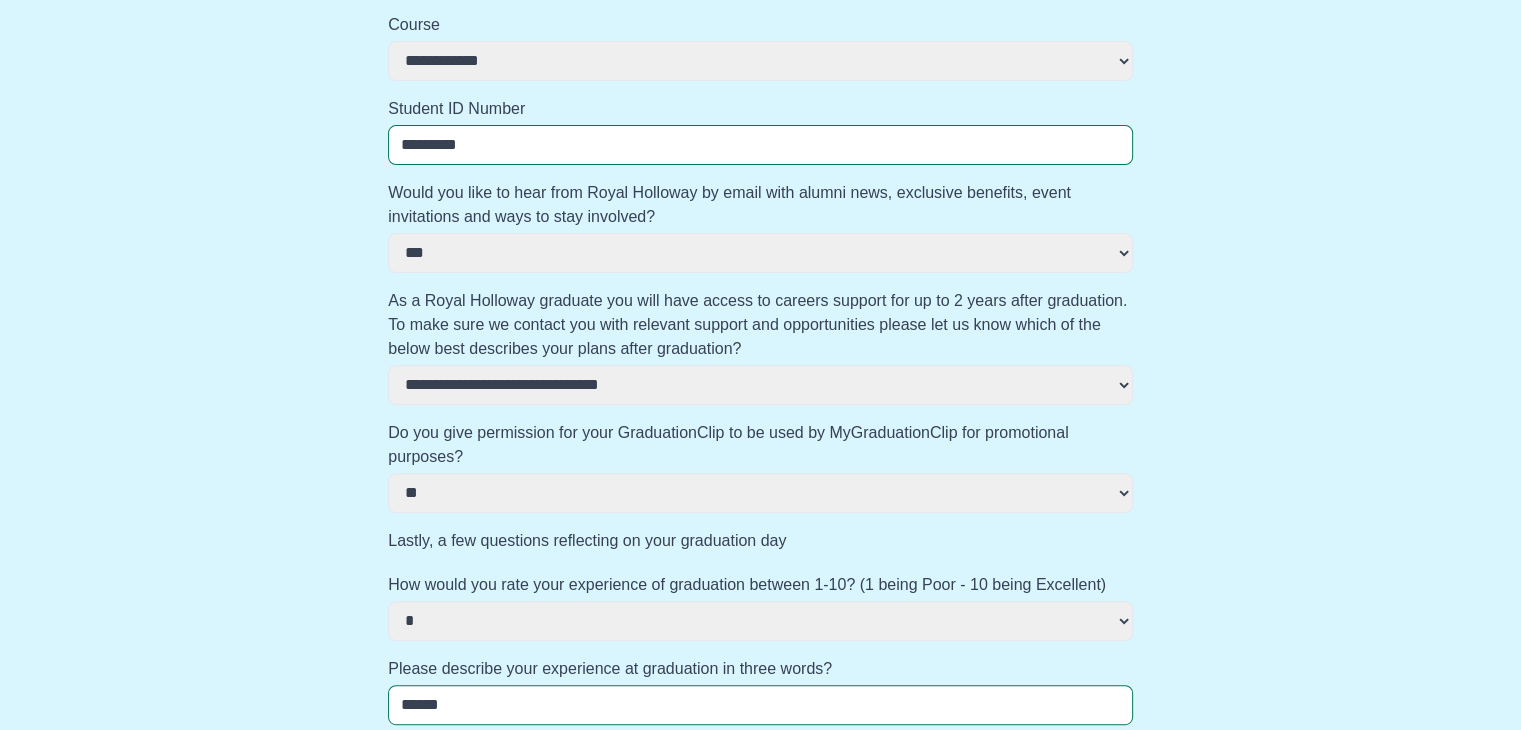 click on "**********" at bounding box center [760, 385] 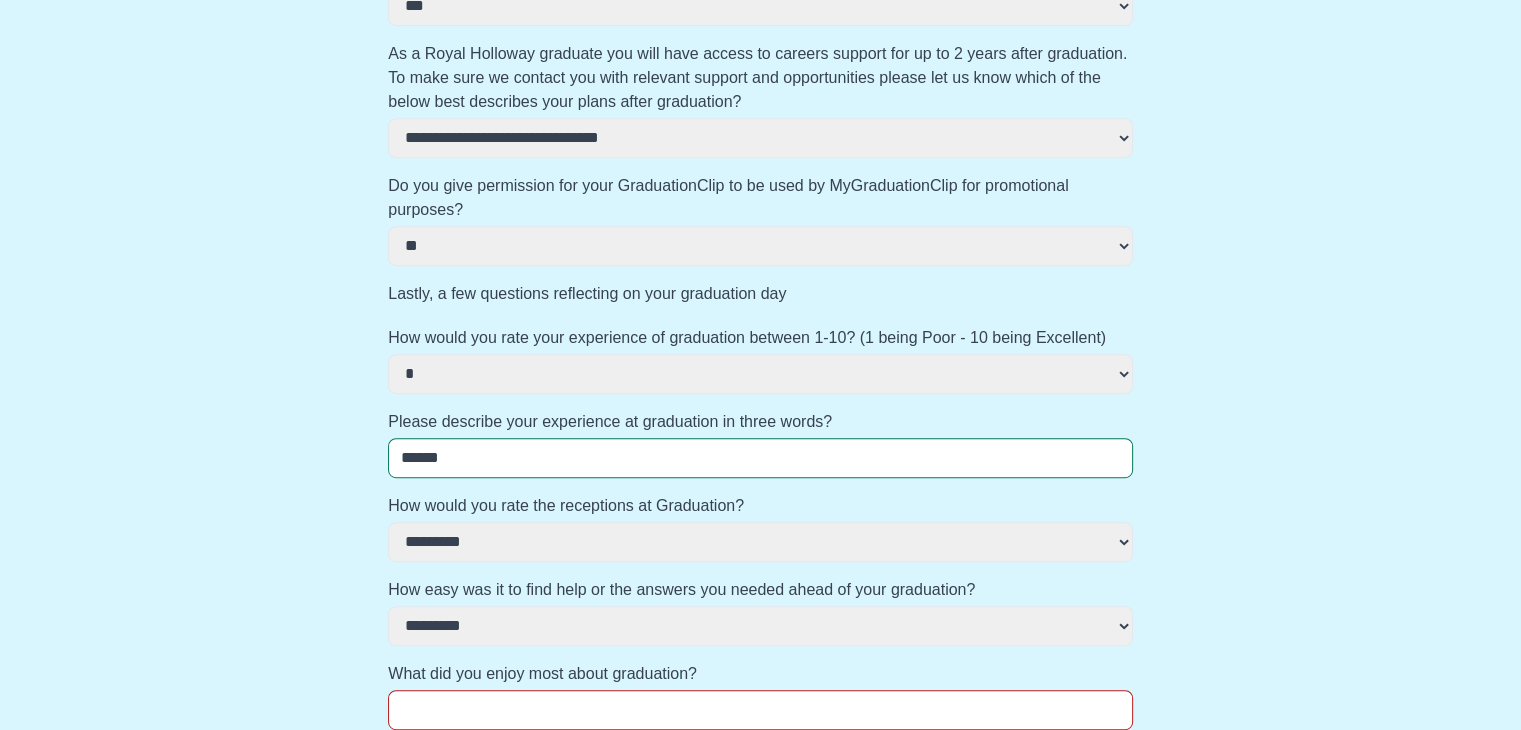 scroll, scrollTop: 1033, scrollLeft: 0, axis: vertical 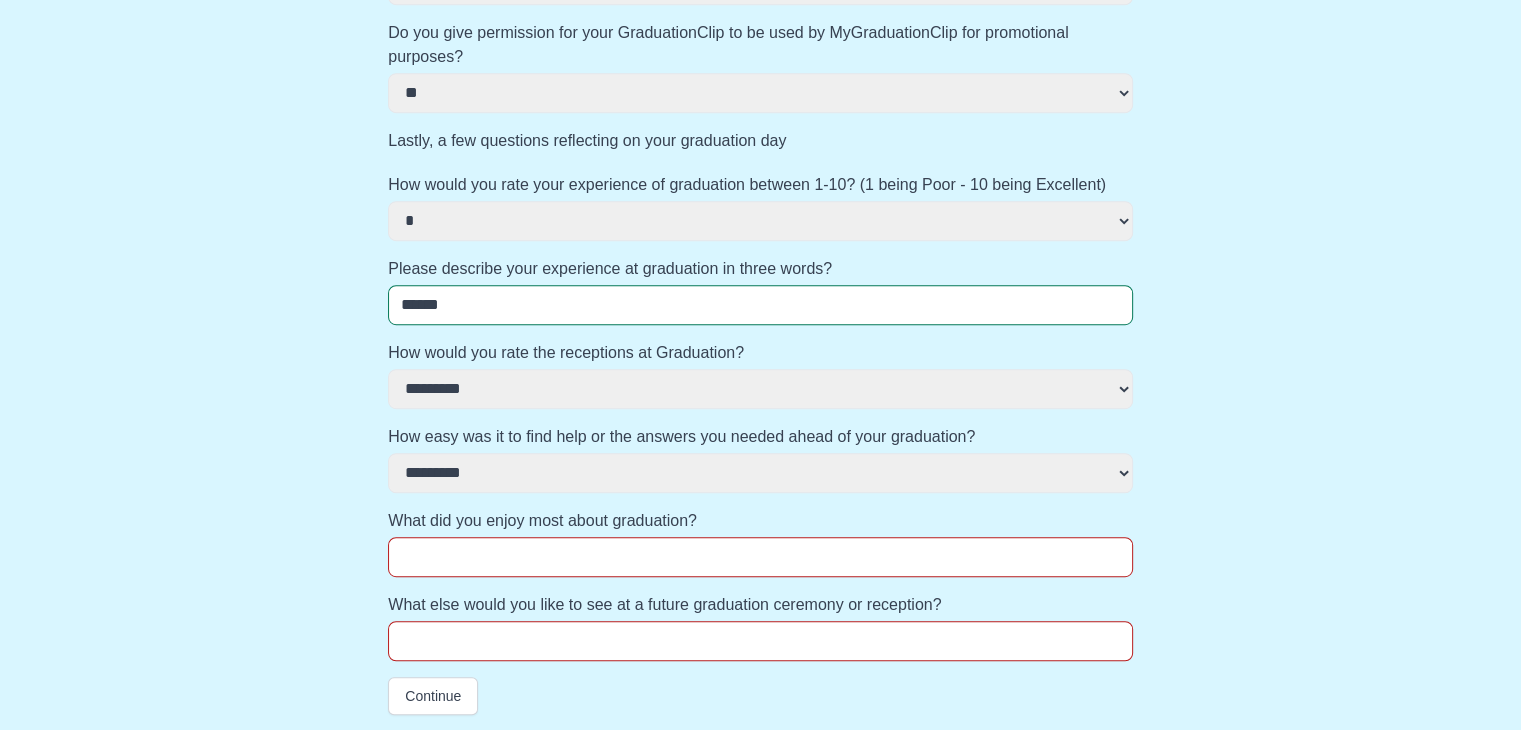 click on "What did you enjoy most about graduation?" at bounding box center [760, 557] 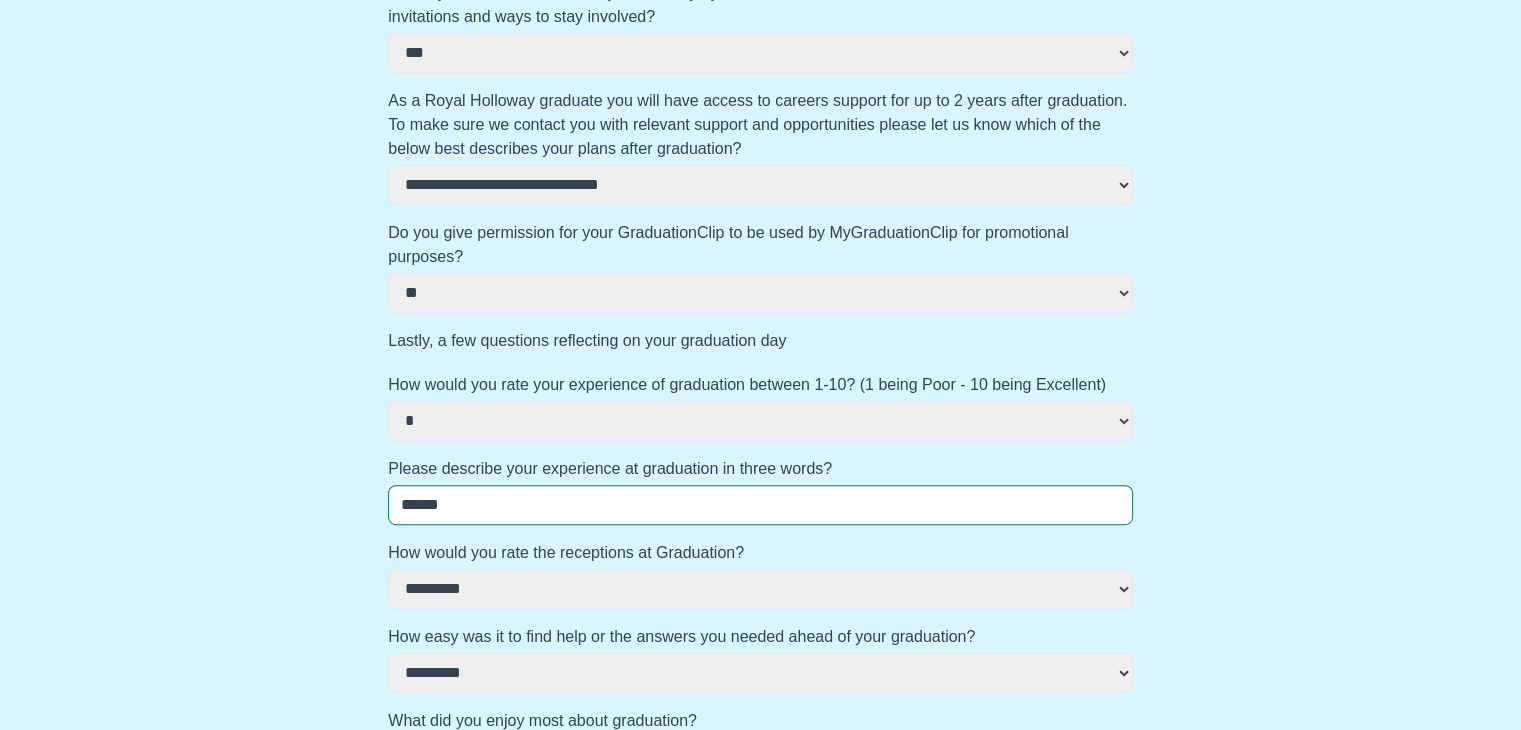scroll, scrollTop: 933, scrollLeft: 0, axis: vertical 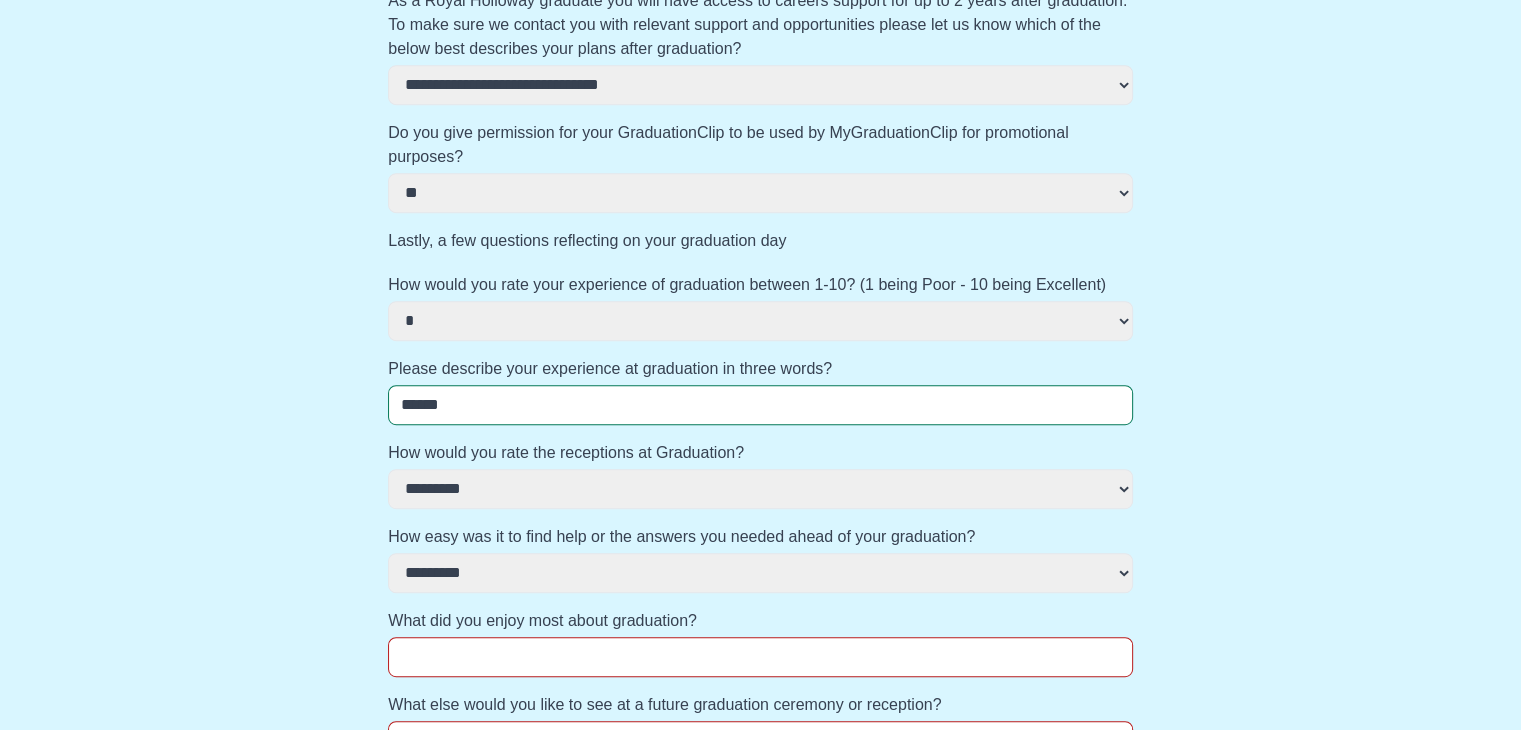 click on "Please describe your experience at graduation in three words? ******" at bounding box center (760, 391) 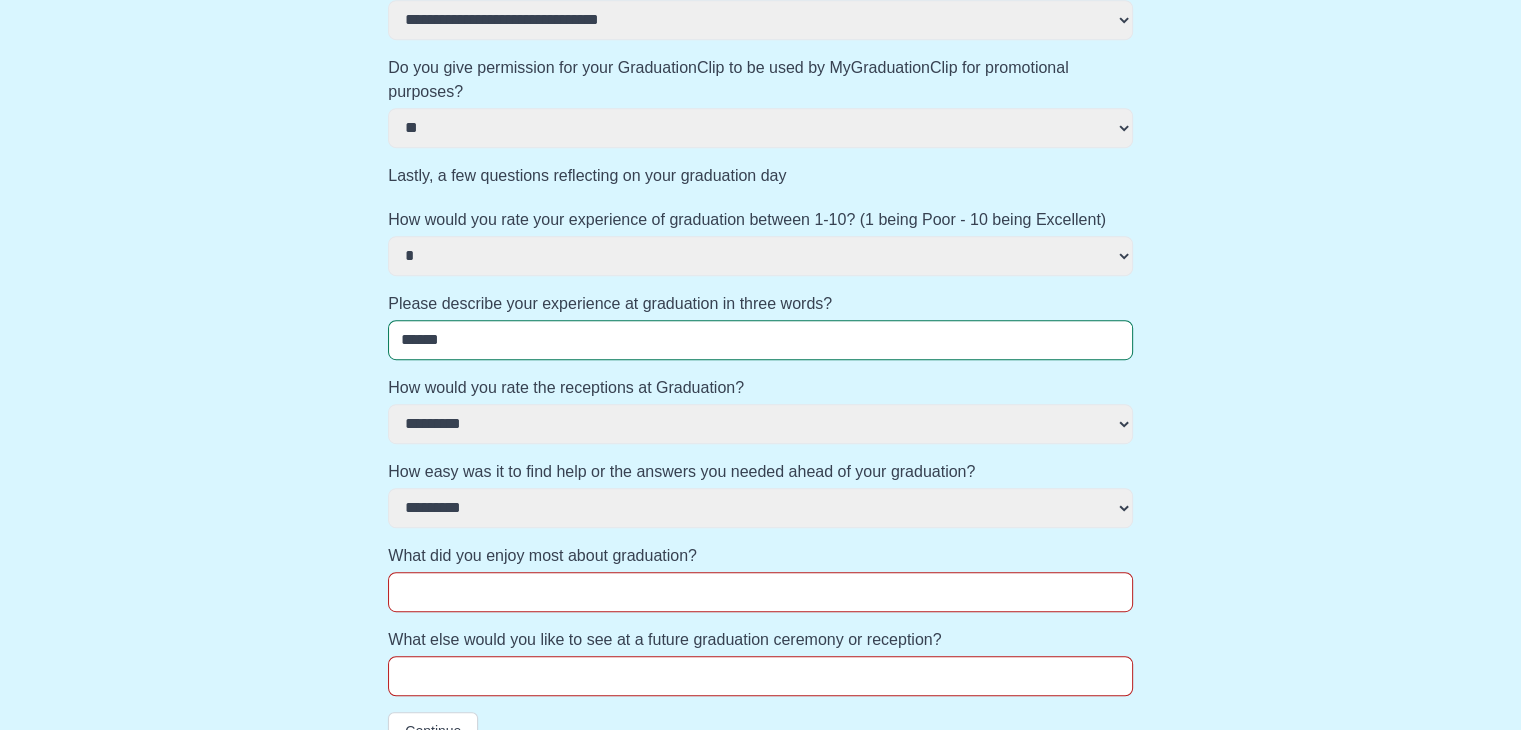 scroll, scrollTop: 1033, scrollLeft: 0, axis: vertical 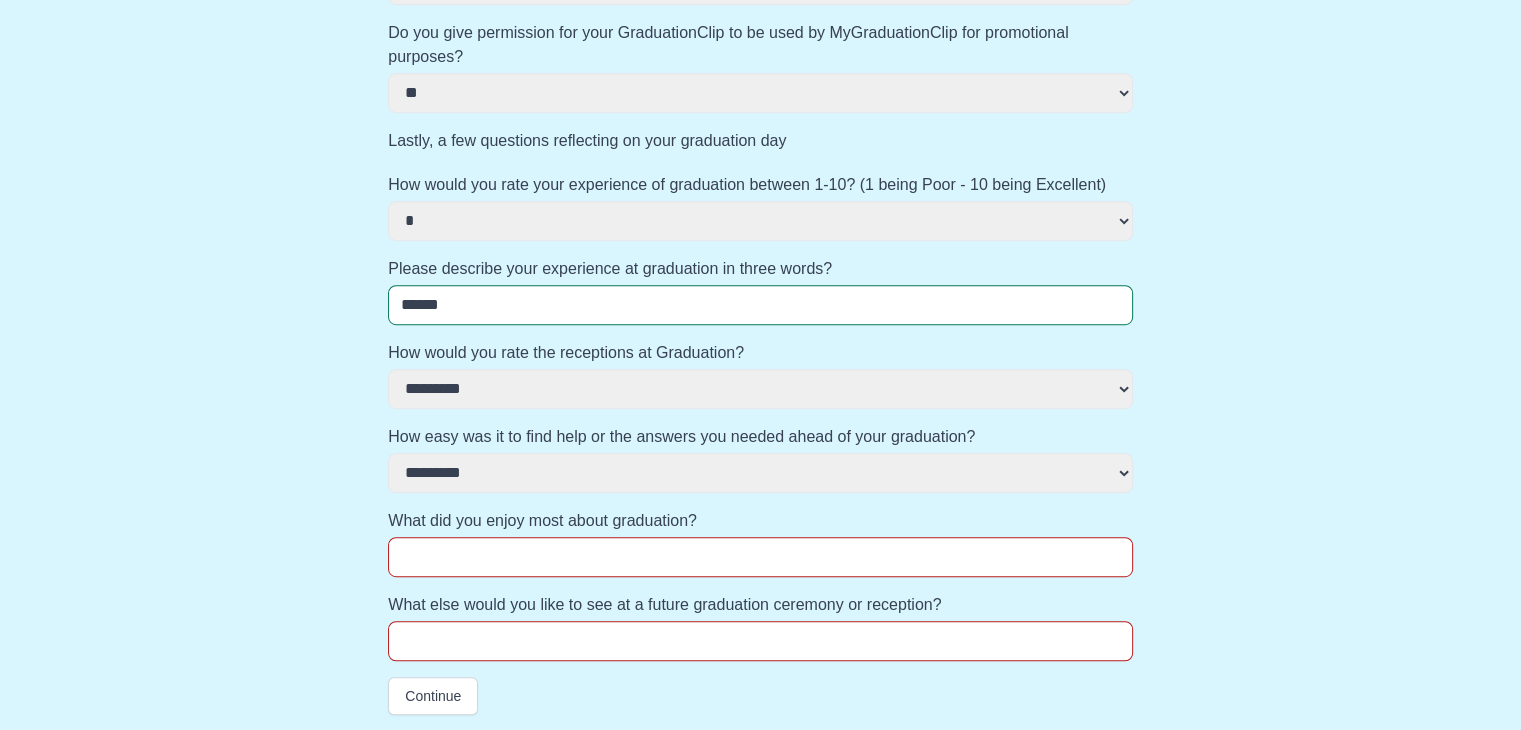 click on "What did you enjoy most about graduation?" at bounding box center [760, 557] 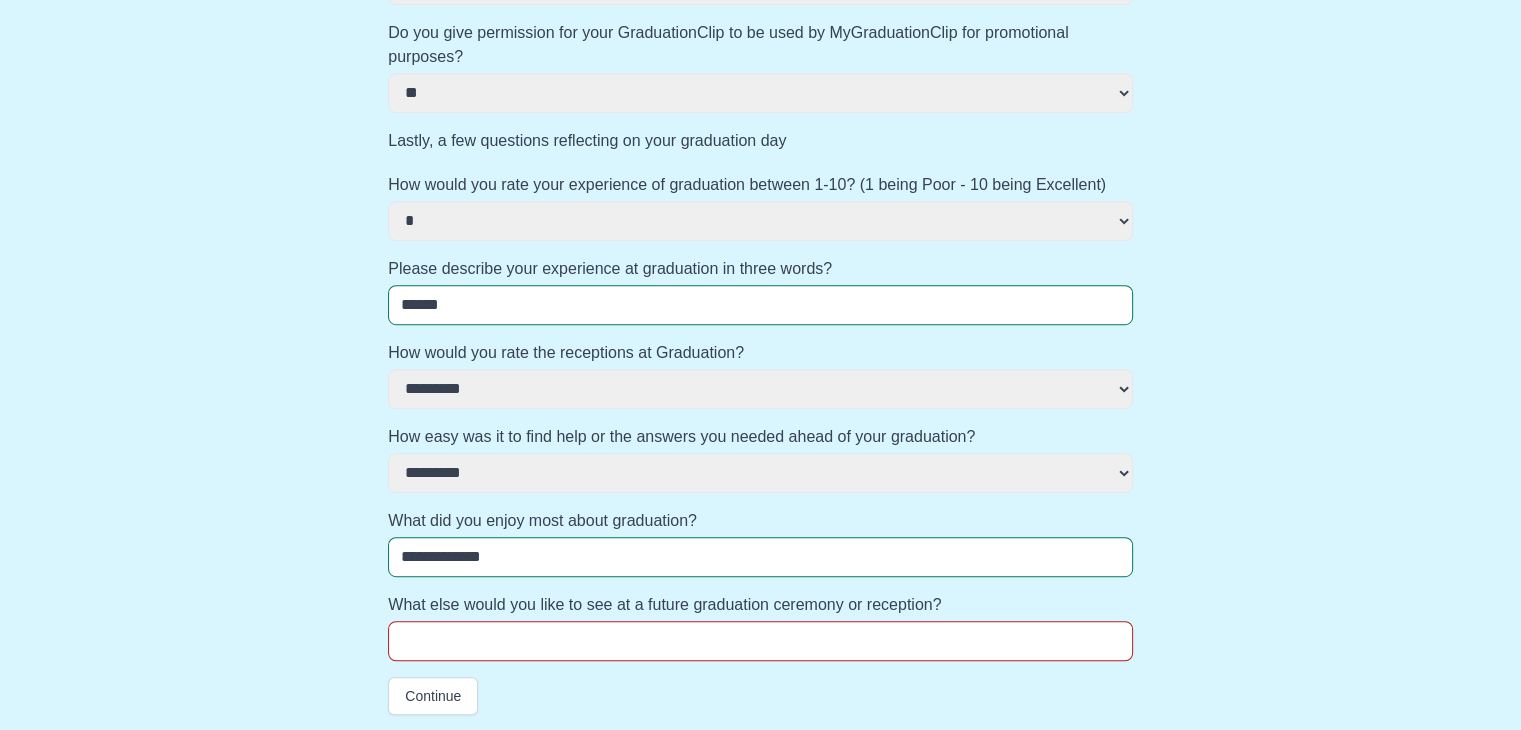 click on "******" at bounding box center [760, 305] 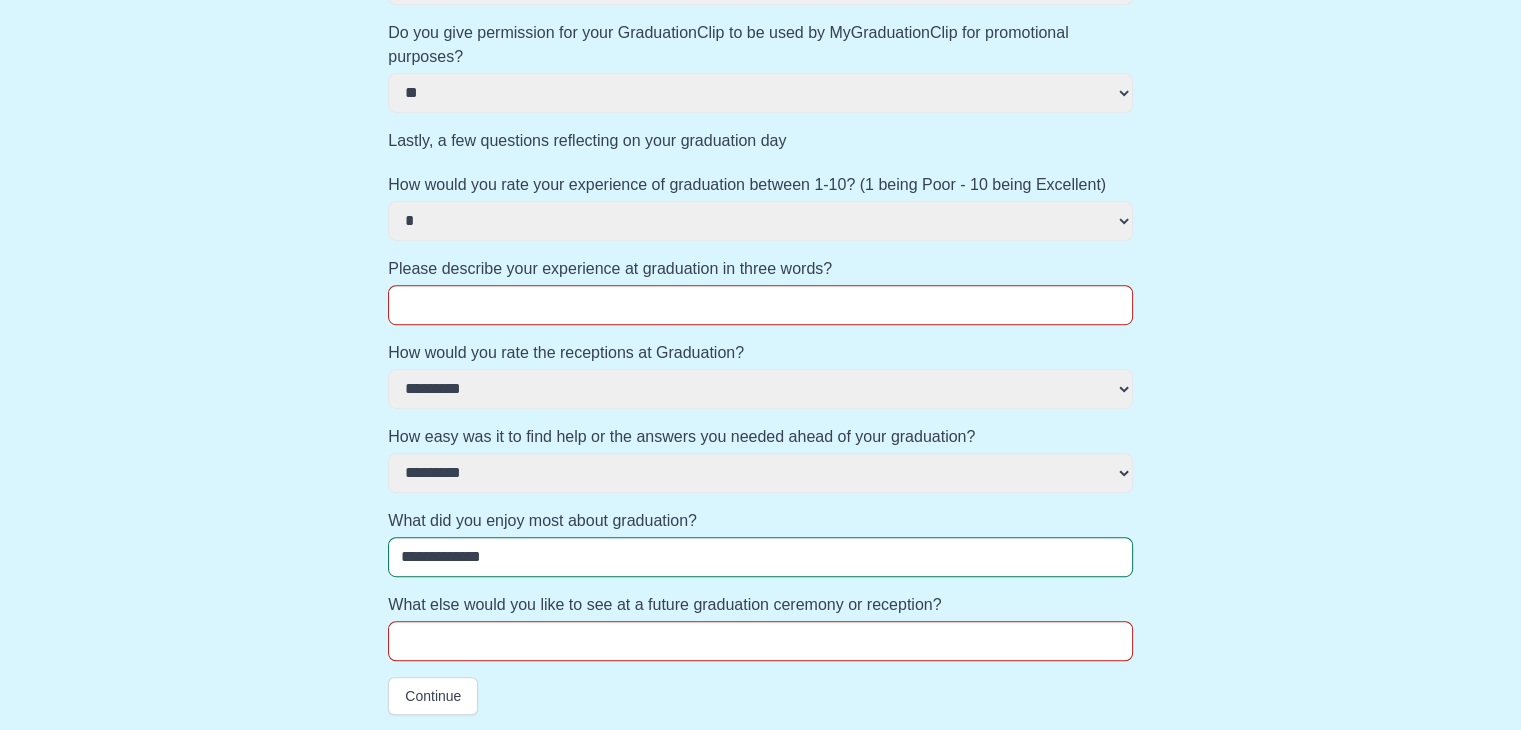 drag, startPoint x: 492, startPoint y: 475, endPoint x: 440, endPoint y: 474, distance: 52.009613 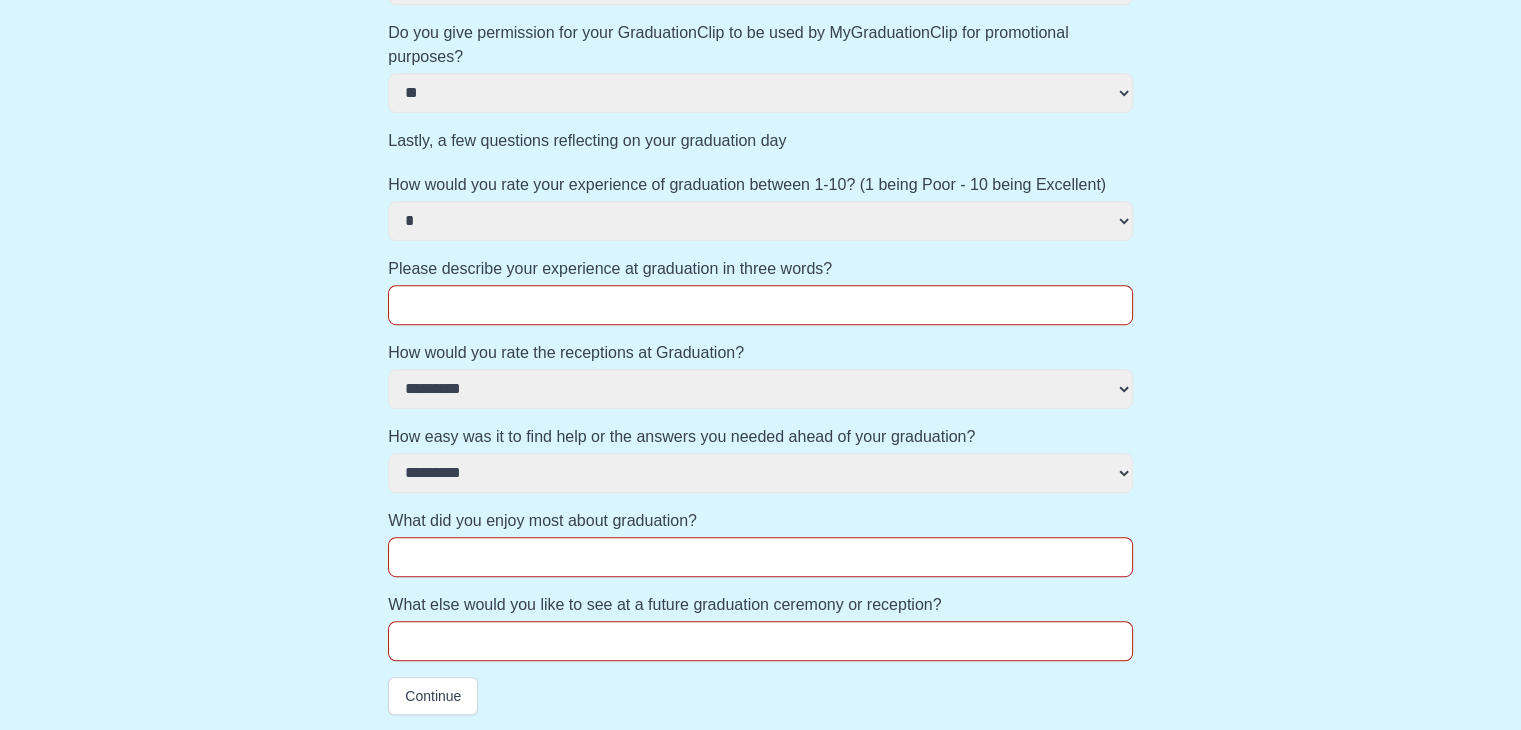 click on "**********" at bounding box center (760, -70) 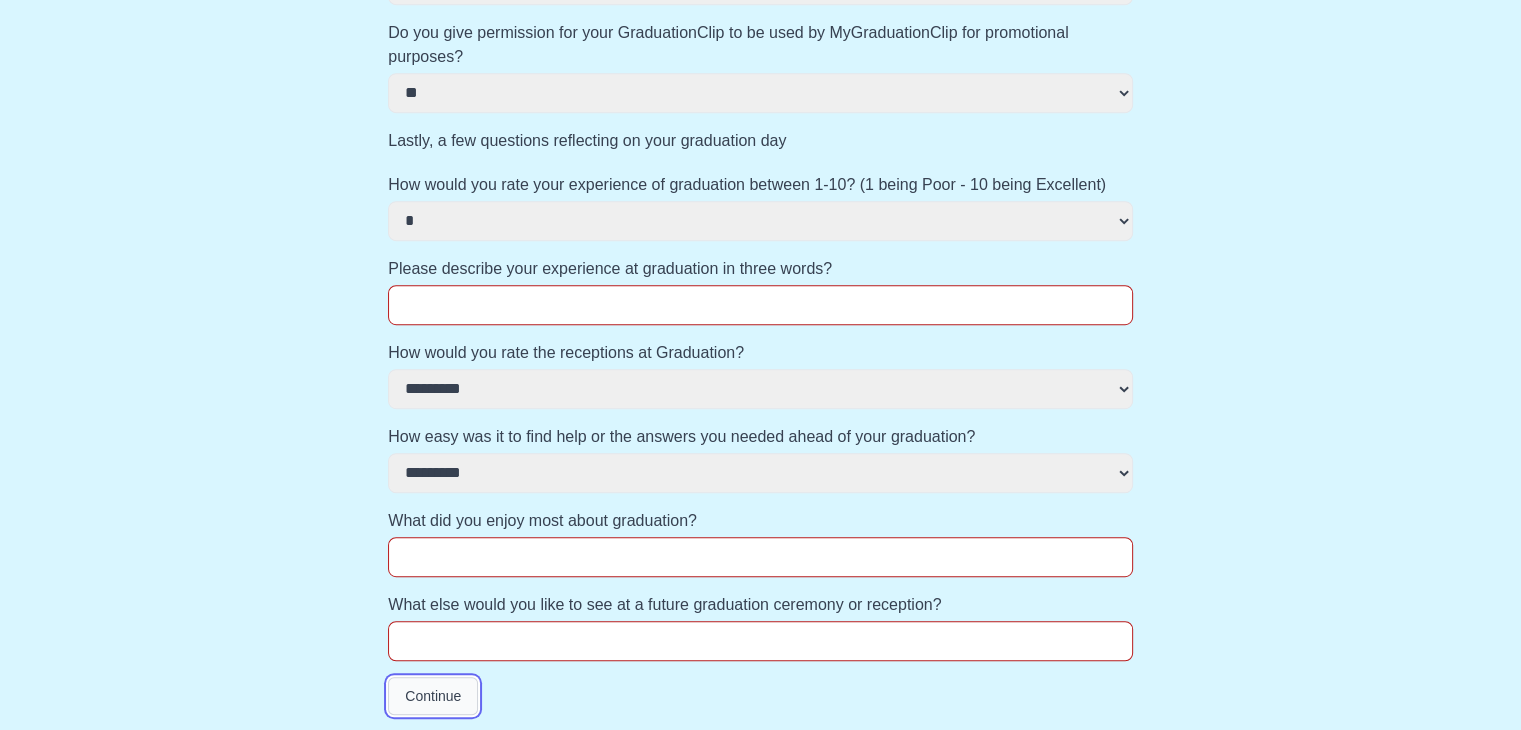 click on "Continue" at bounding box center [433, 696] 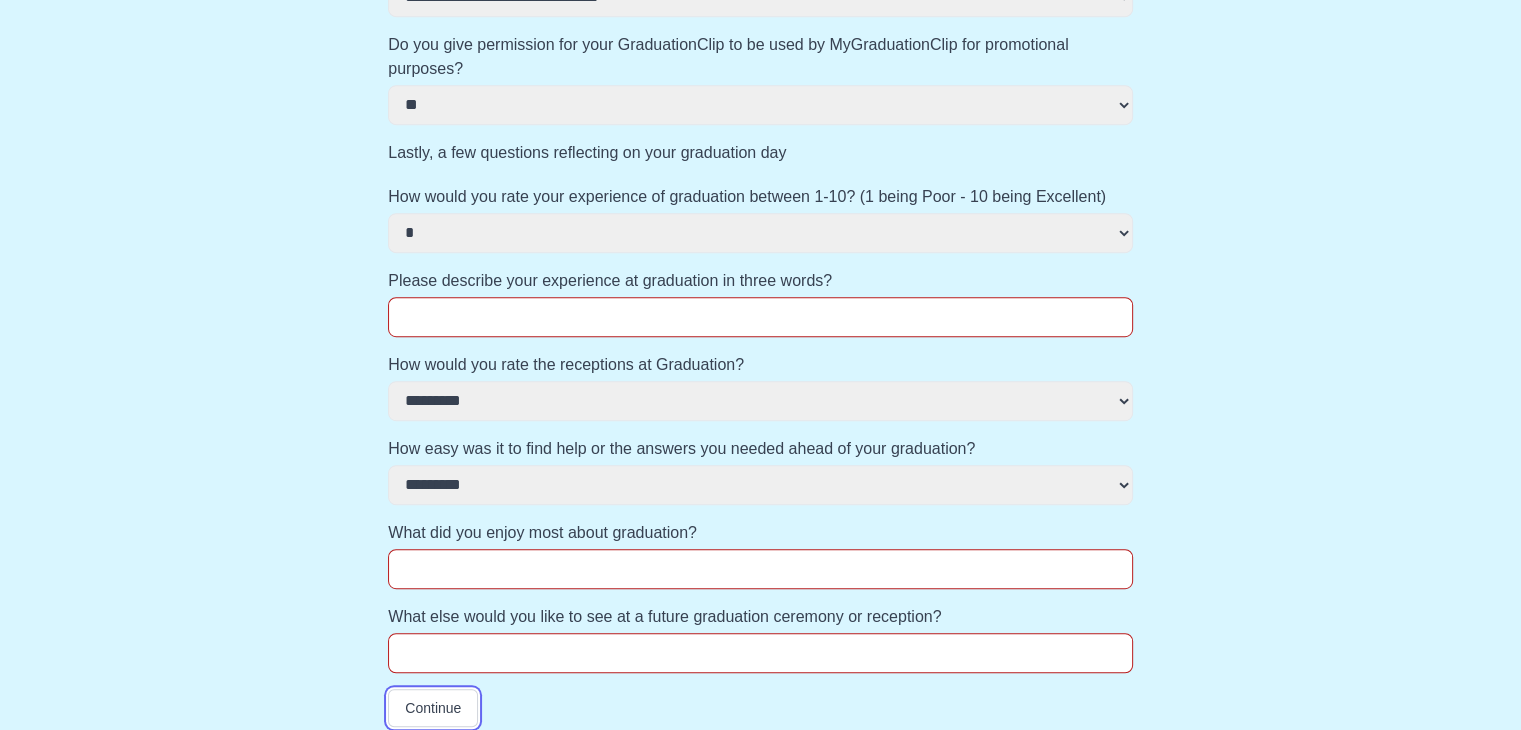 scroll, scrollTop: 1033, scrollLeft: 0, axis: vertical 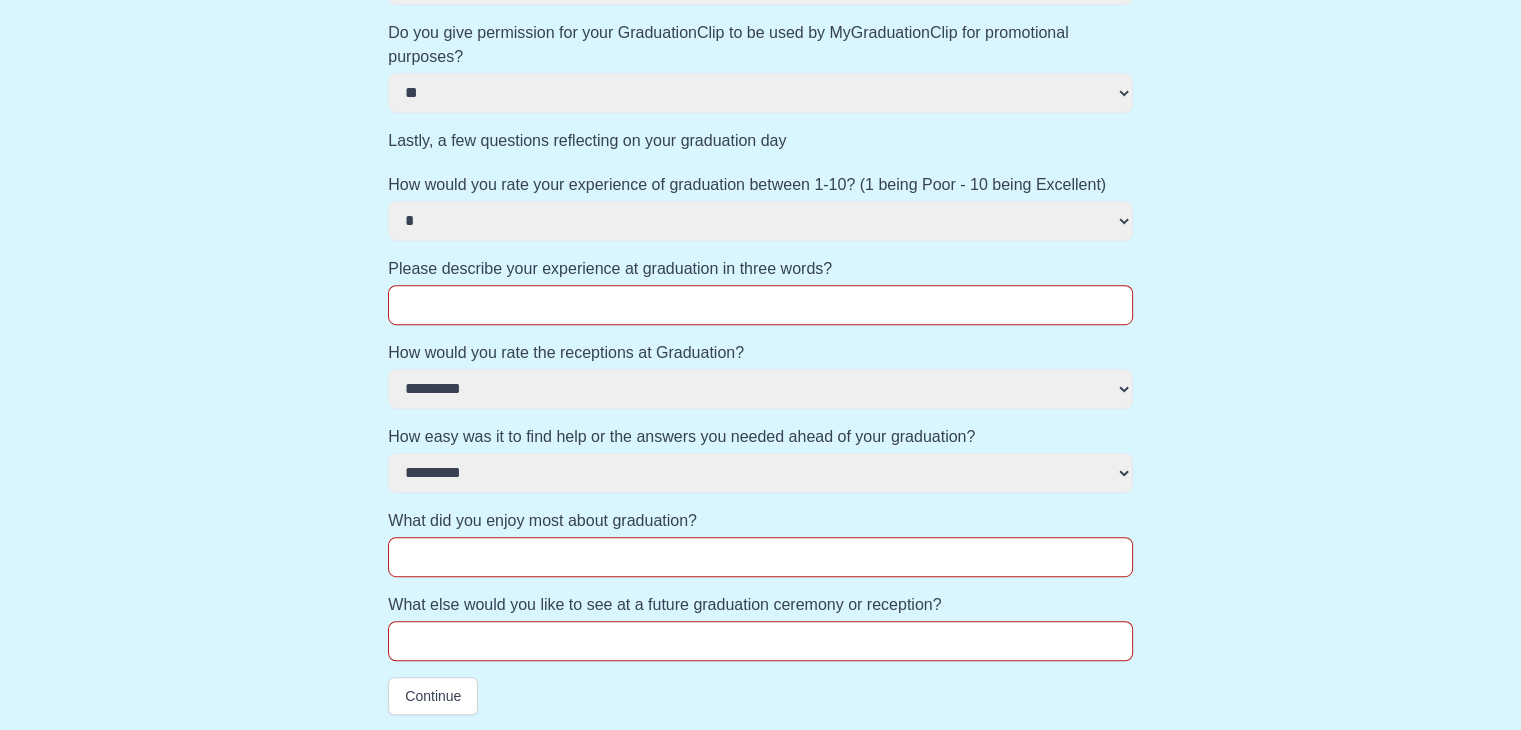 click on "**********" at bounding box center [760, -70] 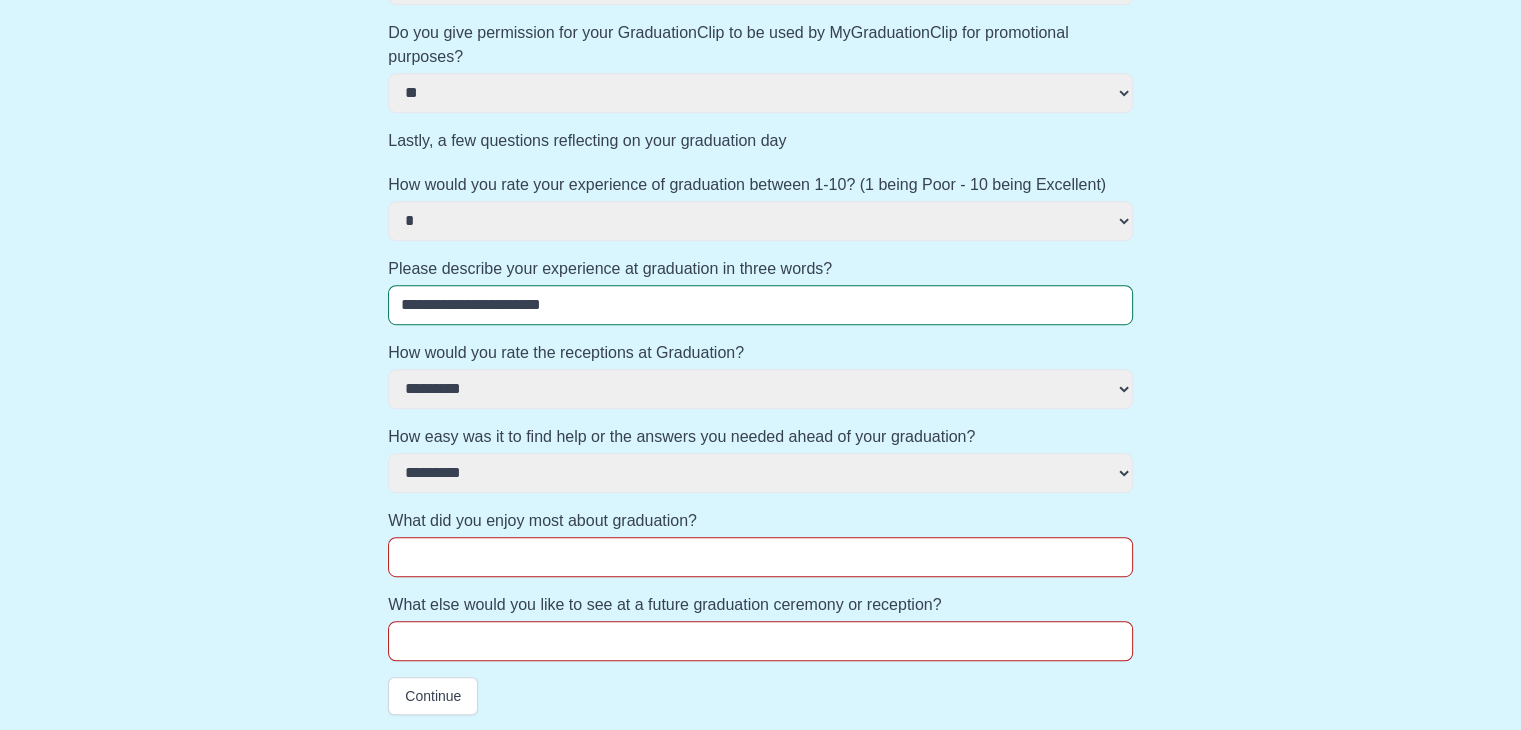 click on "**********" at bounding box center [760, 305] 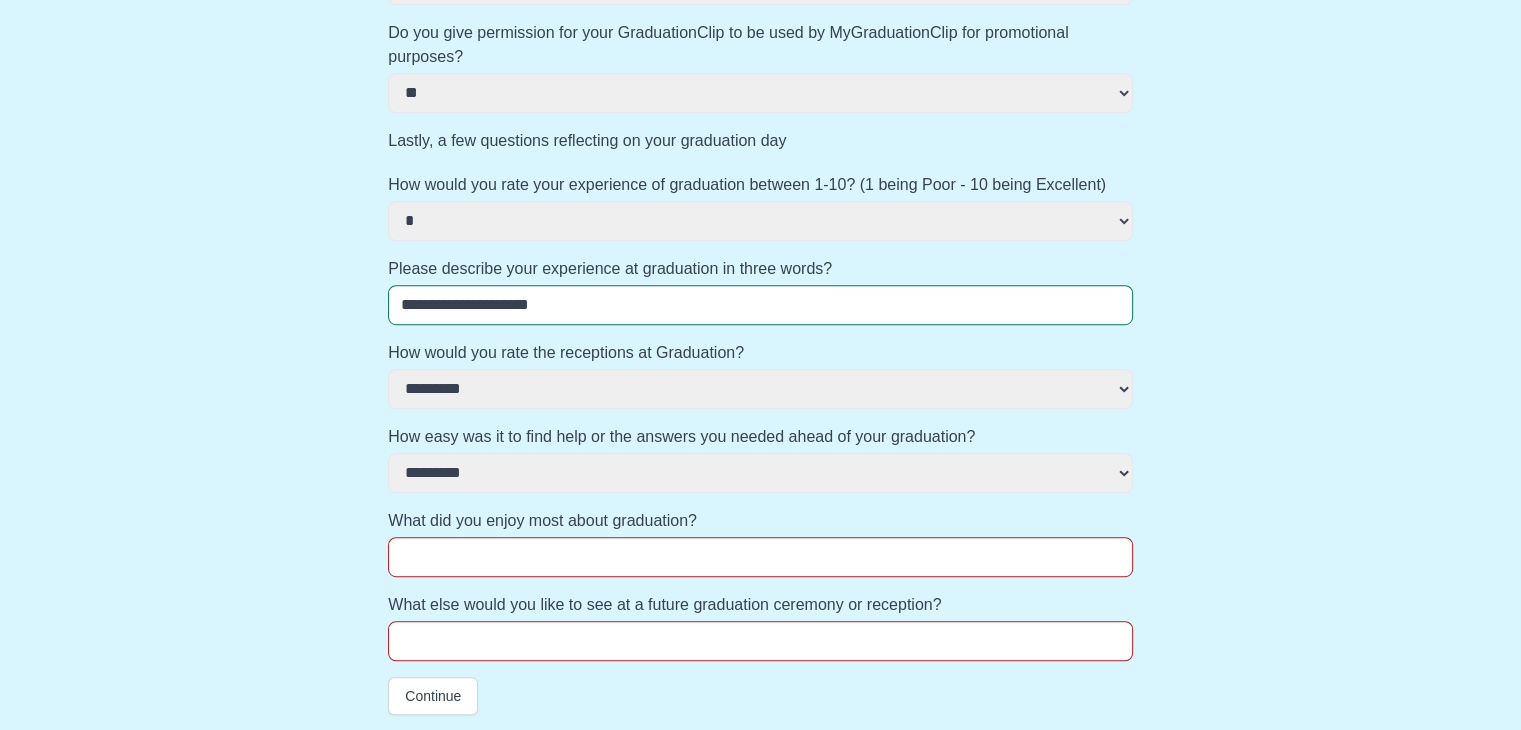 click on "**********" at bounding box center [760, -70] 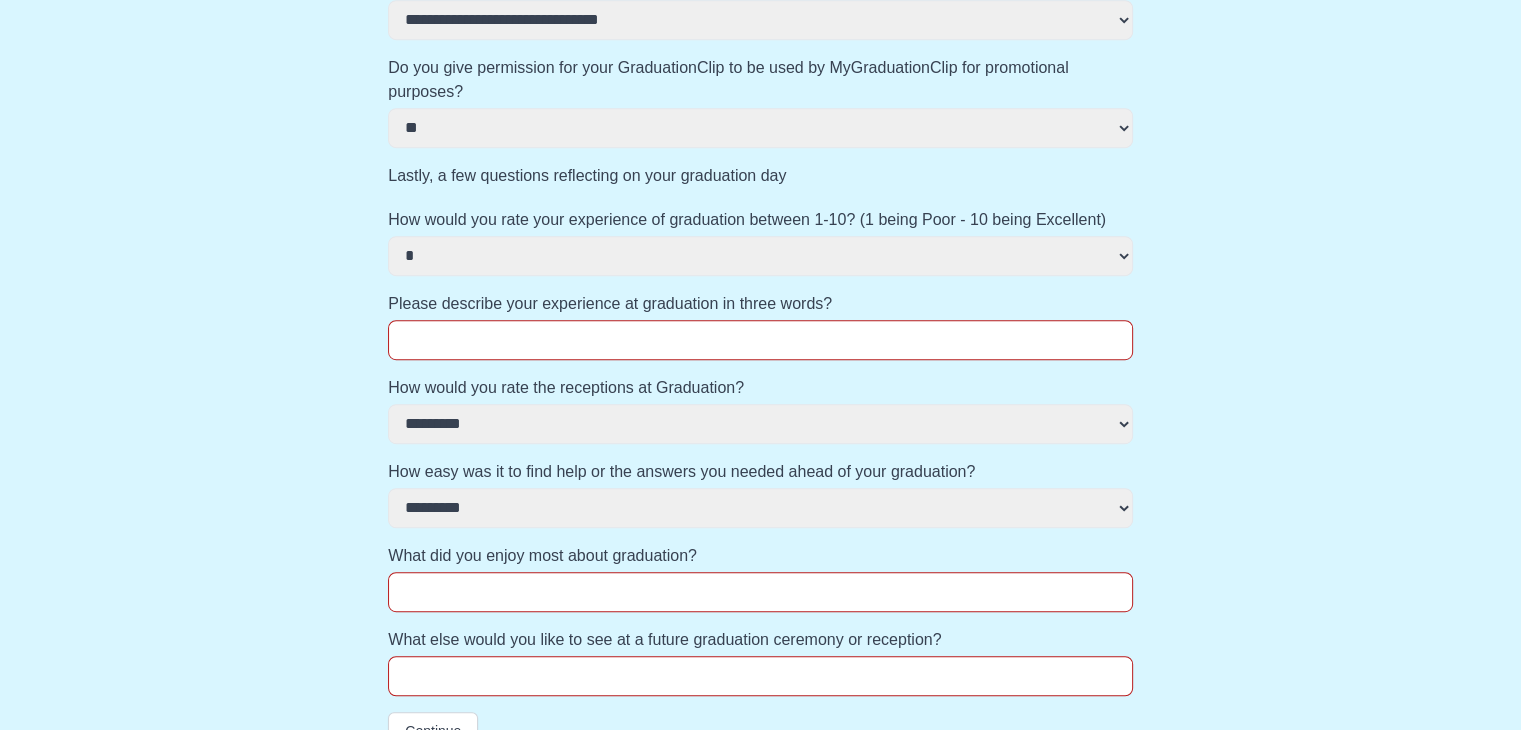 scroll, scrollTop: 1033, scrollLeft: 0, axis: vertical 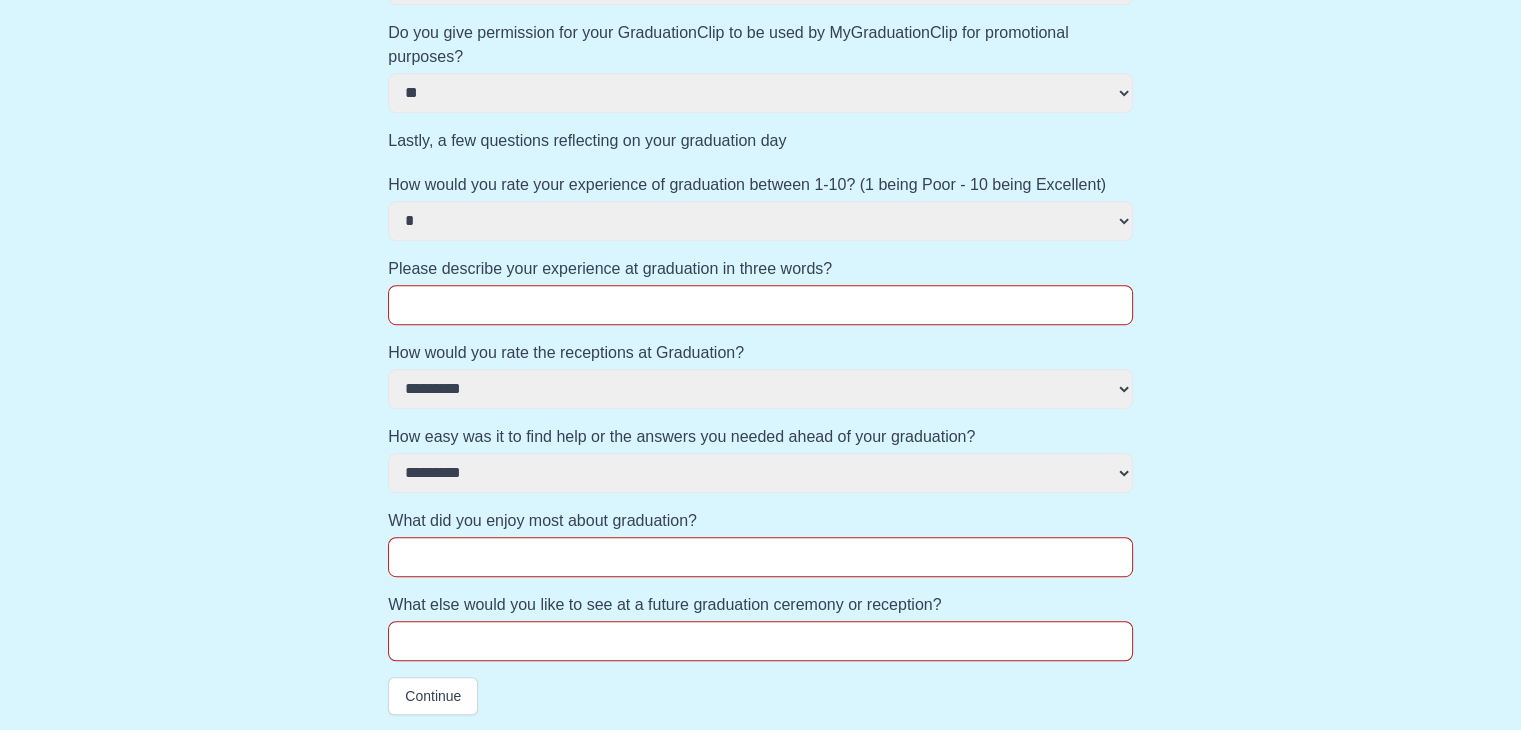 click on "What else would you like to see at a future graduation ceremony or reception?" at bounding box center (760, 641) 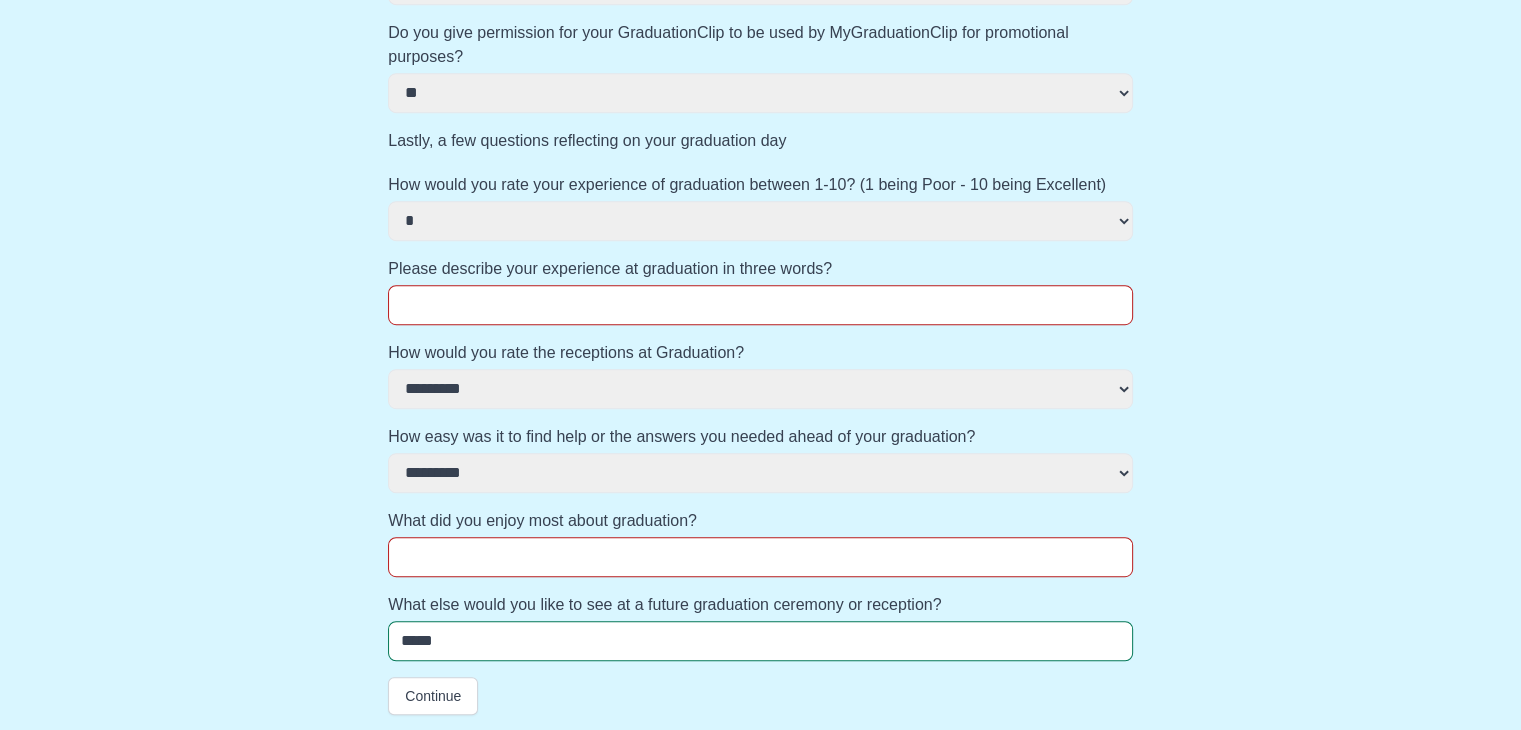 click on "Please describe your experience at graduation in three words?" at bounding box center [760, 305] 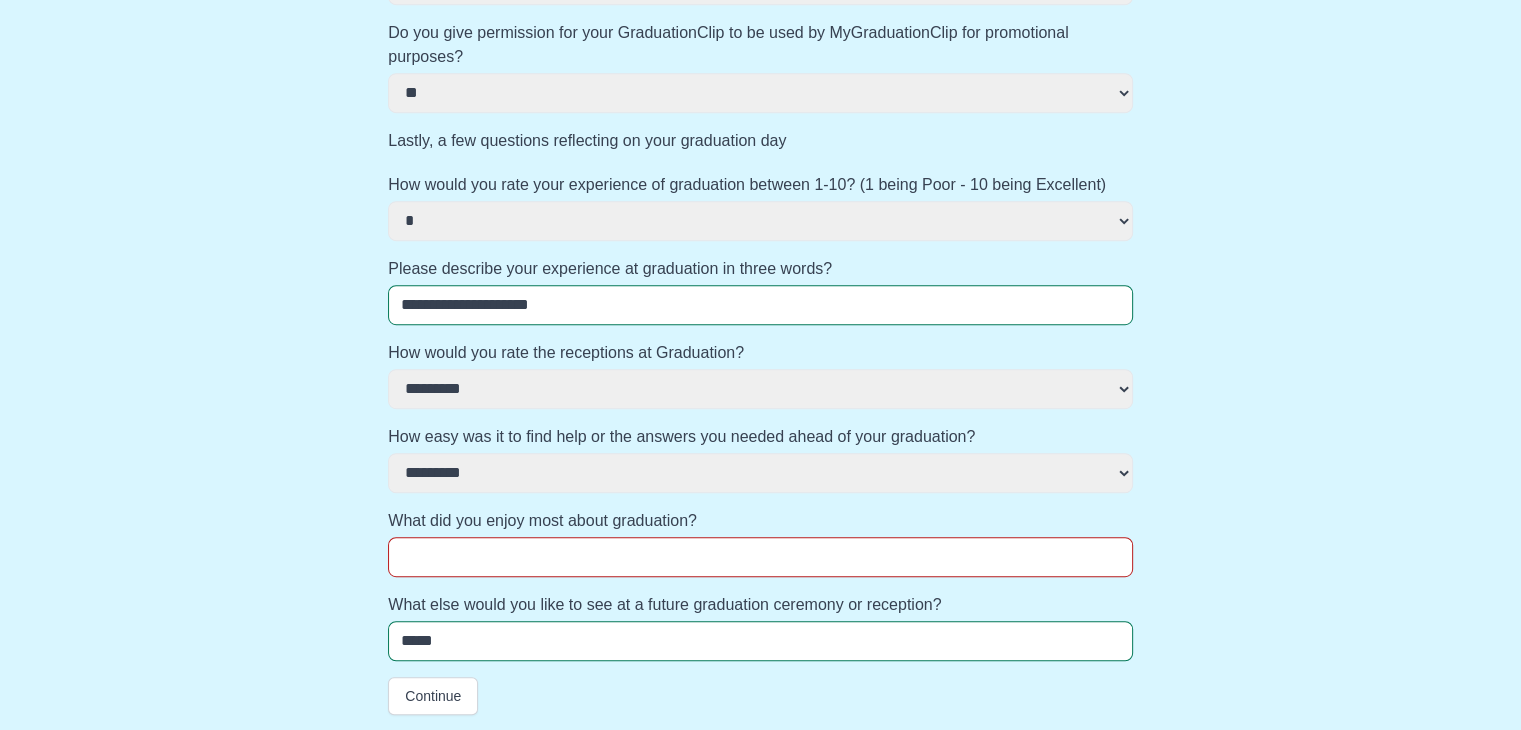 click on "What did you enjoy most about graduation?" at bounding box center (760, 557) 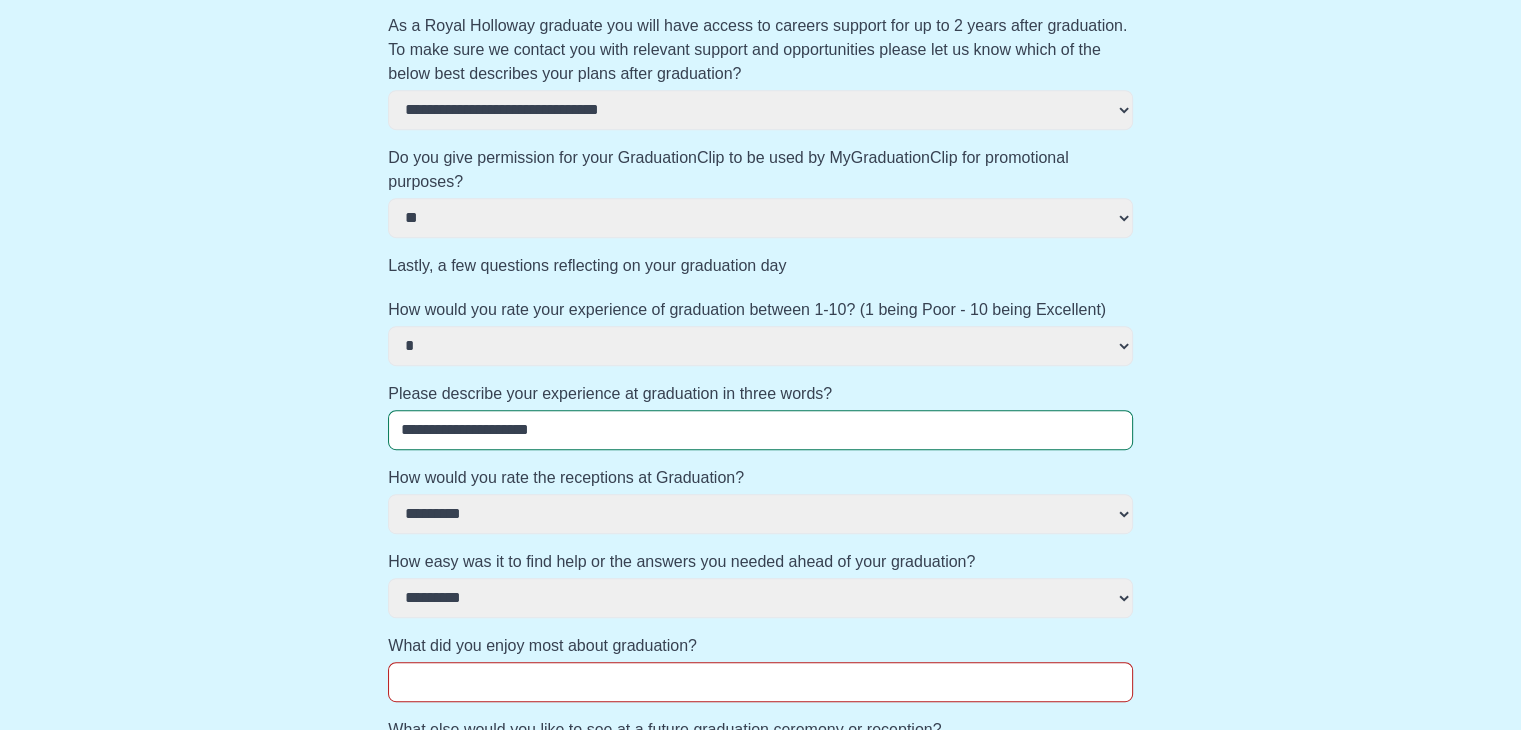 scroll, scrollTop: 833, scrollLeft: 0, axis: vertical 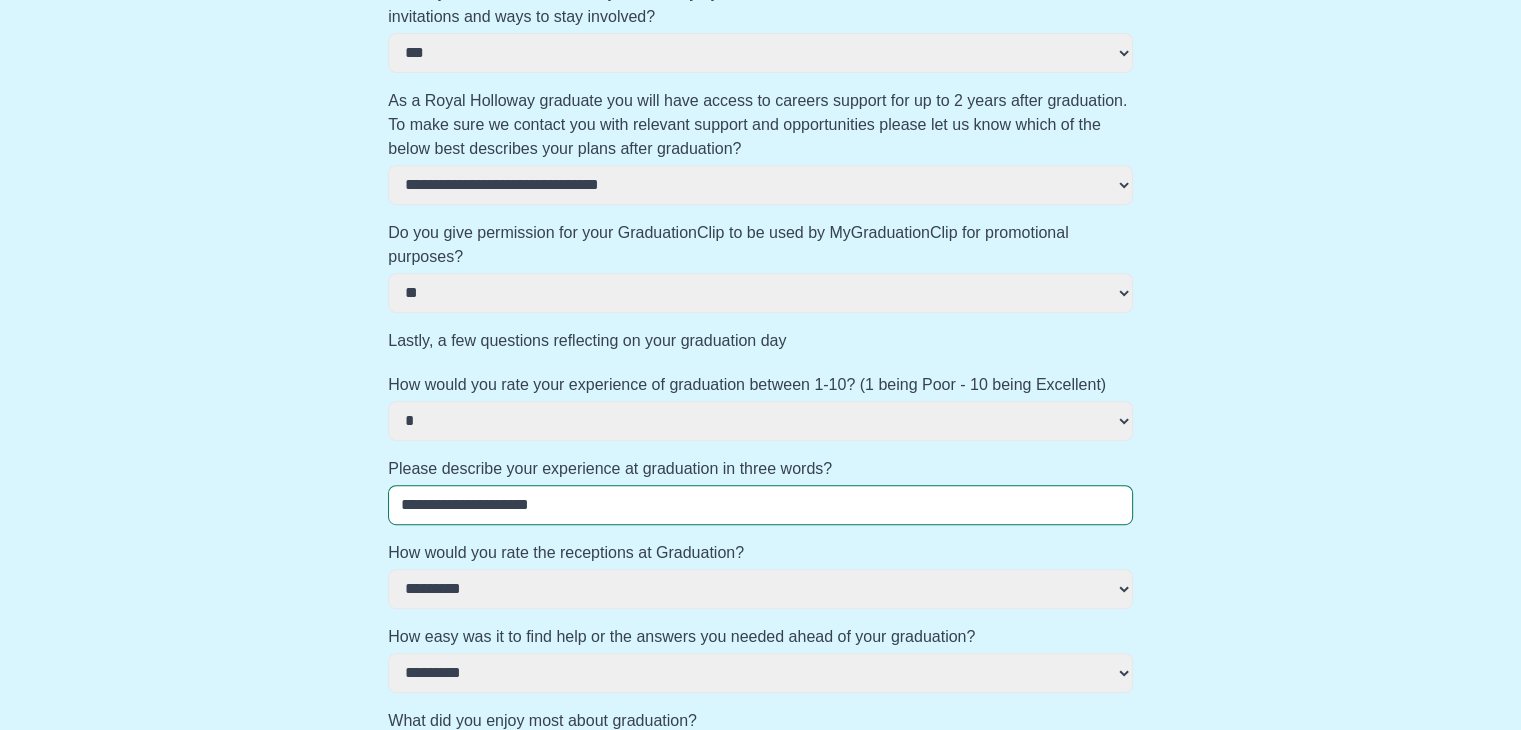 click on "**********" at bounding box center (760, 130) 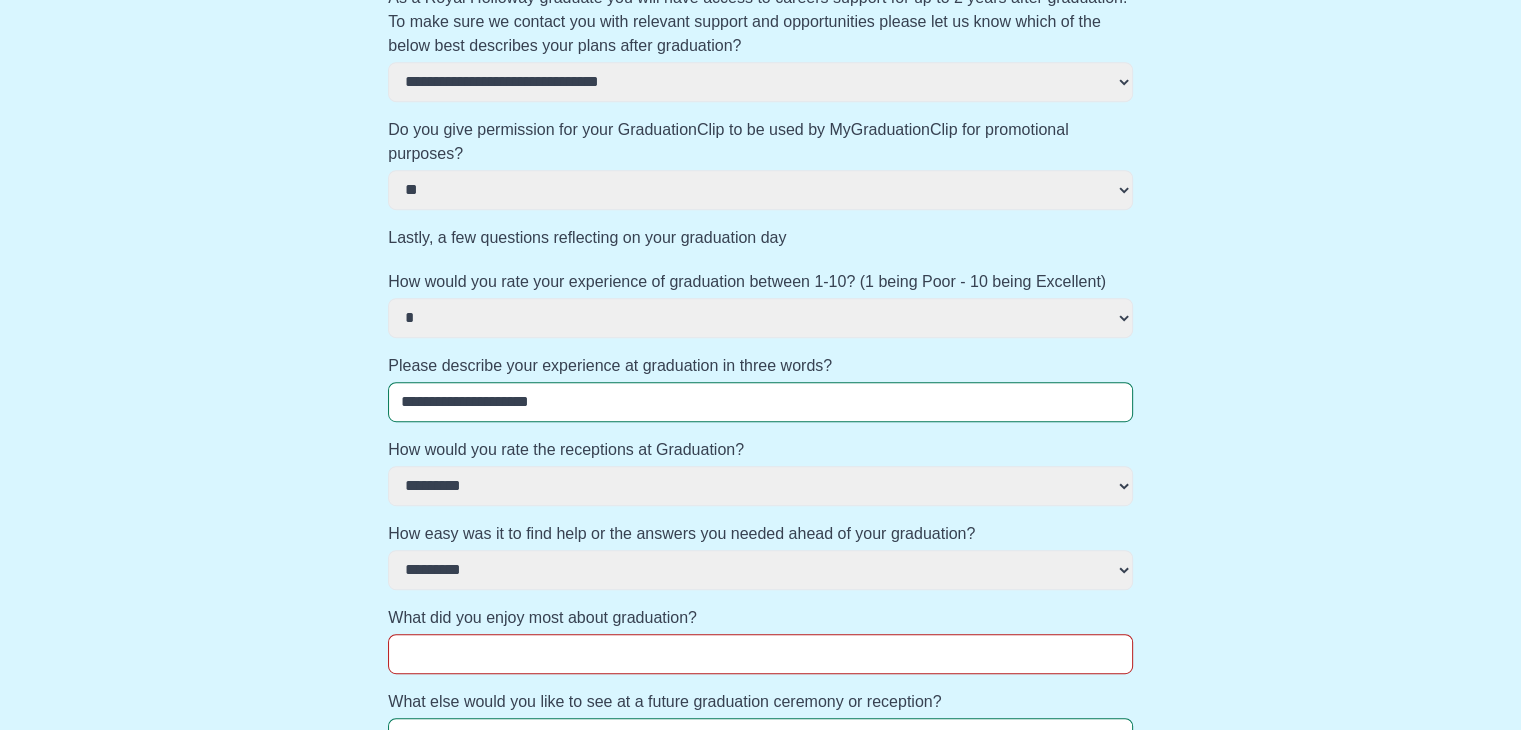 scroll, scrollTop: 1033, scrollLeft: 0, axis: vertical 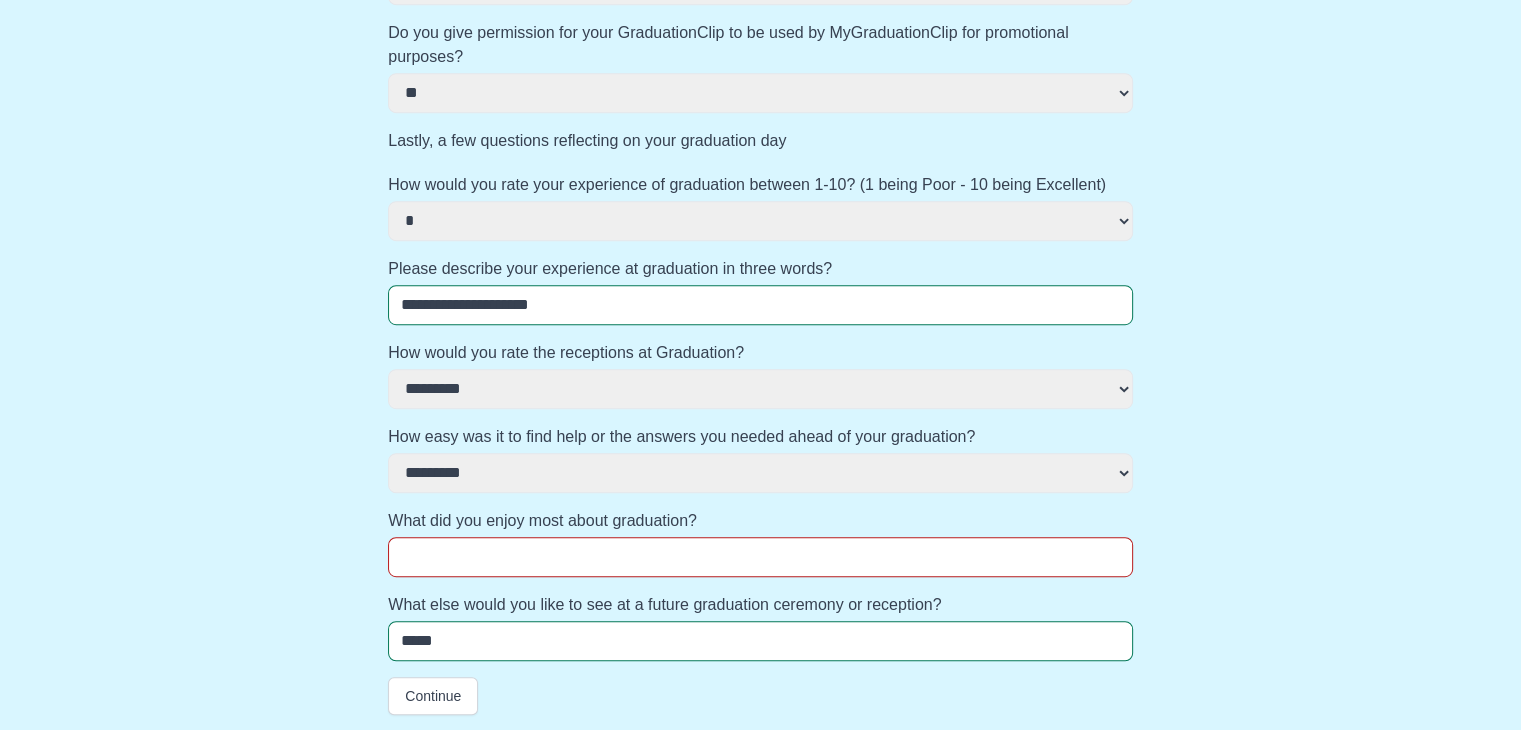 drag, startPoint x: 484, startPoint y: 638, endPoint x: 348, endPoint y: 630, distance: 136.23509 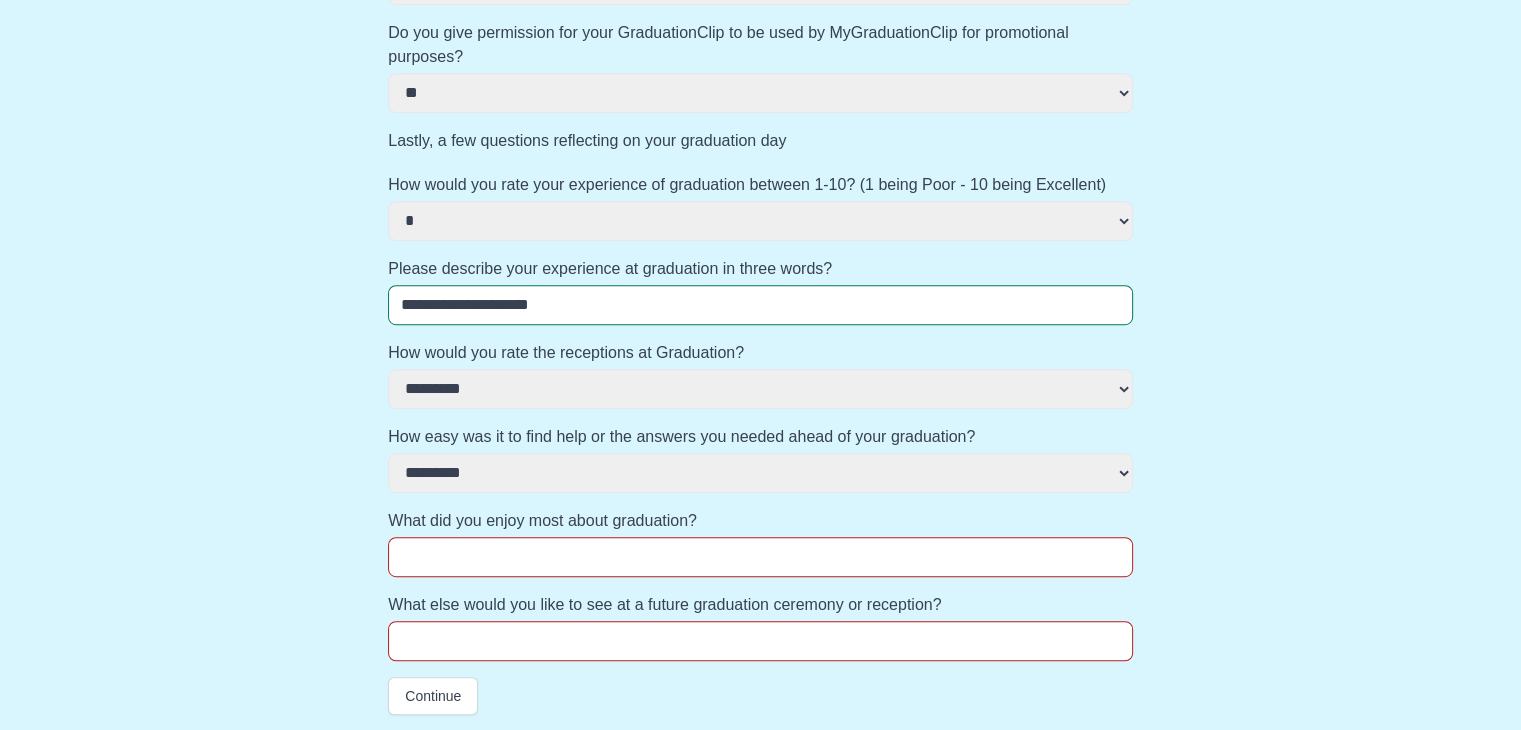 click on "What did you enjoy most about graduation?" at bounding box center [760, 557] 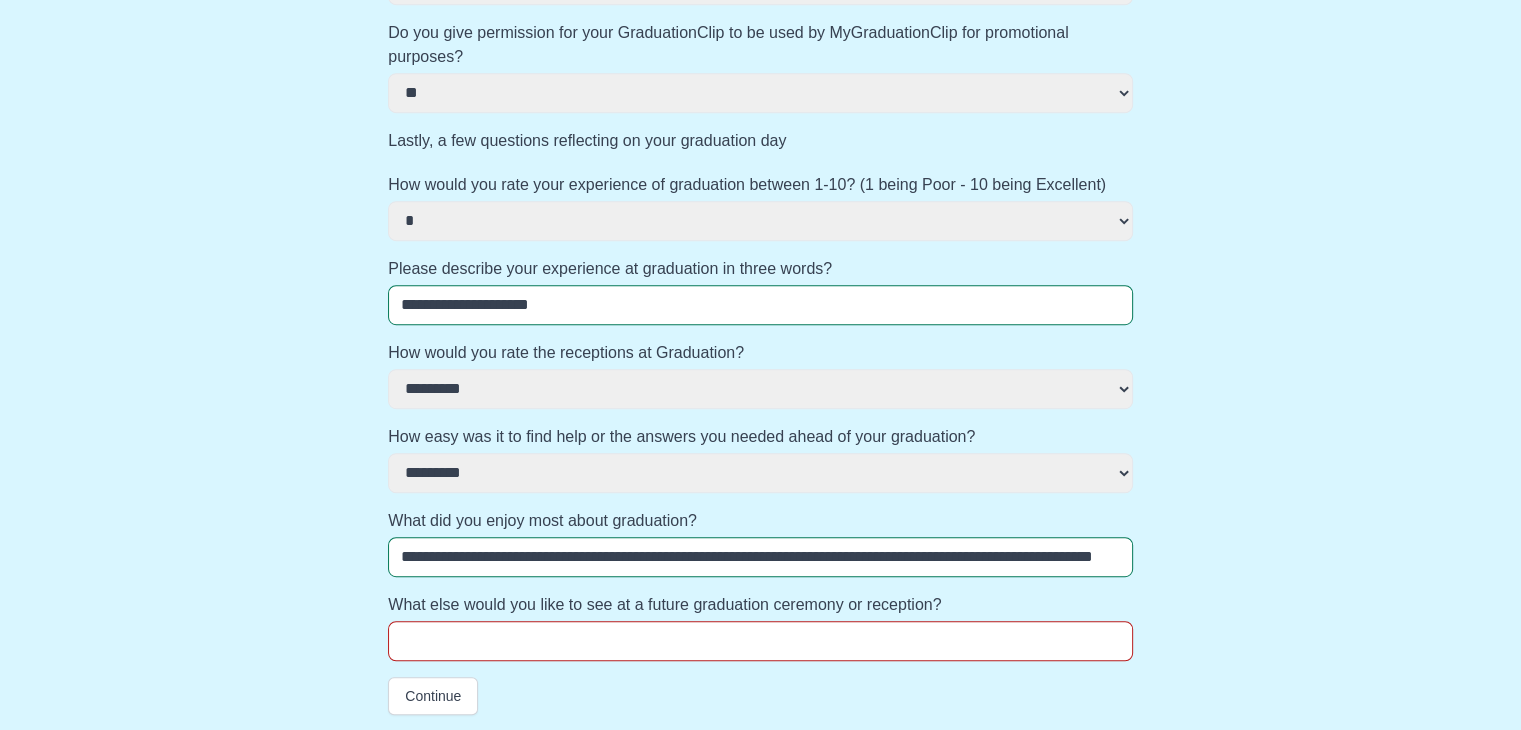 scroll, scrollTop: 0, scrollLeft: 0, axis: both 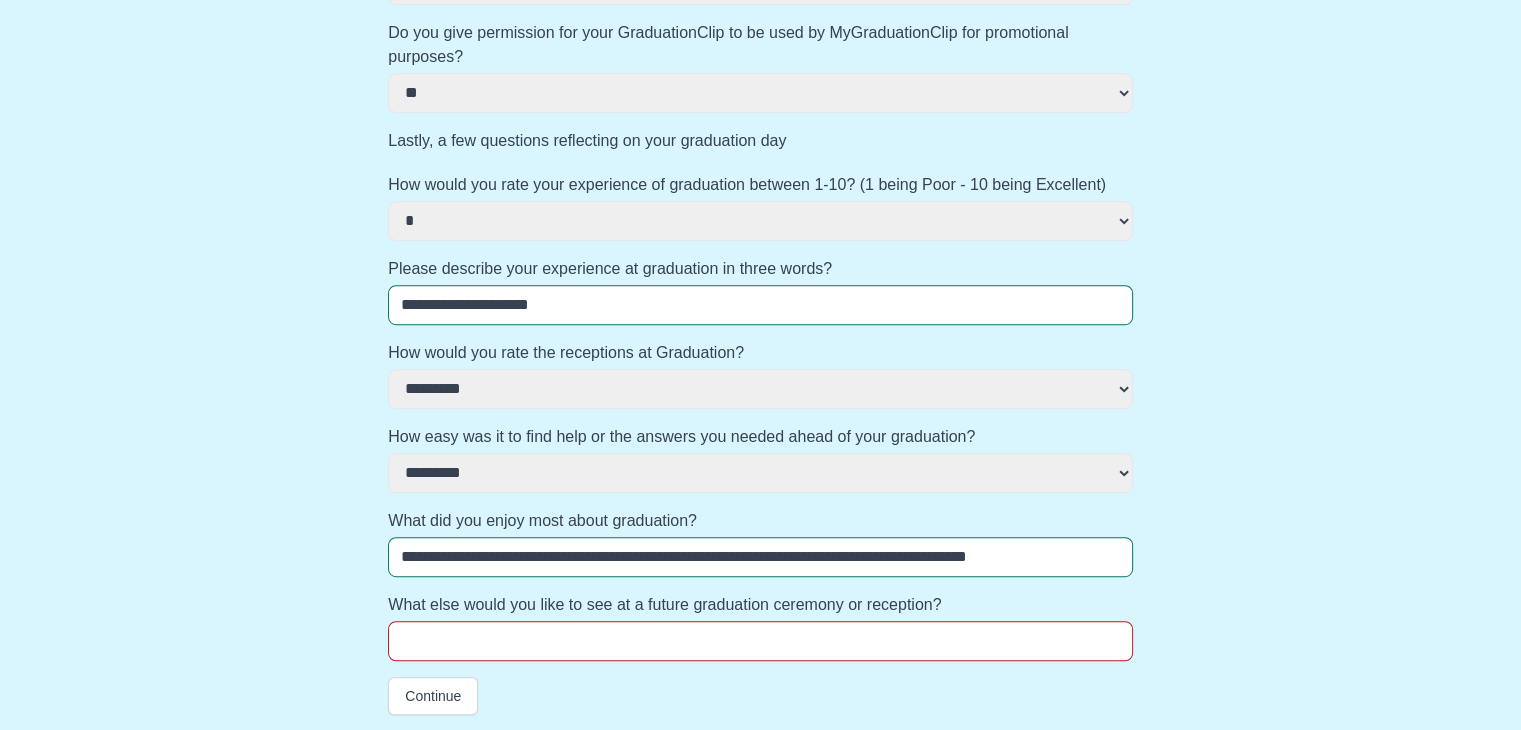 drag, startPoint x: 816, startPoint y: 558, endPoint x: 799, endPoint y: 559, distance: 17.029387 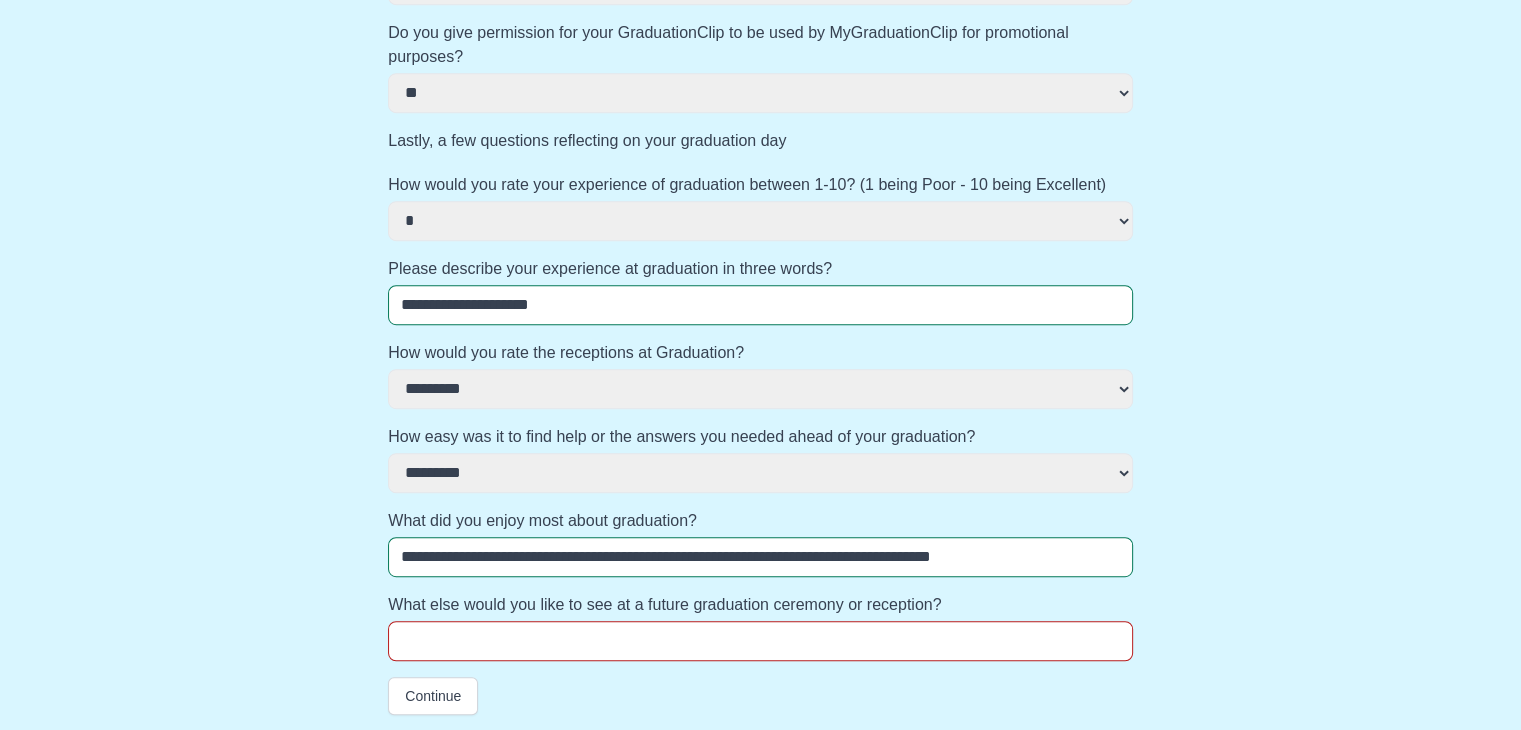click on "**********" at bounding box center (760, 557) 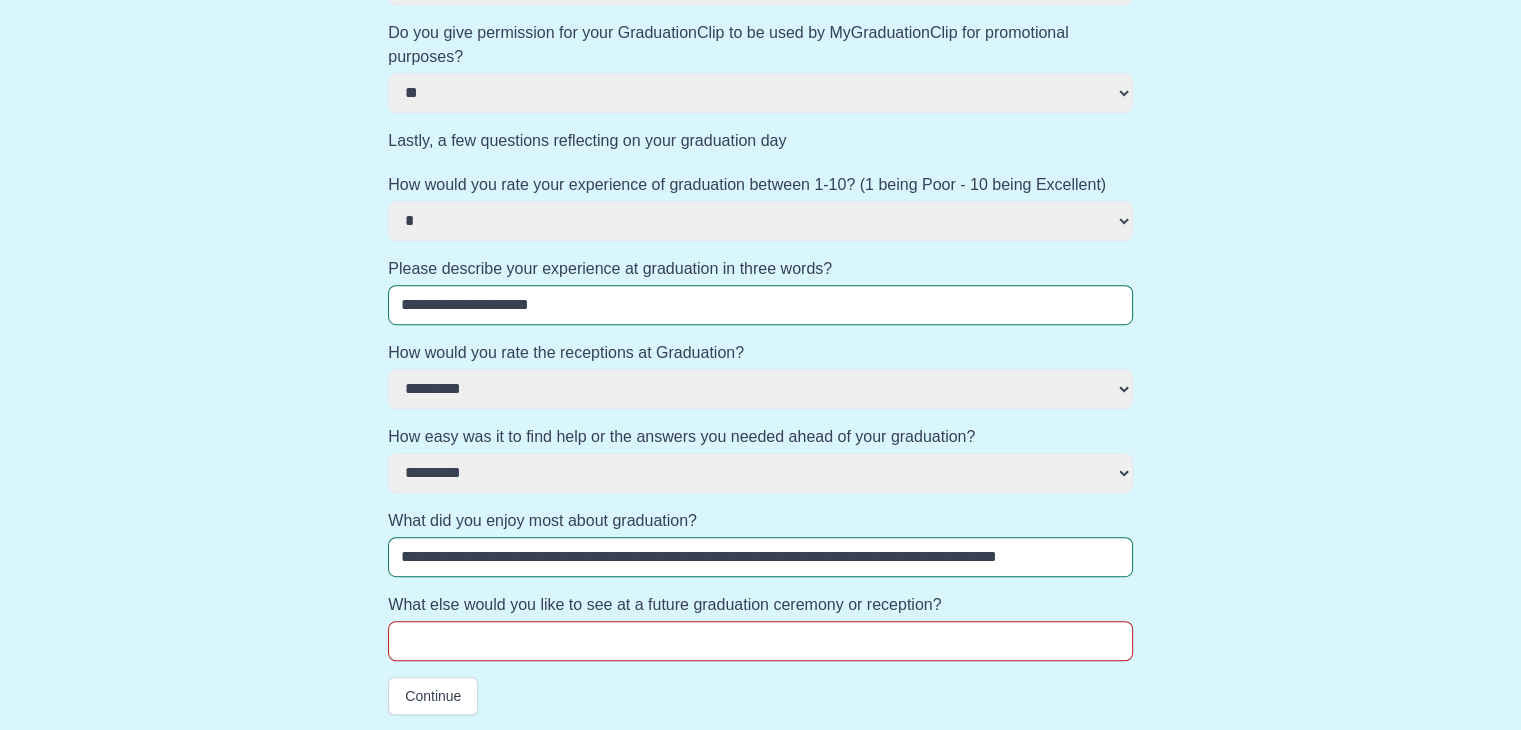 drag, startPoint x: 740, startPoint y: 559, endPoint x: 616, endPoint y: 555, distance: 124.0645 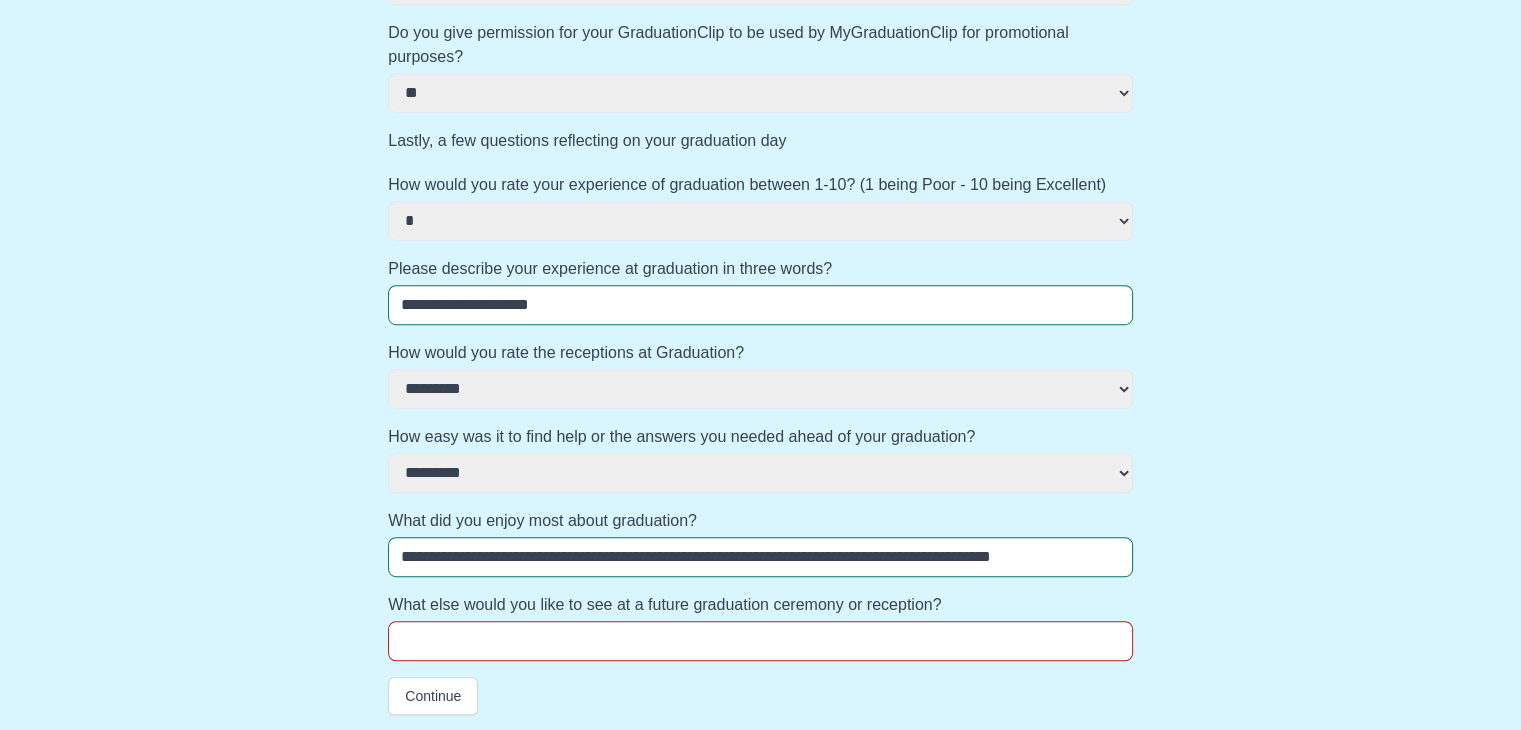 click on "**********" at bounding box center [760, 557] 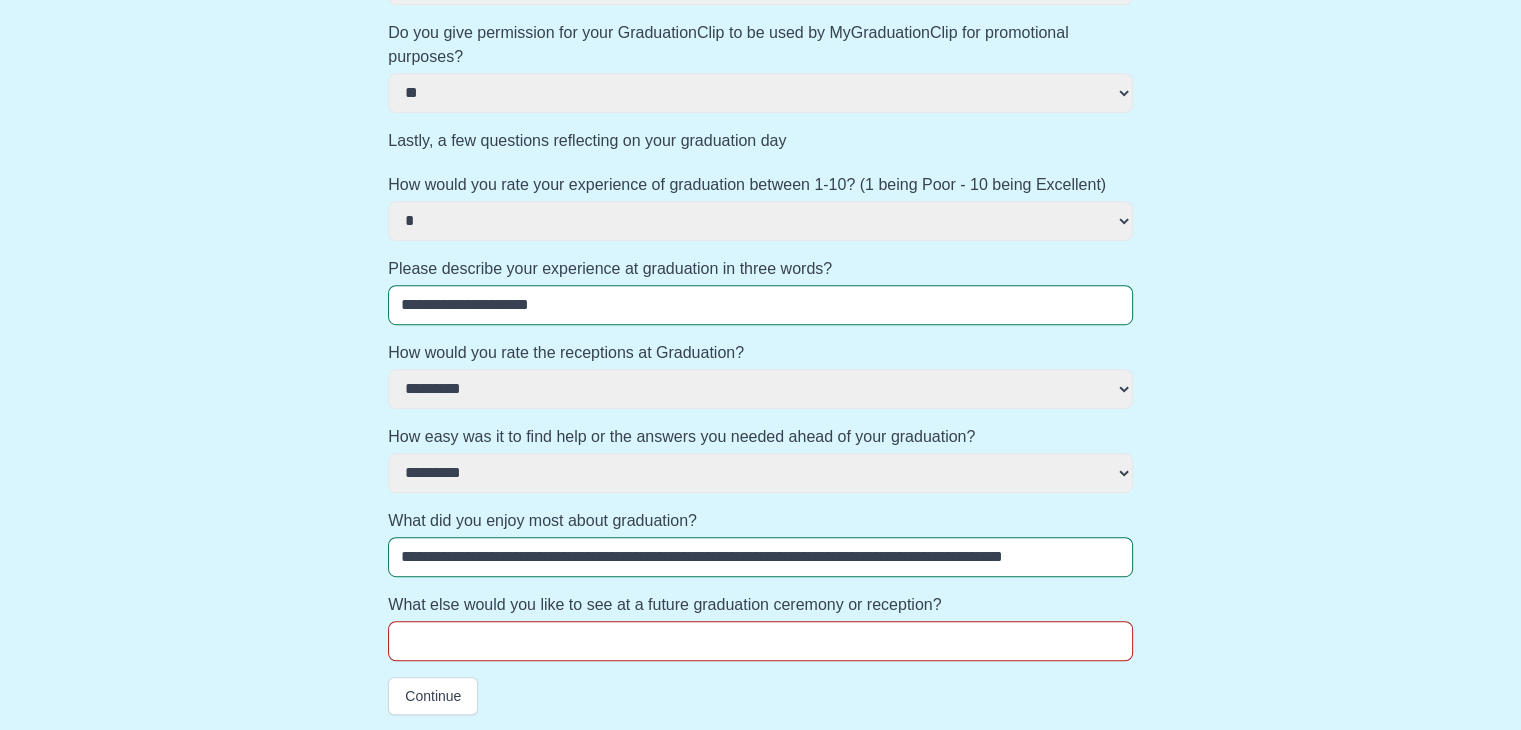 scroll, scrollTop: 0, scrollLeft: 0, axis: both 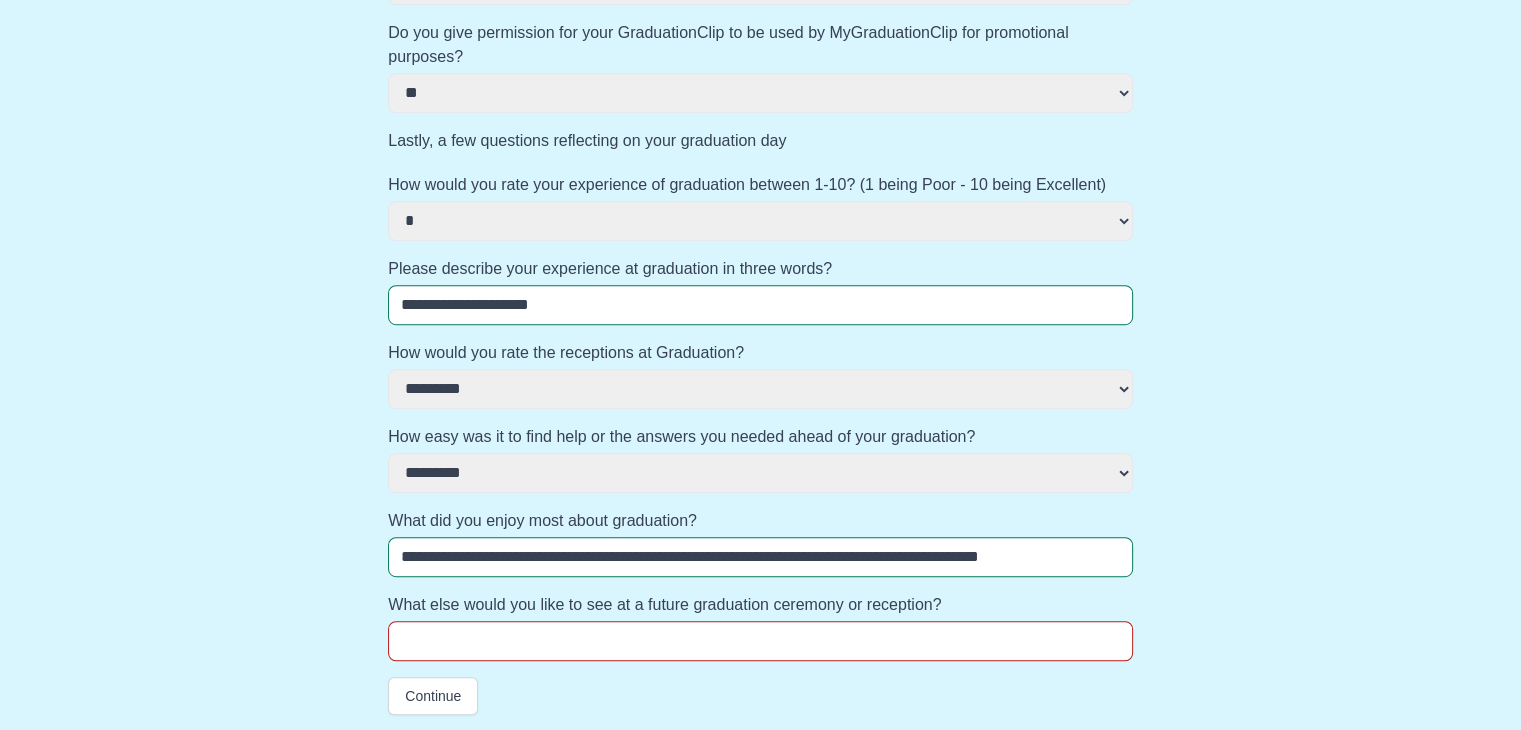 click on "**********" at bounding box center [760, 557] 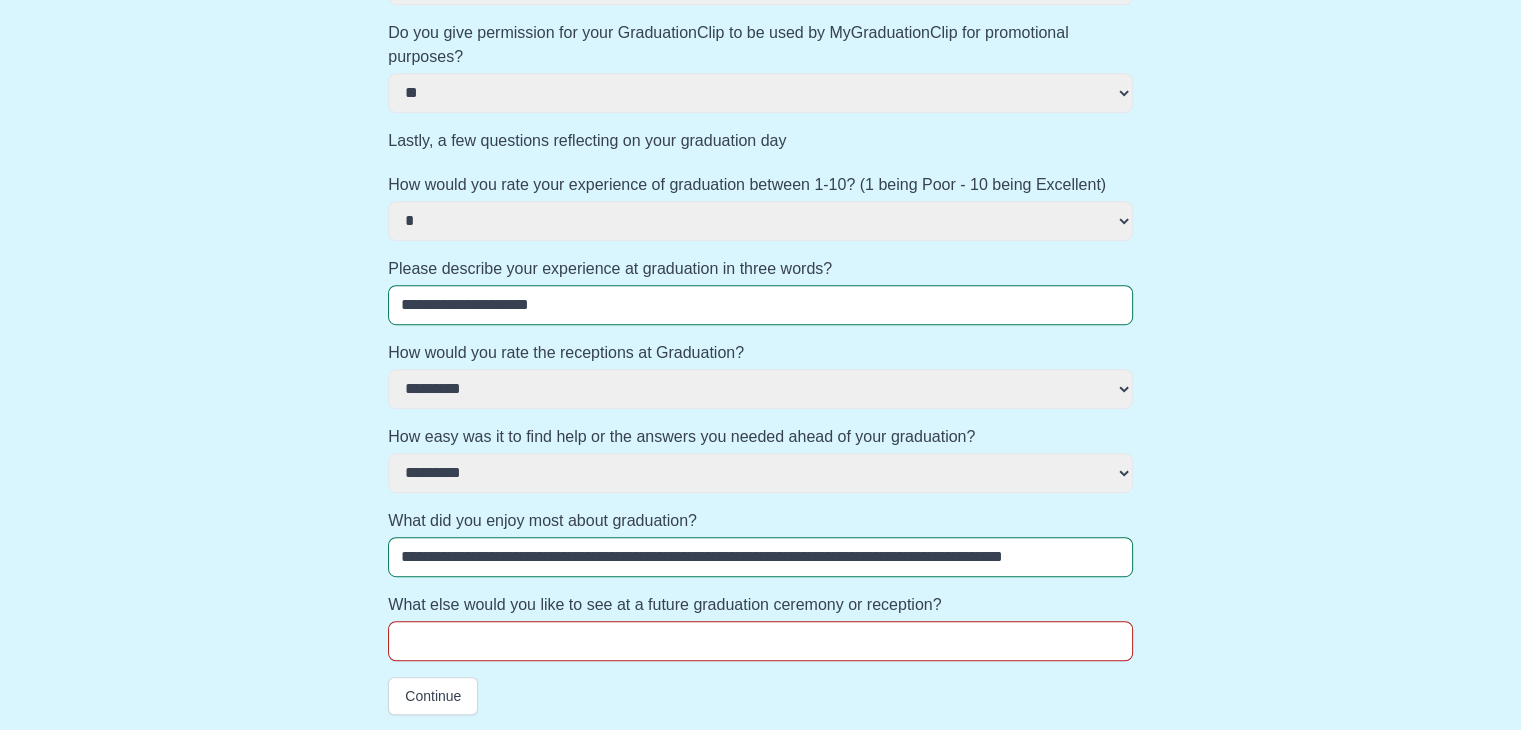 drag, startPoint x: 646, startPoint y: 556, endPoint x: 620, endPoint y: 564, distance: 27.202942 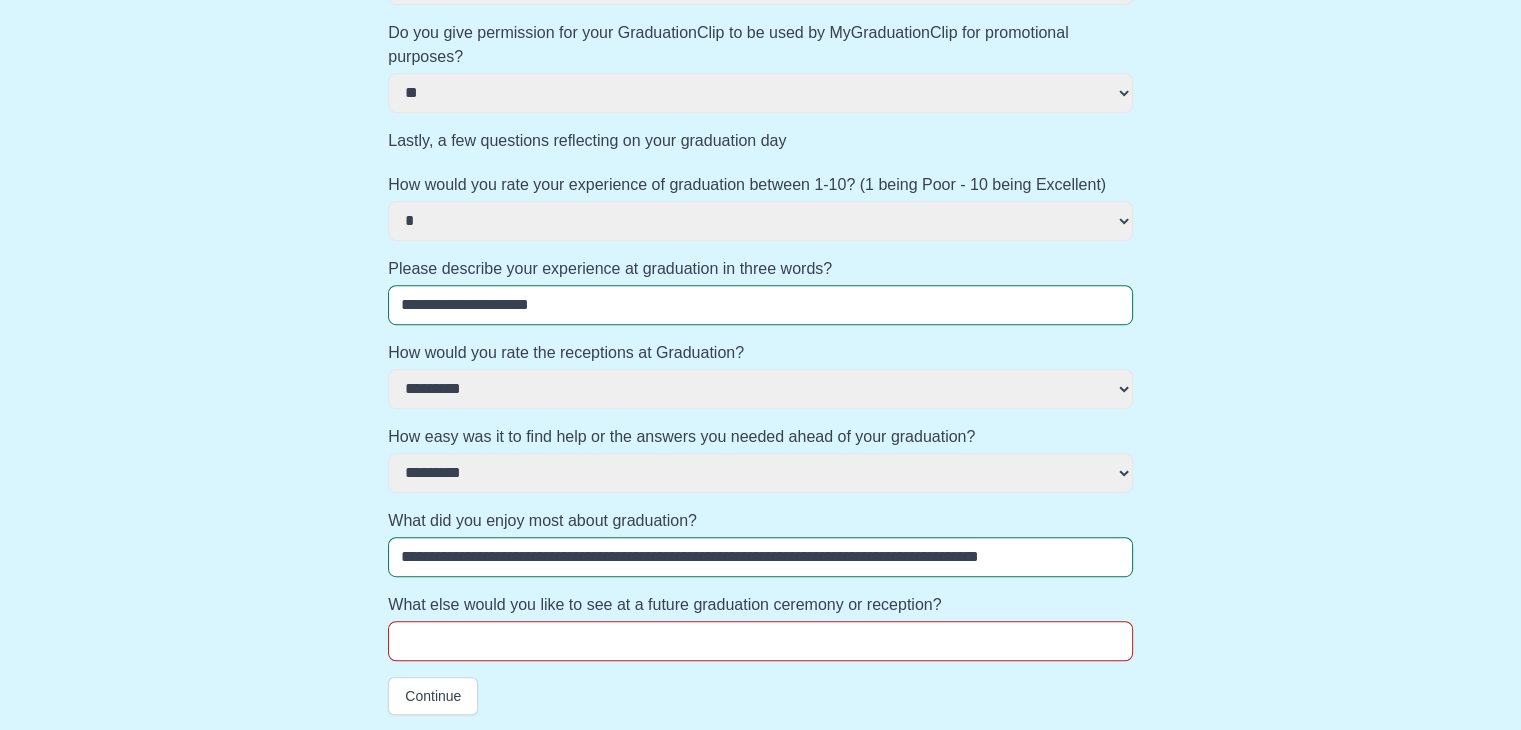 drag, startPoint x: 694, startPoint y: 556, endPoint x: 728, endPoint y: 559, distance: 34.132095 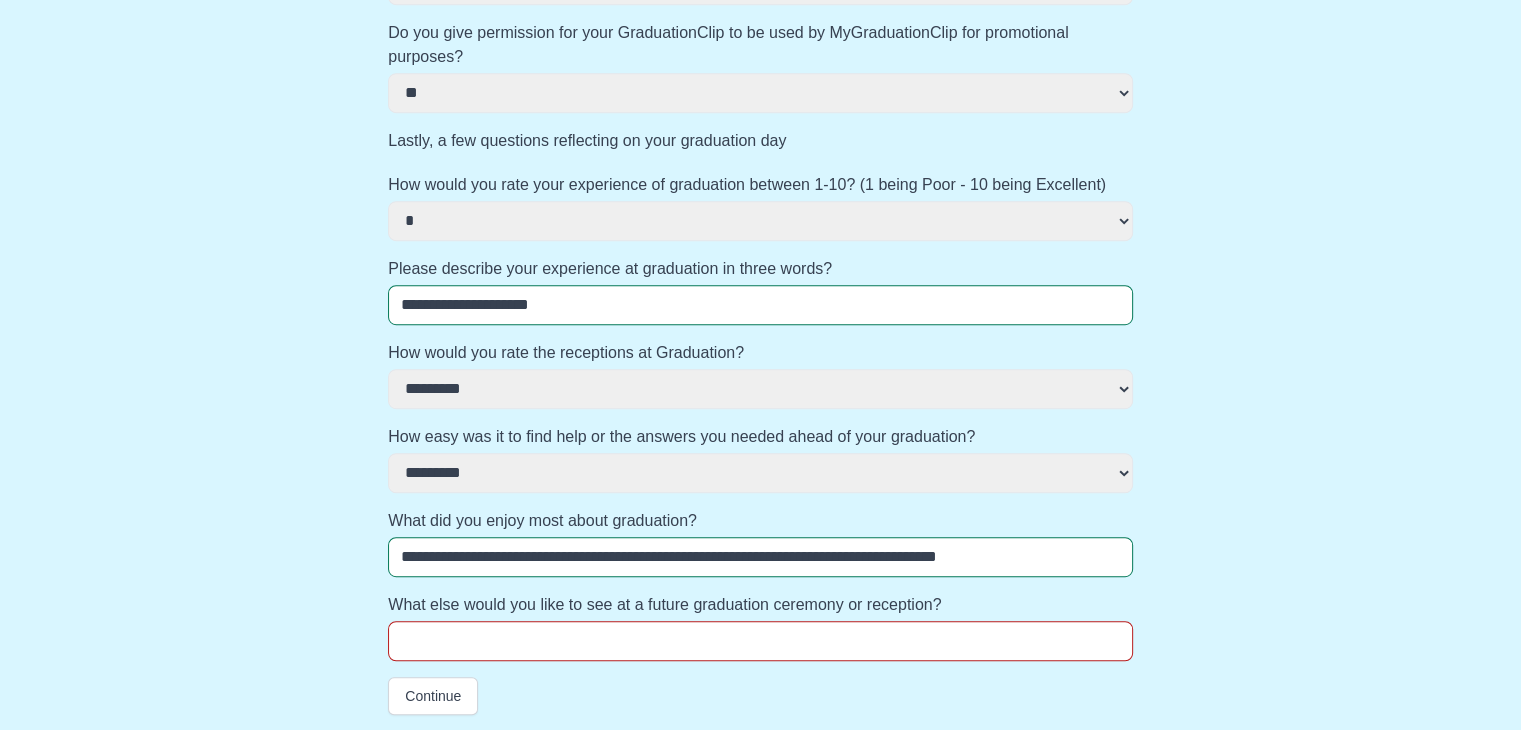 click on "**********" at bounding box center [760, 557] 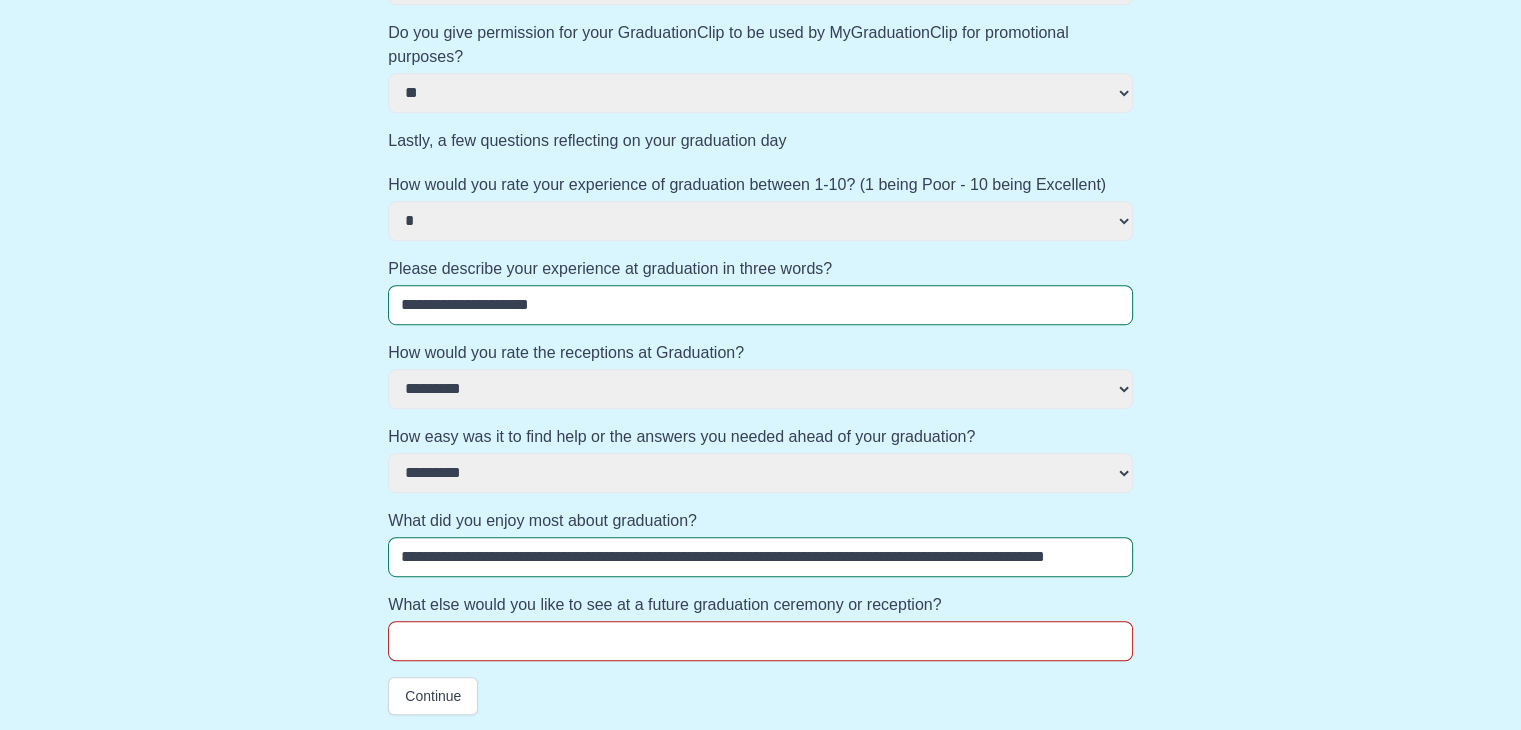 scroll, scrollTop: 0, scrollLeft: 53, axis: horizontal 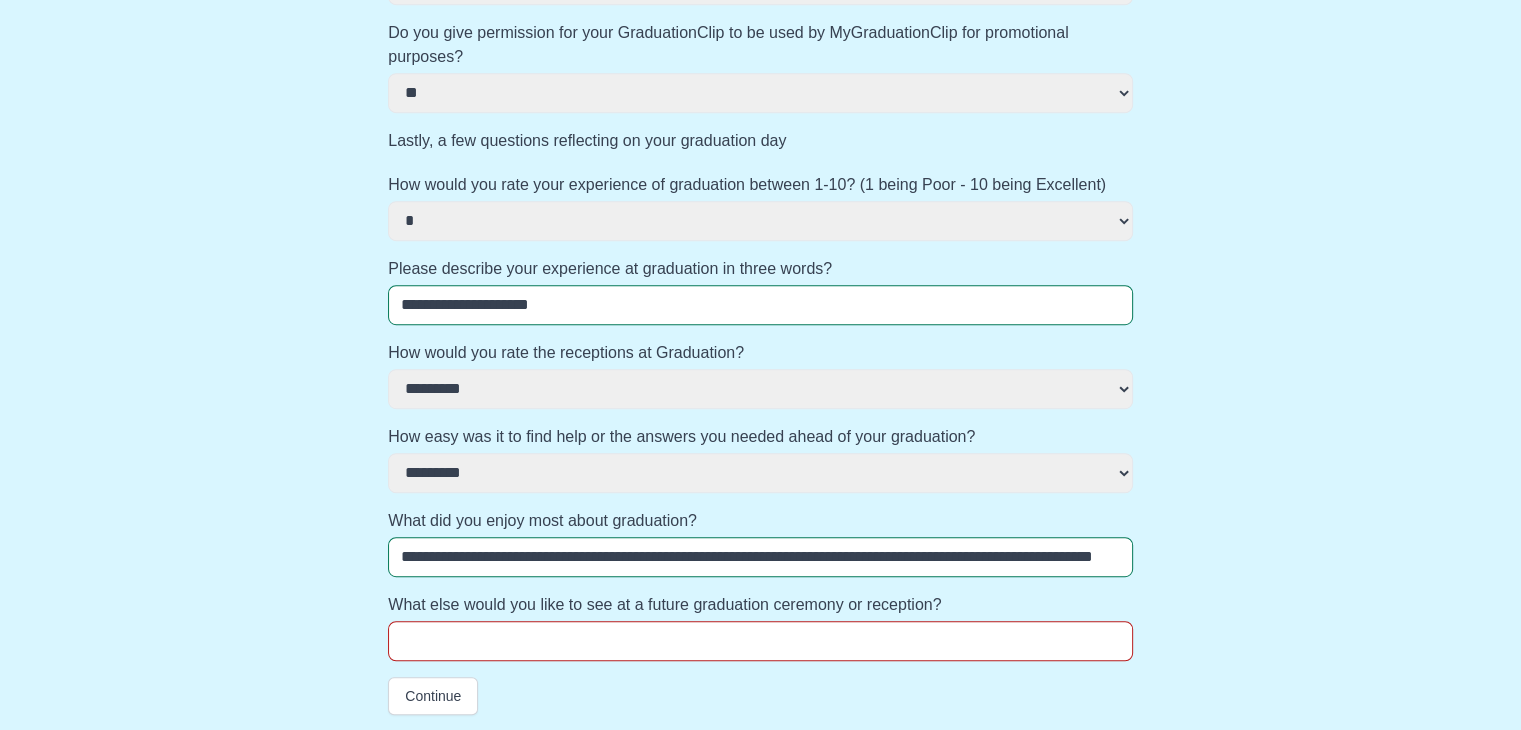 drag, startPoint x: 776, startPoint y: 553, endPoint x: 852, endPoint y: 554, distance: 76.00658 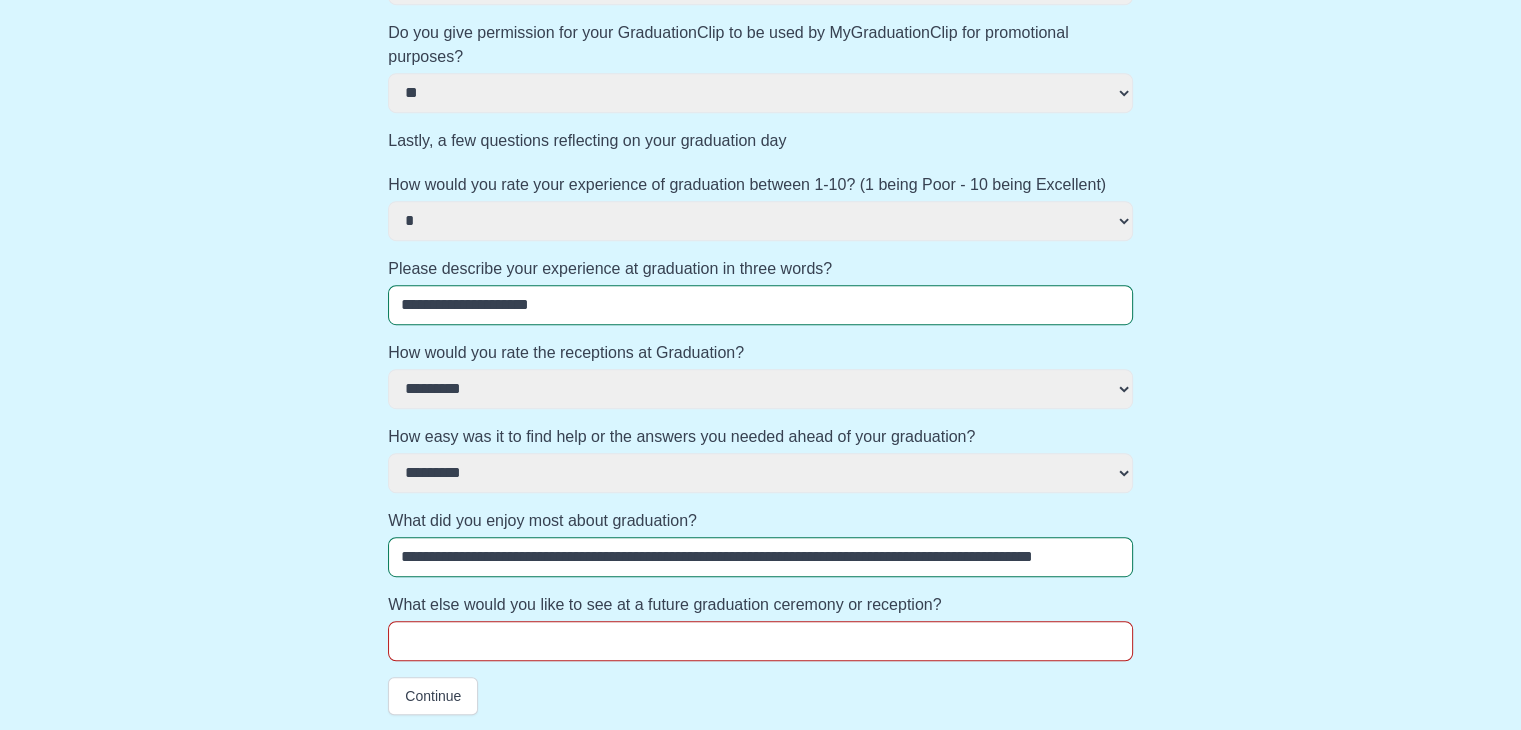 scroll, scrollTop: 0, scrollLeft: 29, axis: horizontal 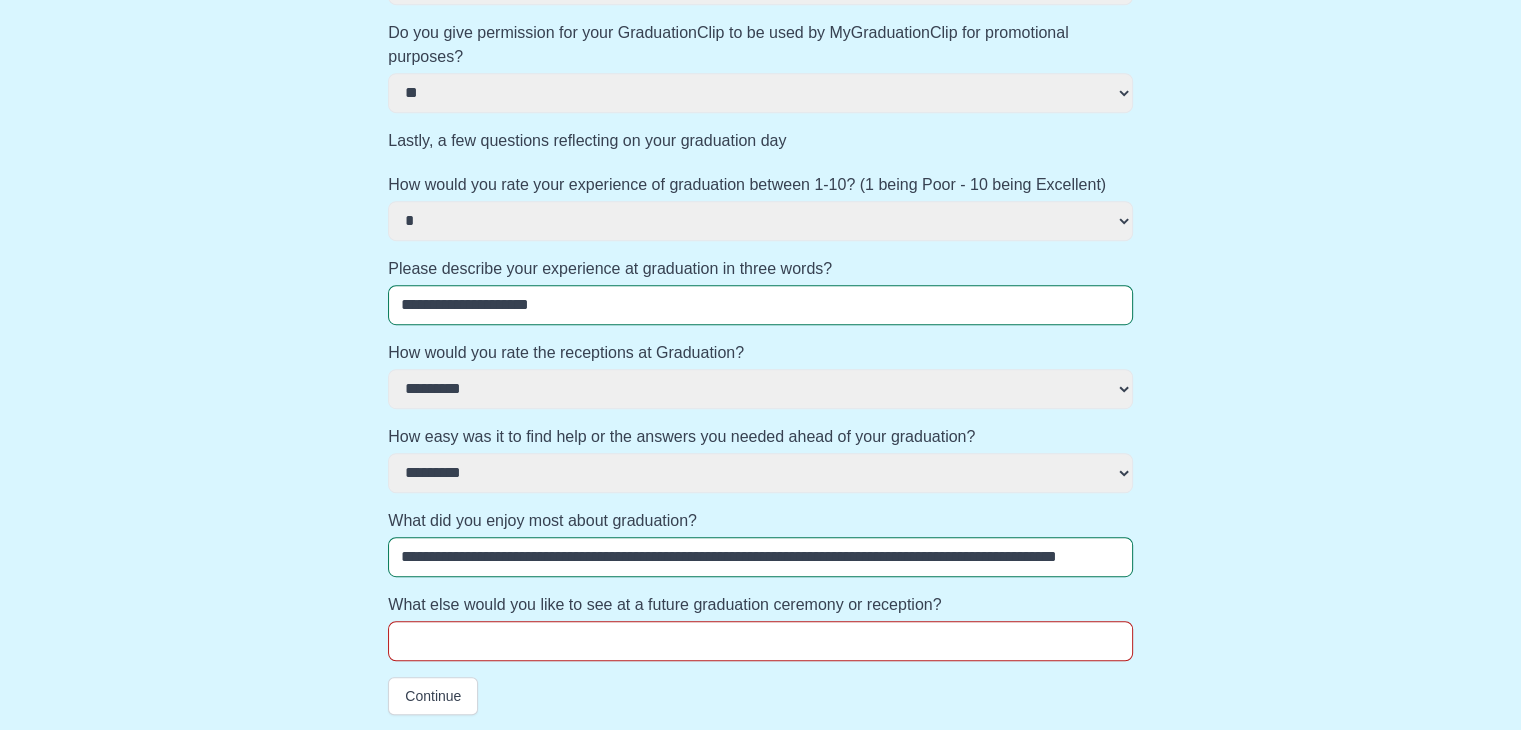 drag, startPoint x: 752, startPoint y: 556, endPoint x: 380, endPoint y: 553, distance: 372.0121 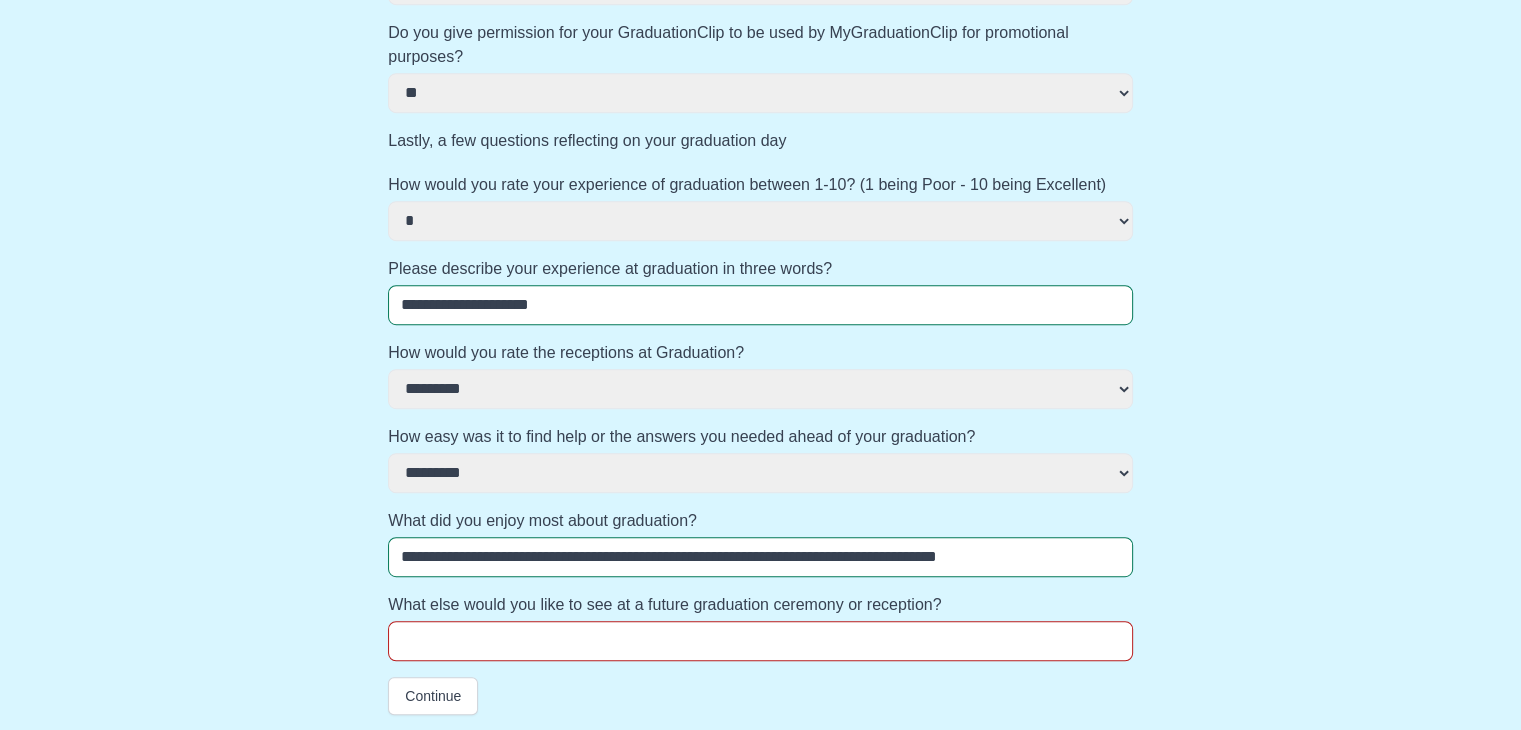 drag, startPoint x: 517, startPoint y: 553, endPoint x: 377, endPoint y: 554, distance: 140.00357 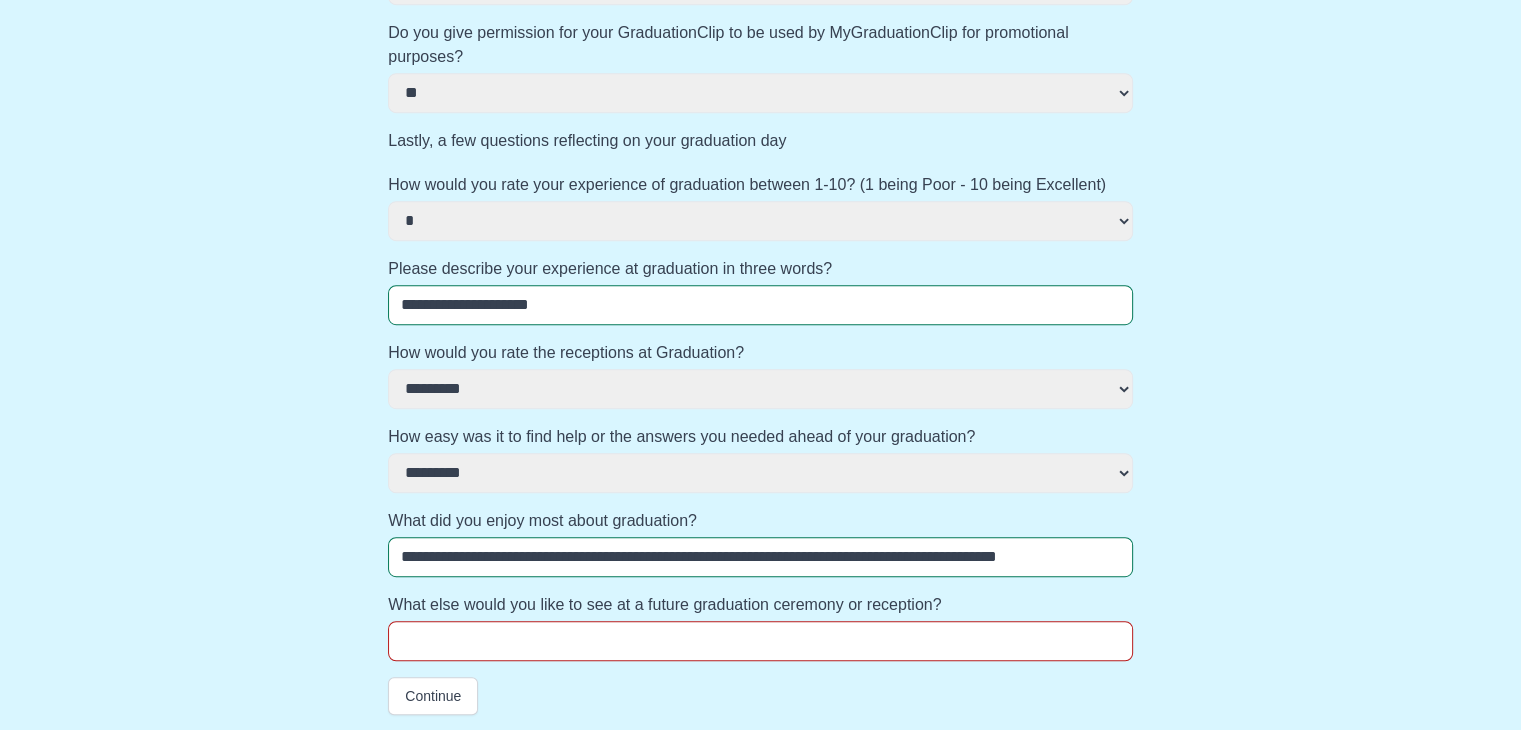 click on "**********" at bounding box center (760, 557) 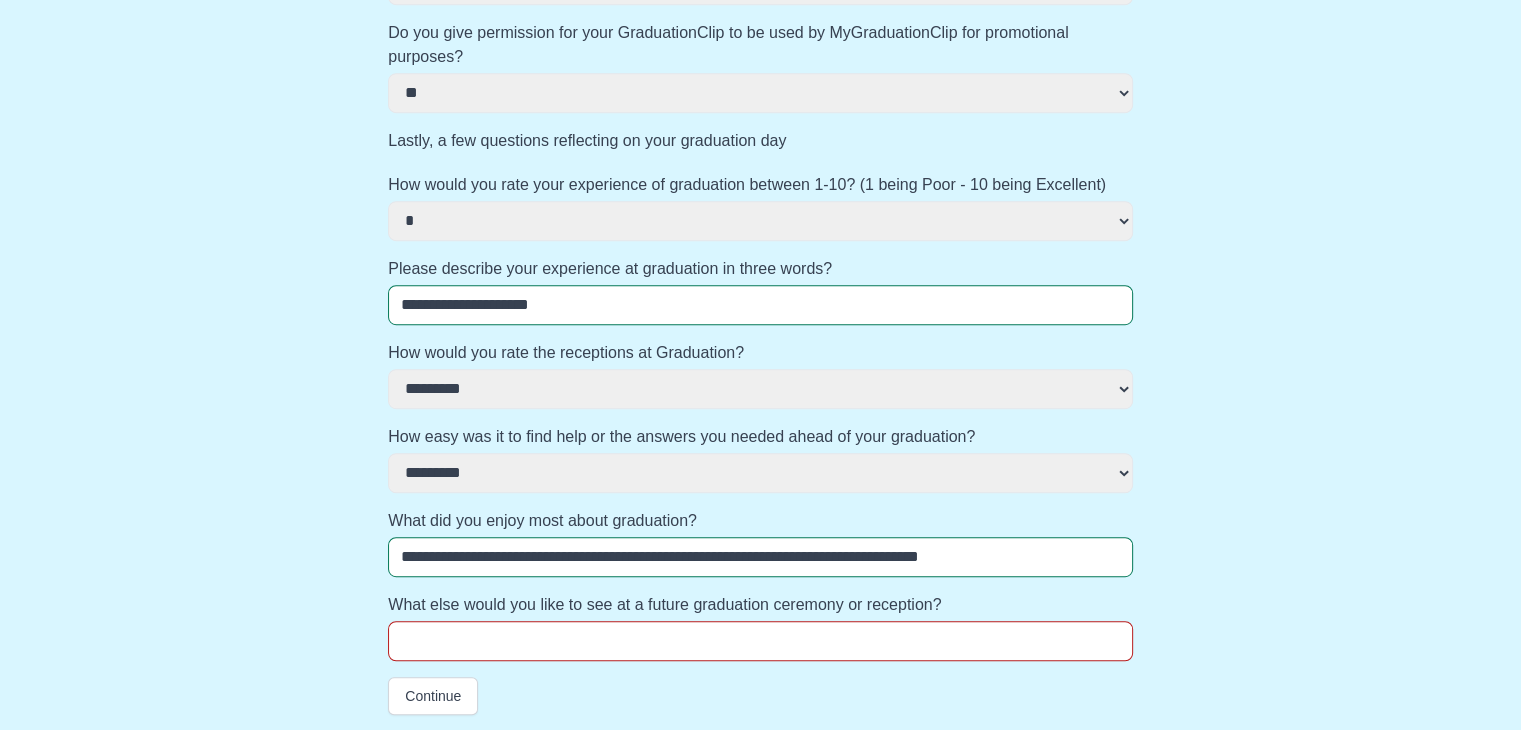 click on "**********" at bounding box center [760, -70] 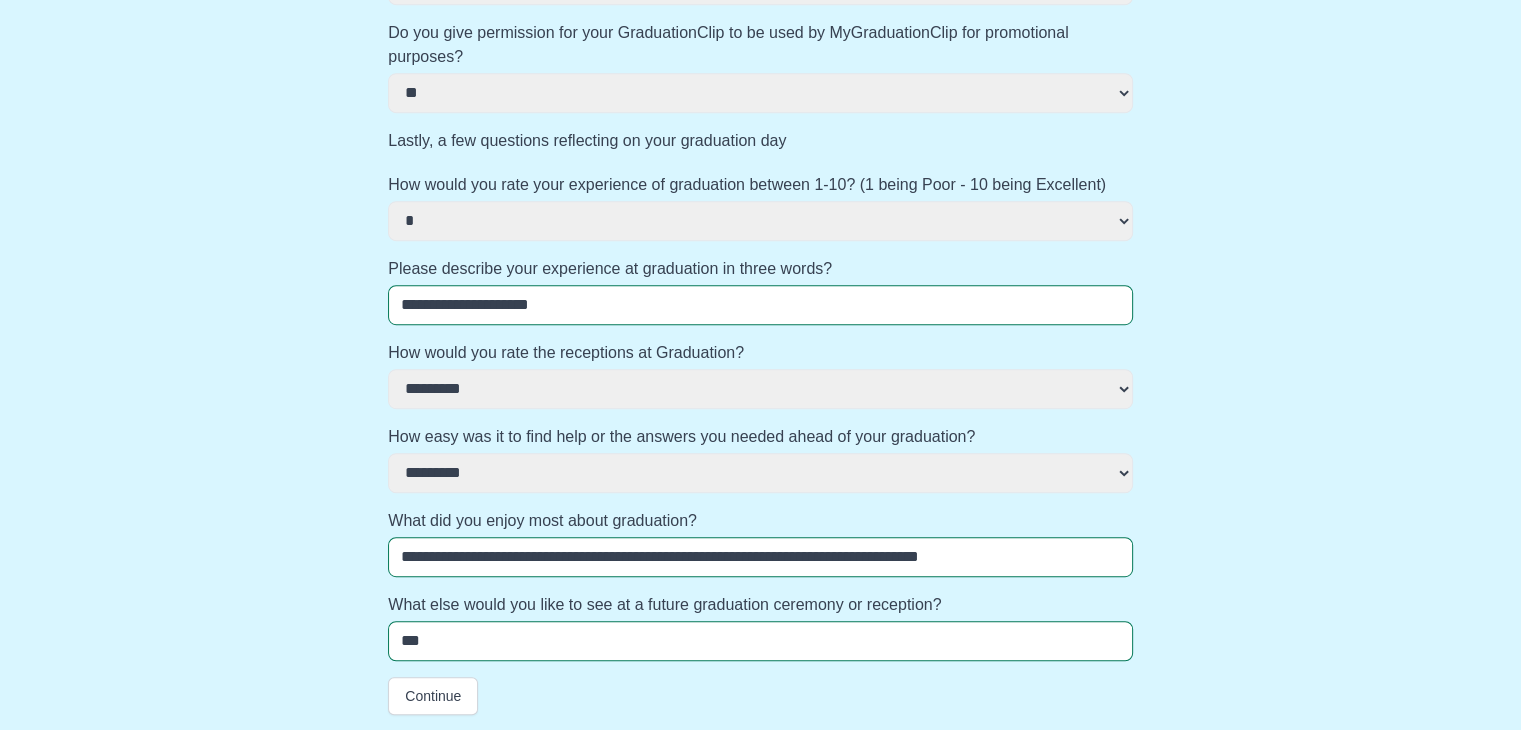 drag, startPoint x: 470, startPoint y: 646, endPoint x: 396, endPoint y: 633, distance: 75.13322 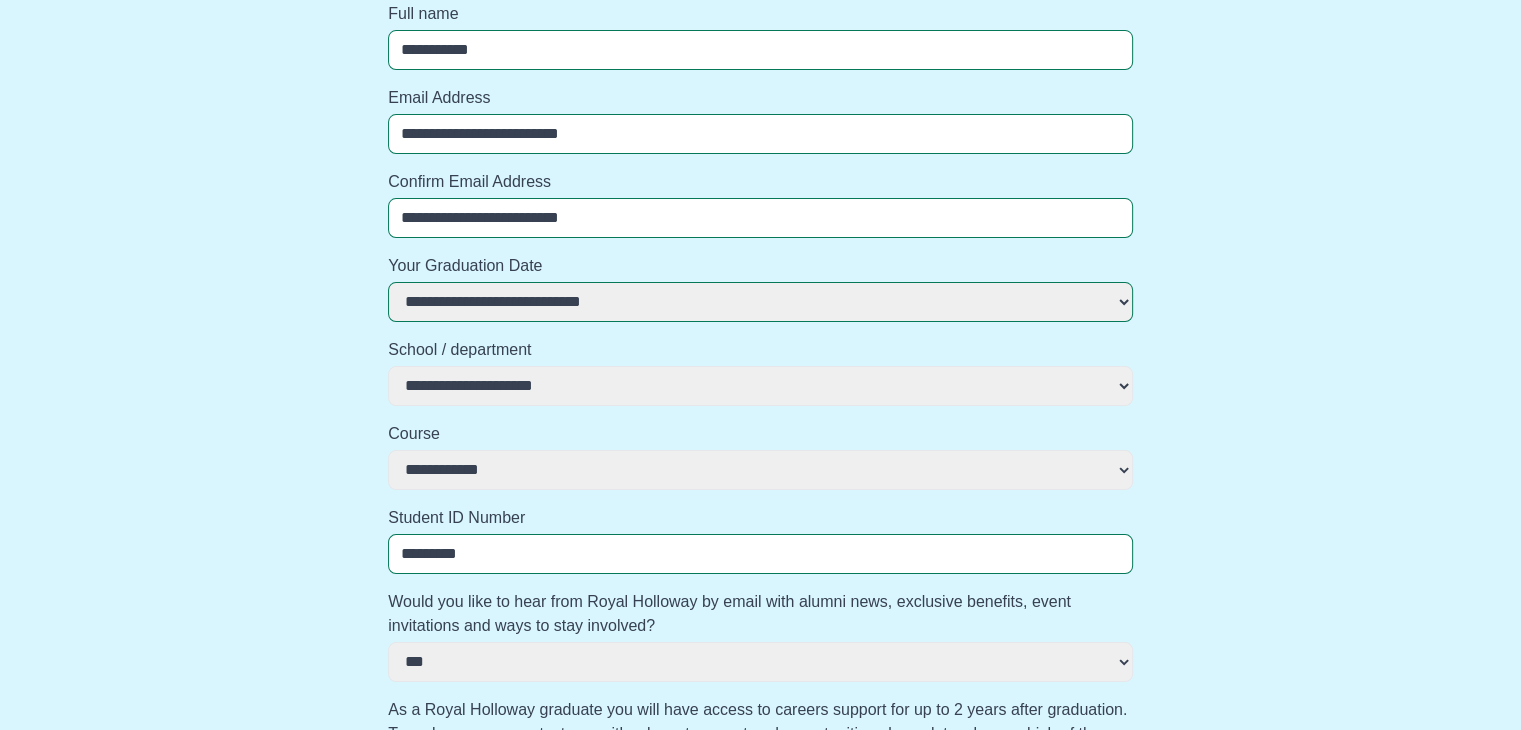 scroll, scrollTop: 0, scrollLeft: 0, axis: both 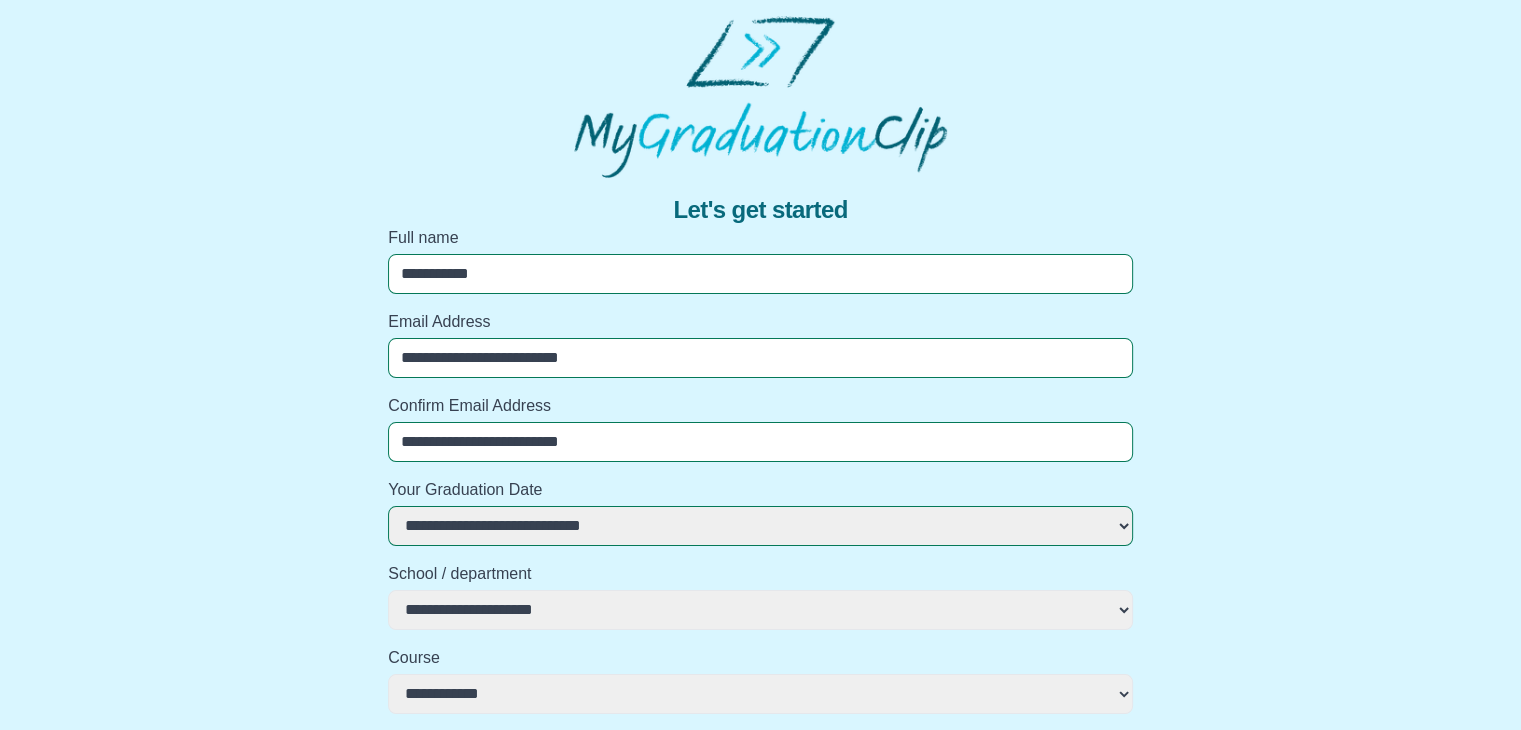 click on "**********" at bounding box center [760, 963] 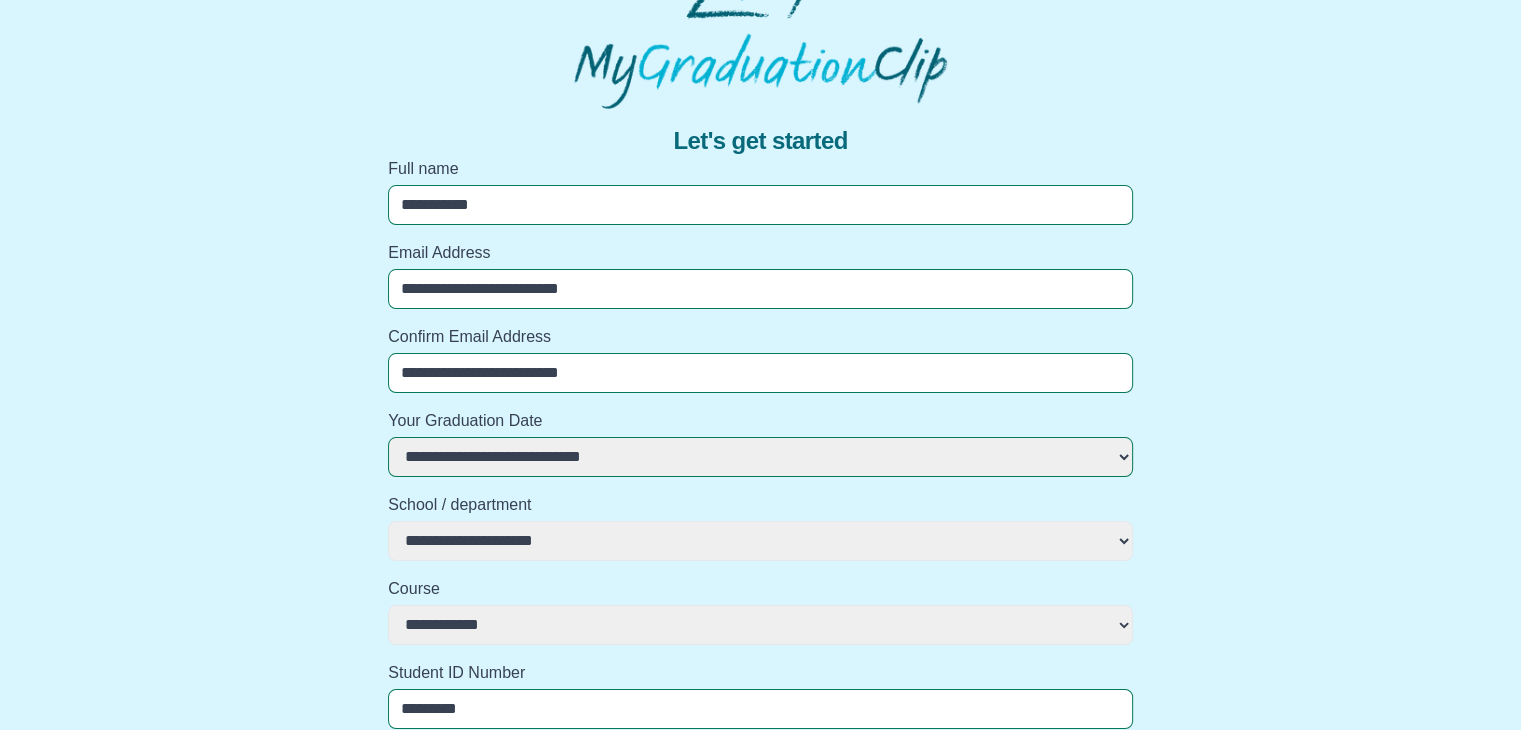 scroll, scrollTop: 100, scrollLeft: 0, axis: vertical 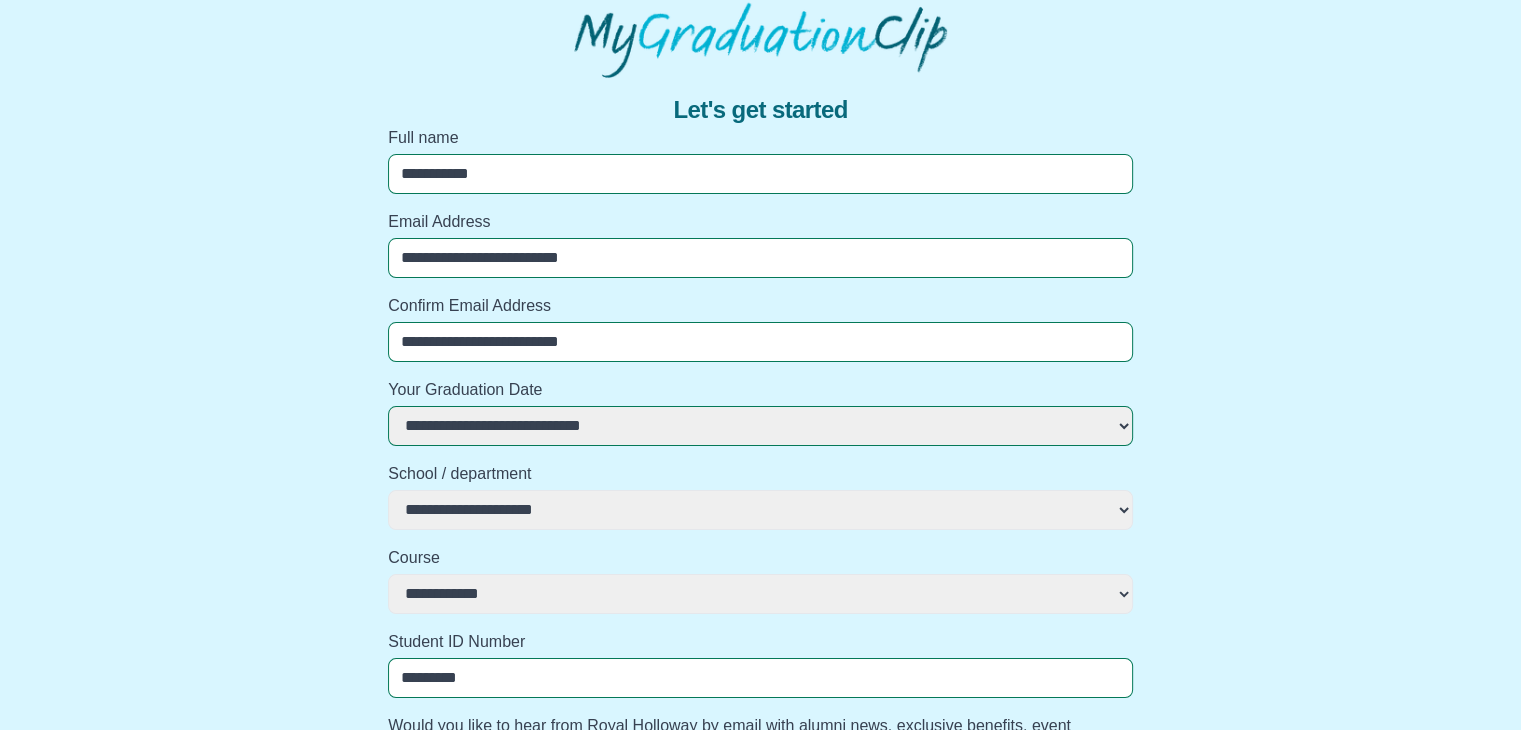 click on "**********" at bounding box center [760, 863] 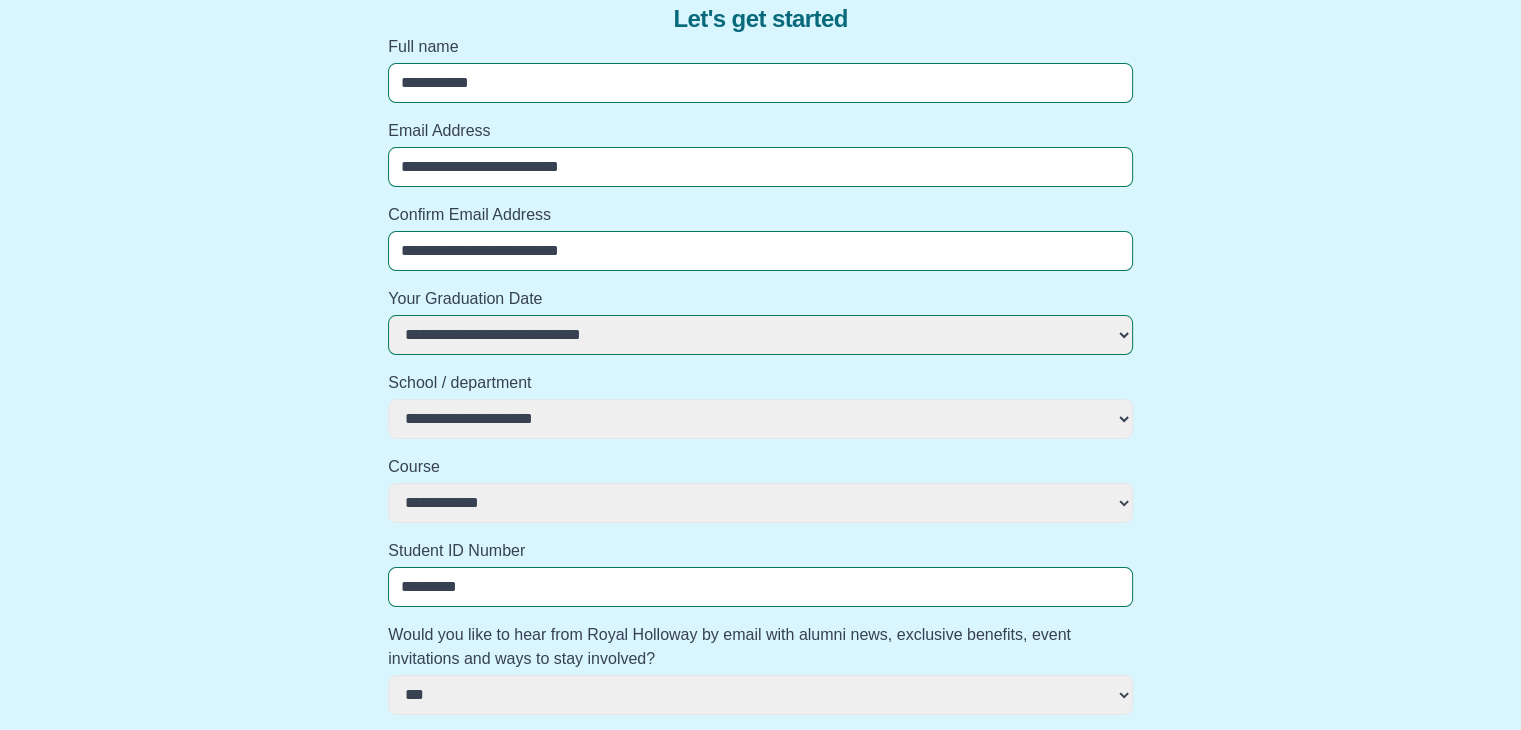 scroll, scrollTop: 300, scrollLeft: 0, axis: vertical 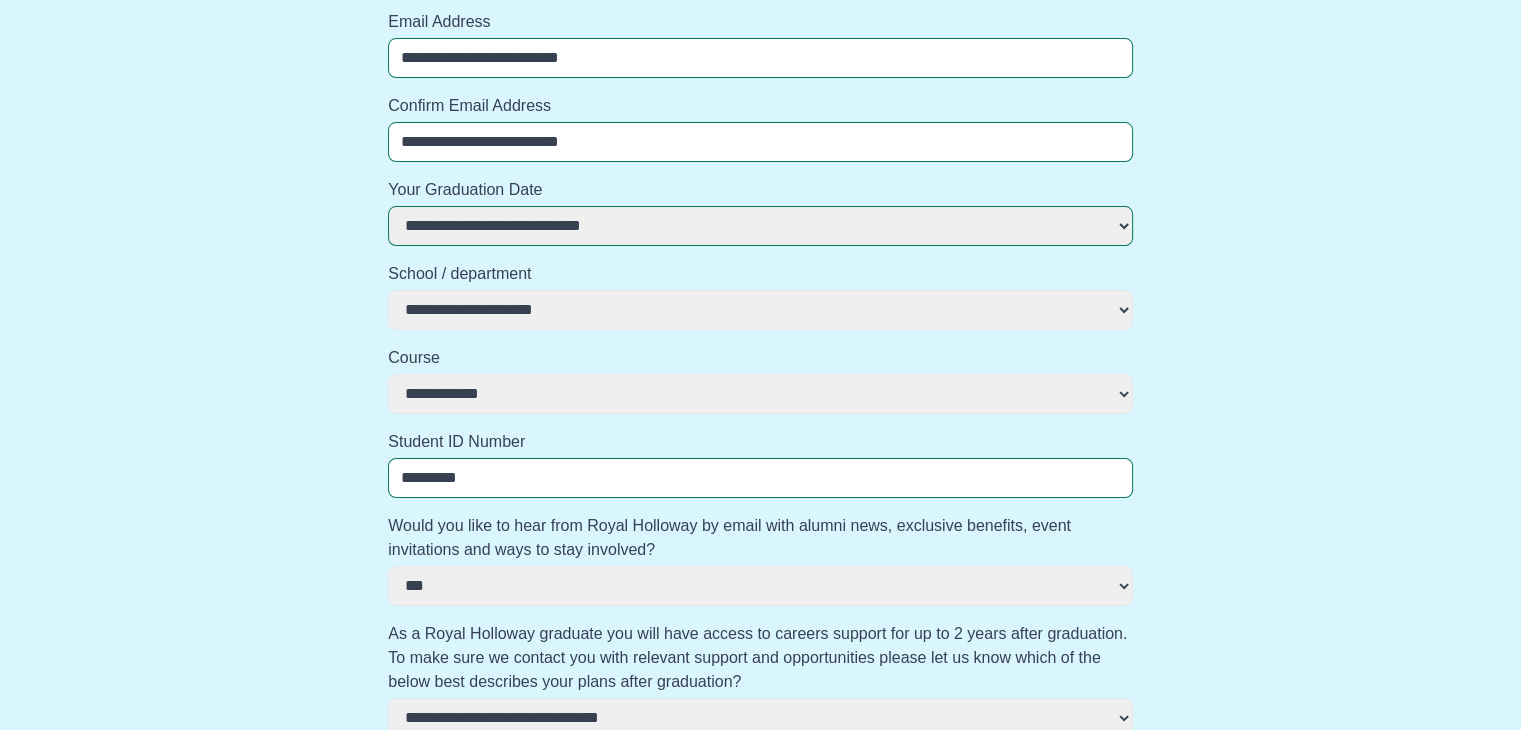 click on "**********" at bounding box center (760, 663) 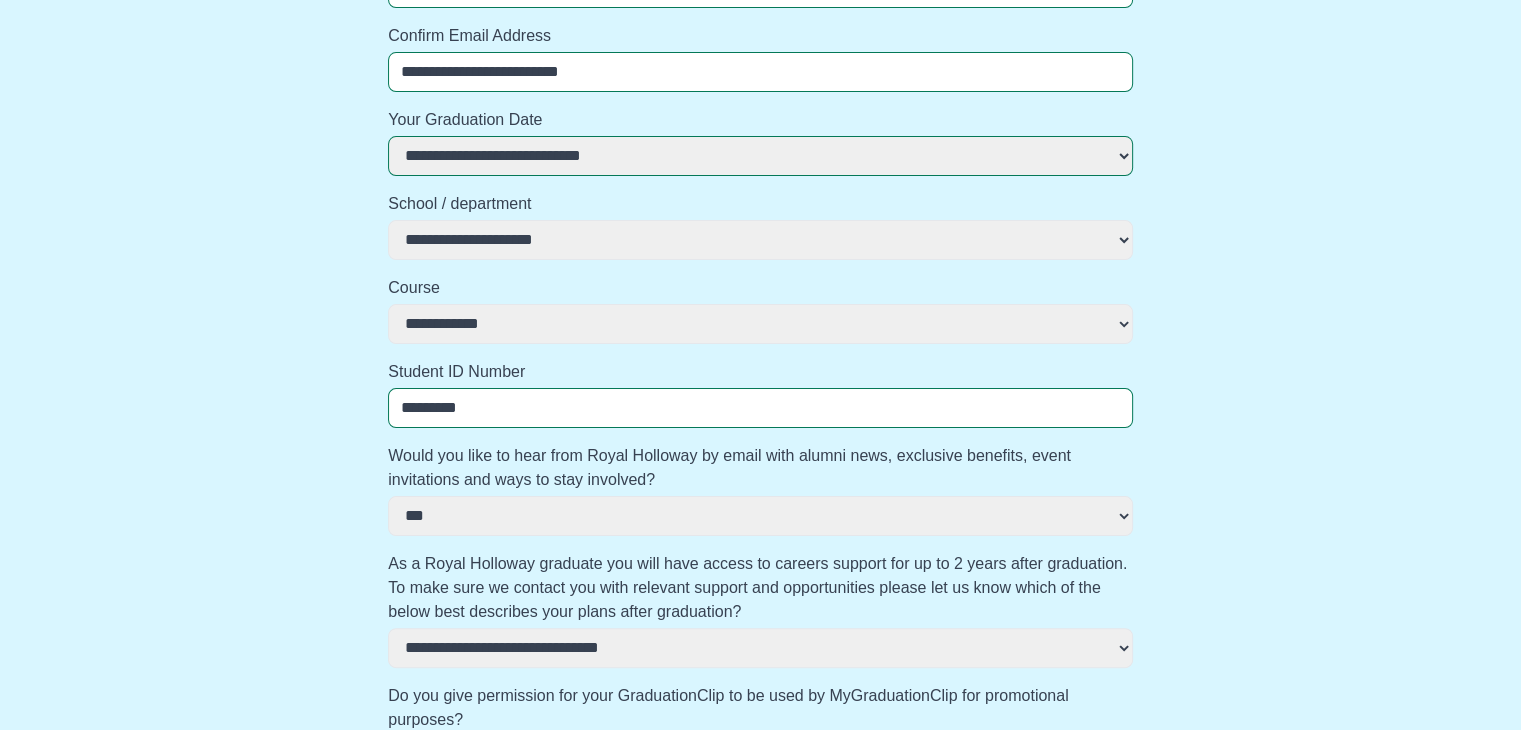 scroll, scrollTop: 400, scrollLeft: 0, axis: vertical 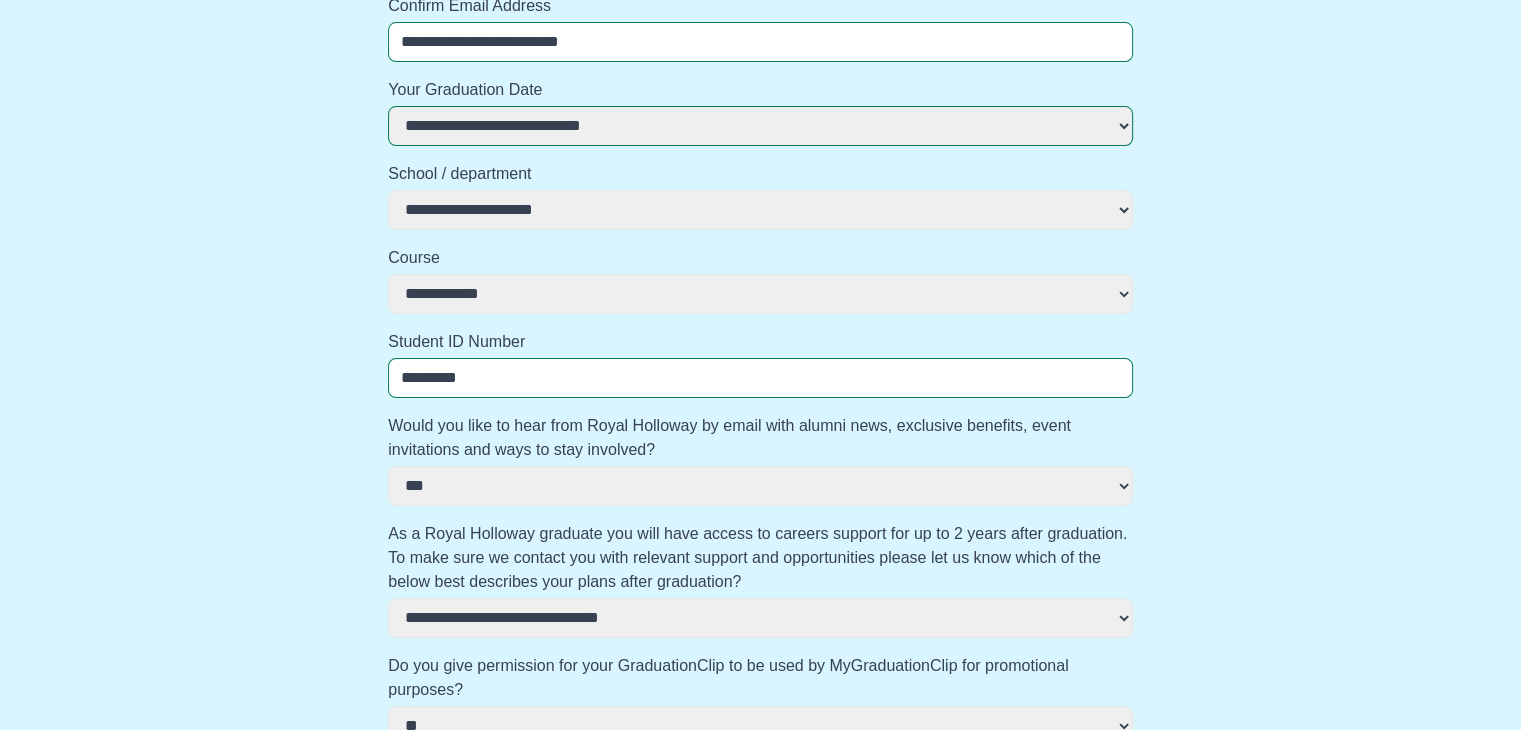 click on "**********" at bounding box center [760, 563] 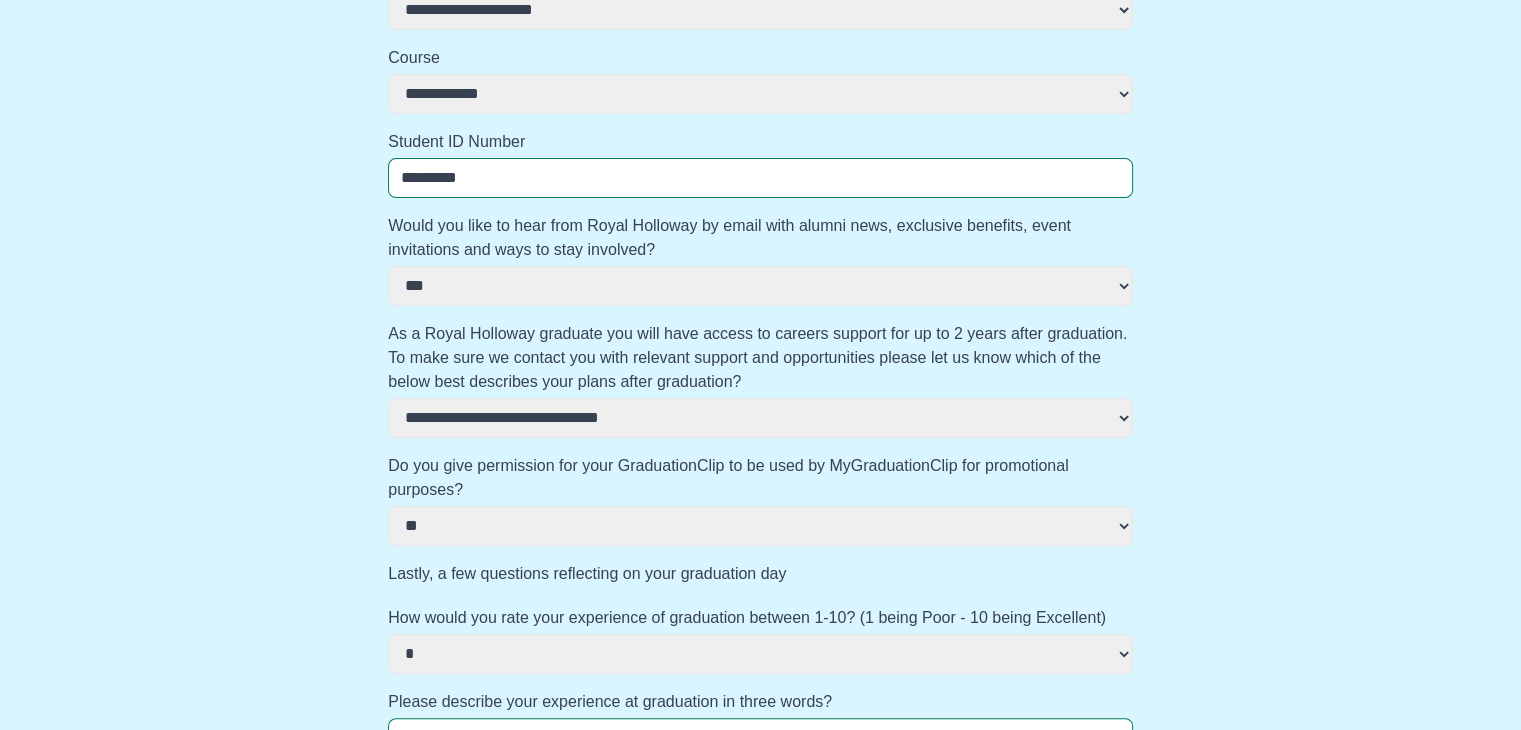 scroll, scrollTop: 700, scrollLeft: 0, axis: vertical 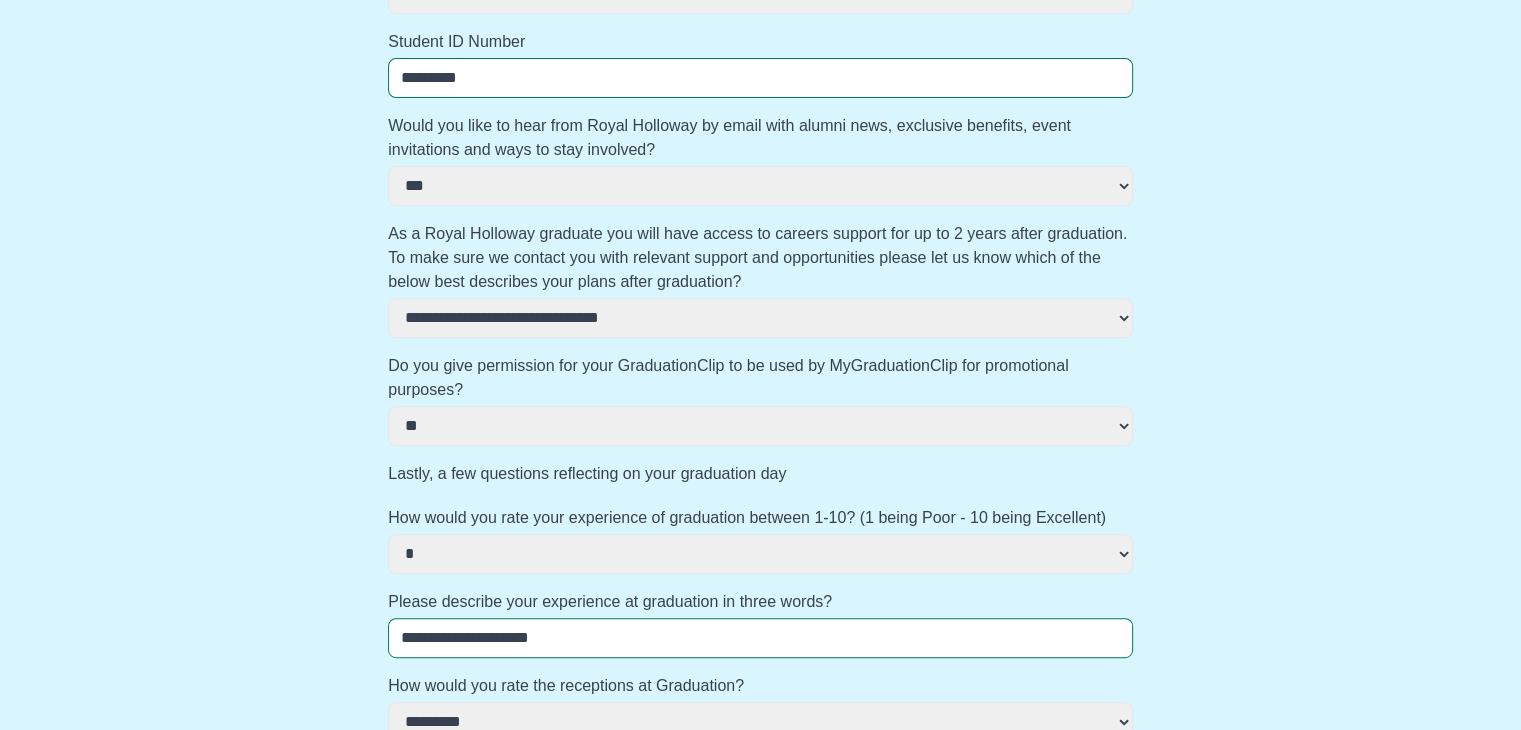 click on "**********" at bounding box center [760, 263] 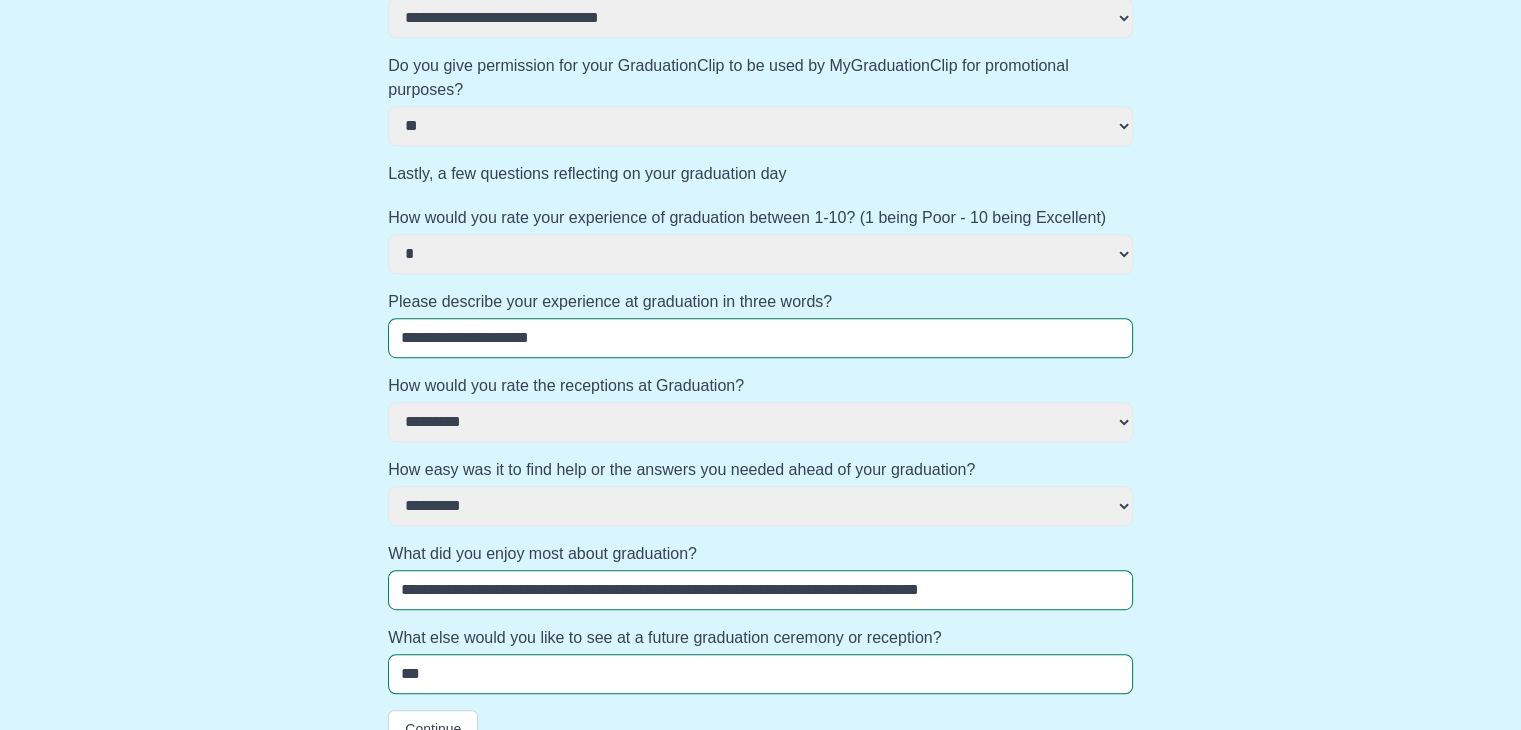 scroll, scrollTop: 1033, scrollLeft: 0, axis: vertical 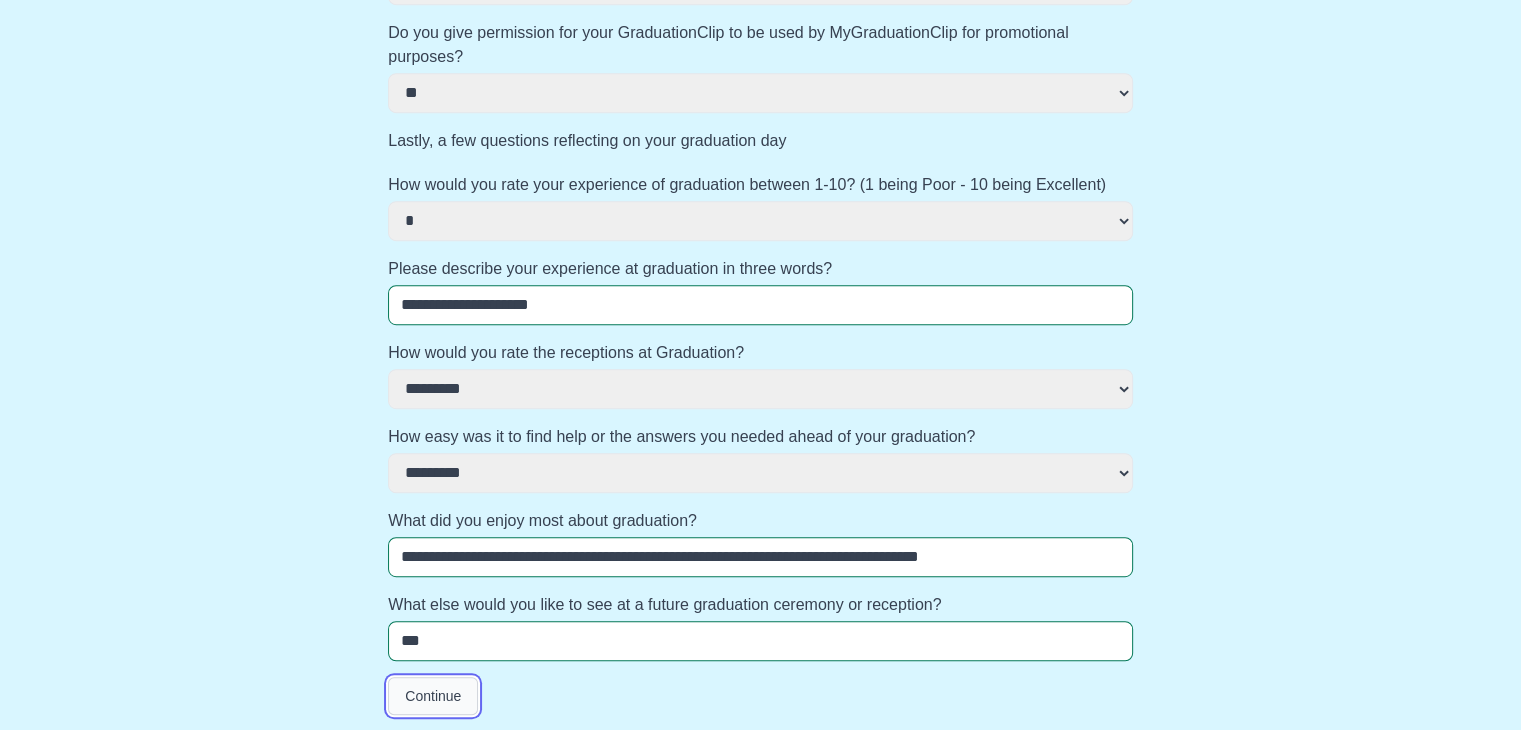 click on "Continue" at bounding box center (433, 696) 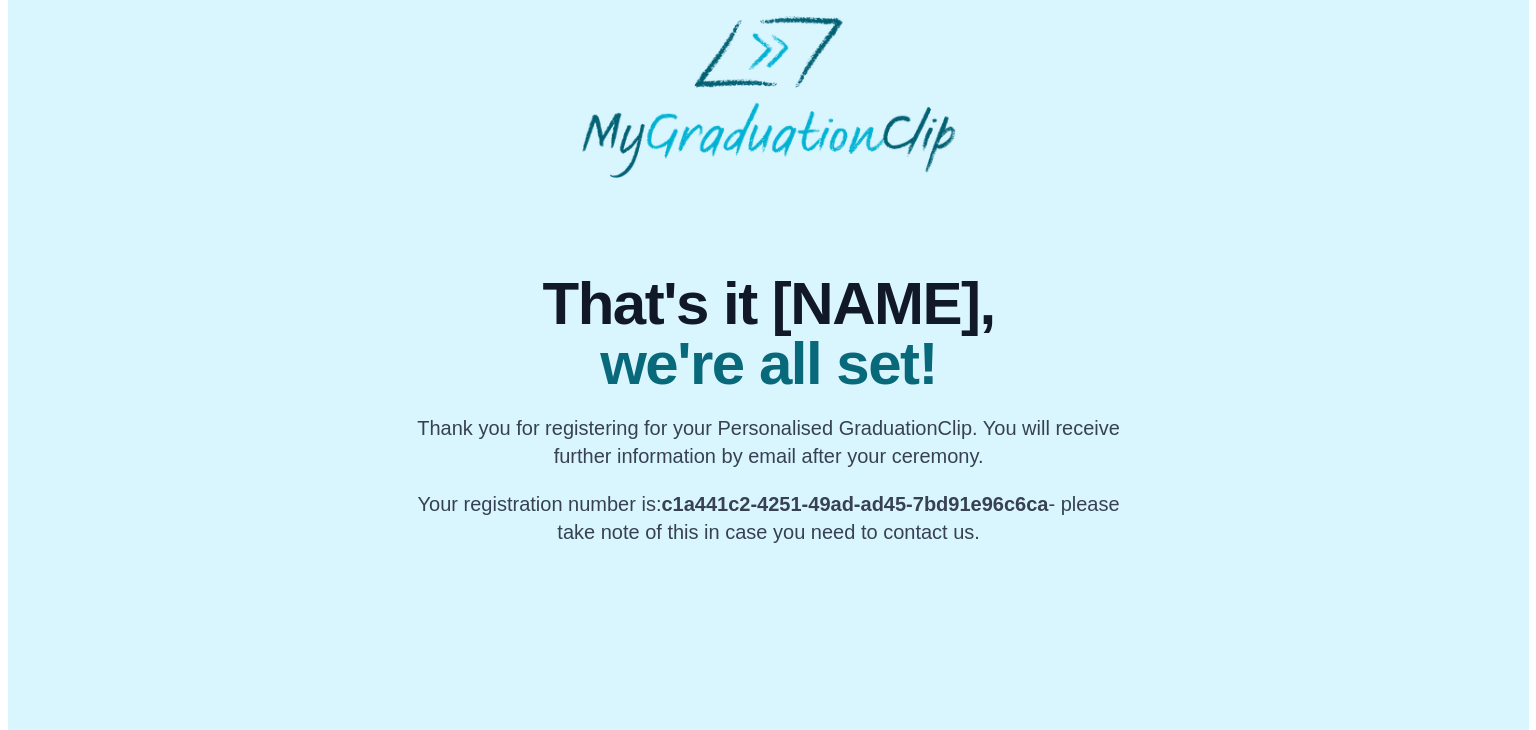 scroll, scrollTop: 0, scrollLeft: 0, axis: both 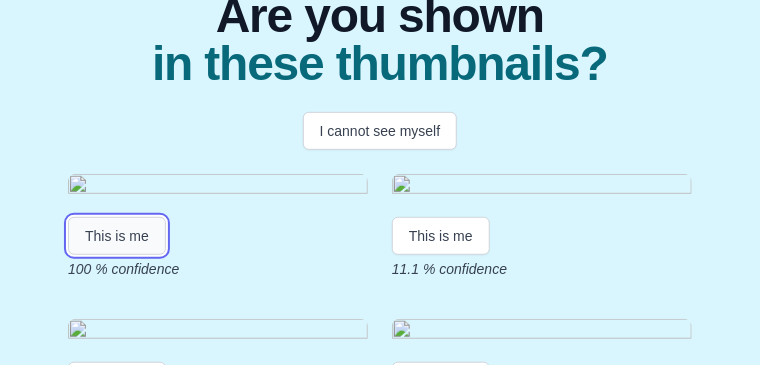 click on "This is me" at bounding box center [117, 236] 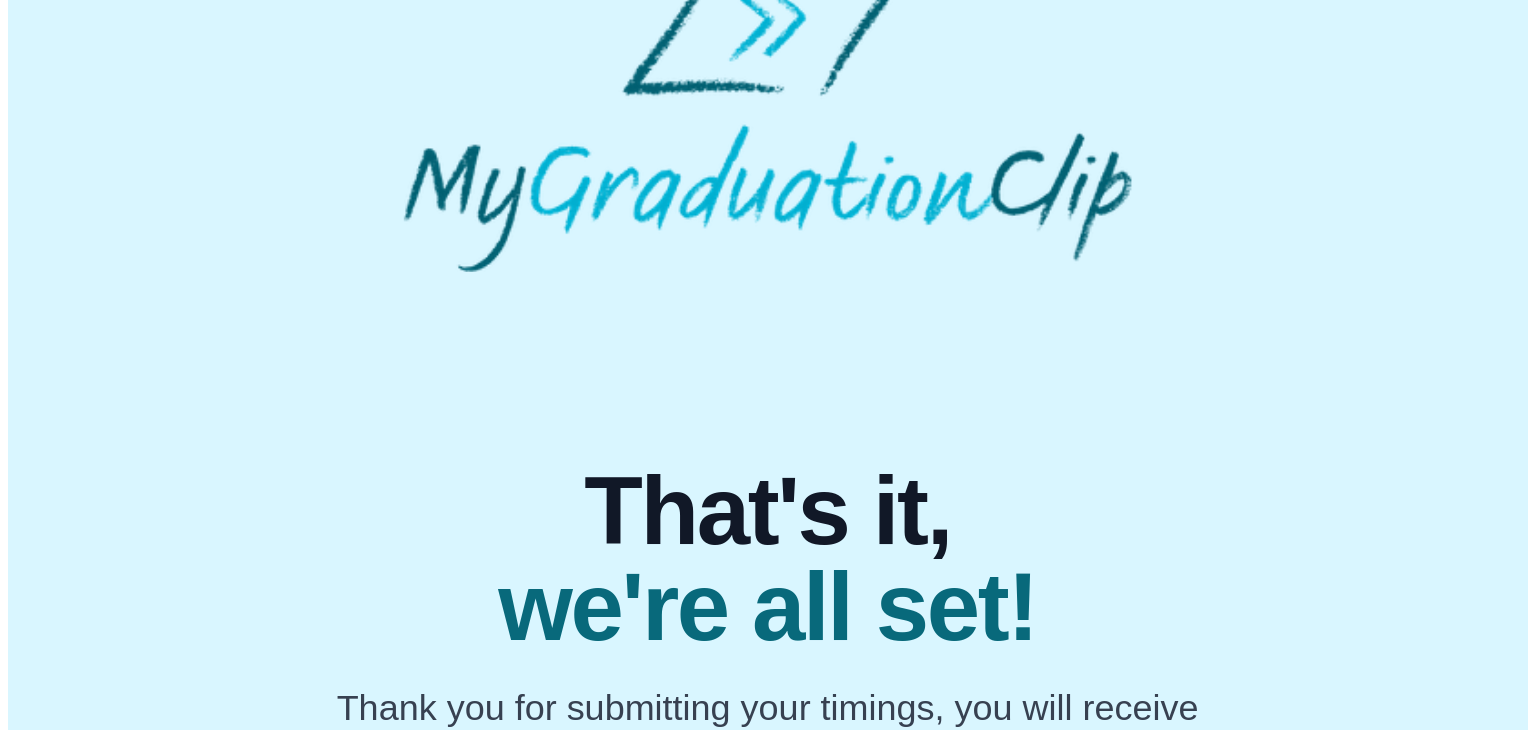 scroll, scrollTop: 0, scrollLeft: 0, axis: both 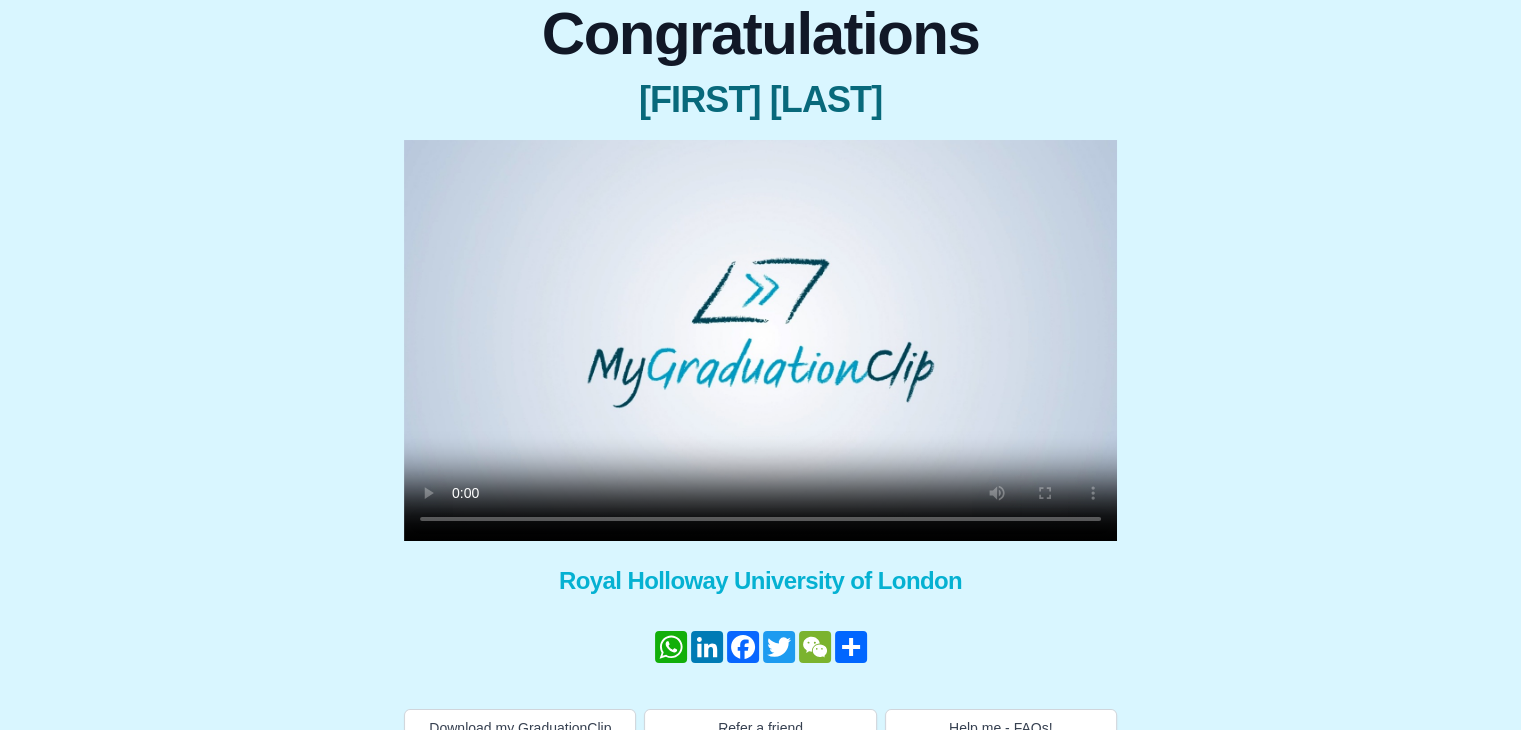 type 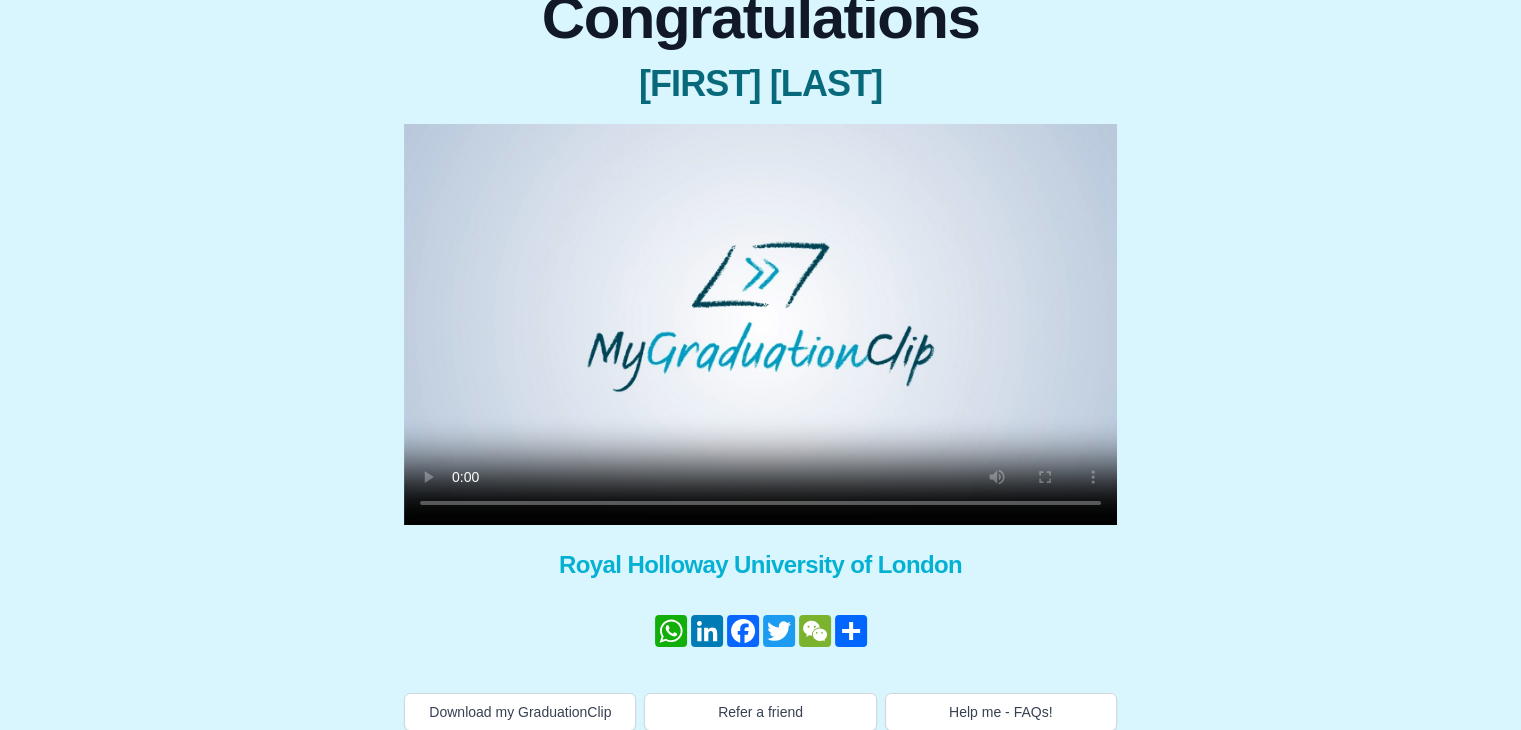 scroll, scrollTop: 222, scrollLeft: 0, axis: vertical 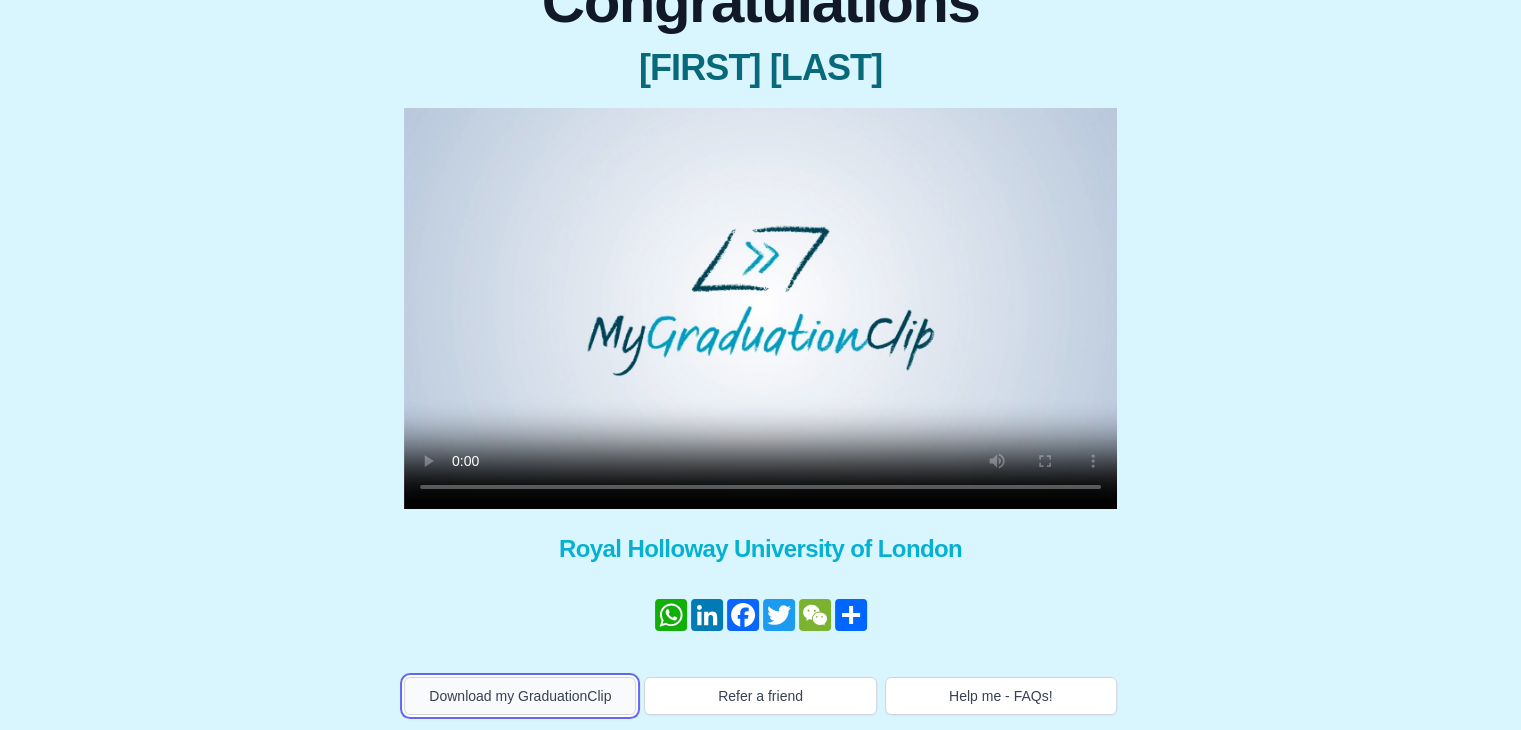 click on "Download my GraduationClip" at bounding box center [520, 696] 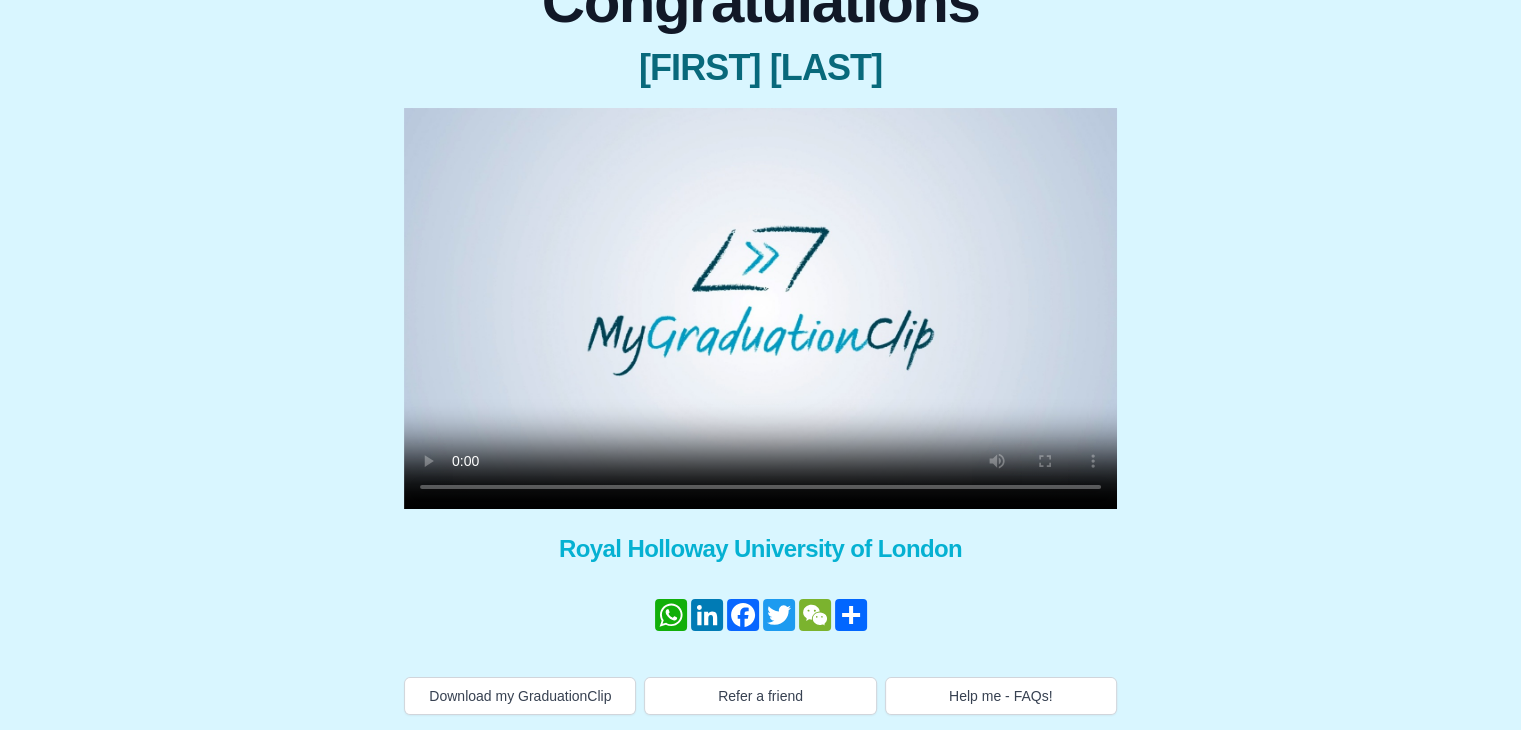 click on "Congratulations Robert Wade × Share your GraduationClip now! WhatsApp LinkedIn Facebook Twitter WeChat Share × Why not also get the Full Length Graduation film? Get the full ceremony film! Royal Holloway University of London WhatsApp LinkedIn Facebook Twitter WeChat Share  Download my GraduationClip   Refer a friend   Help me - FAQs!" at bounding box center [760, 335] 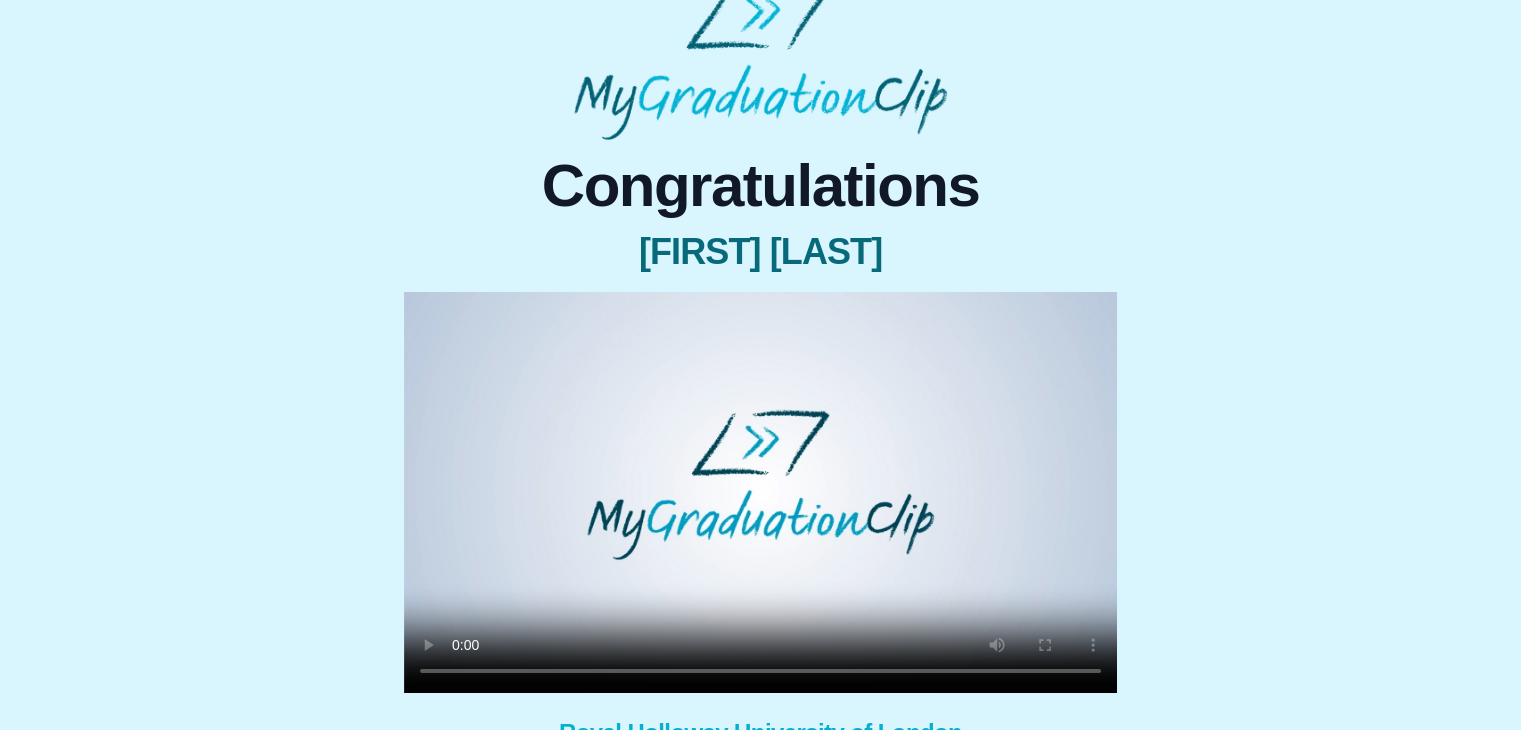 scroll, scrollTop: 0, scrollLeft: 0, axis: both 